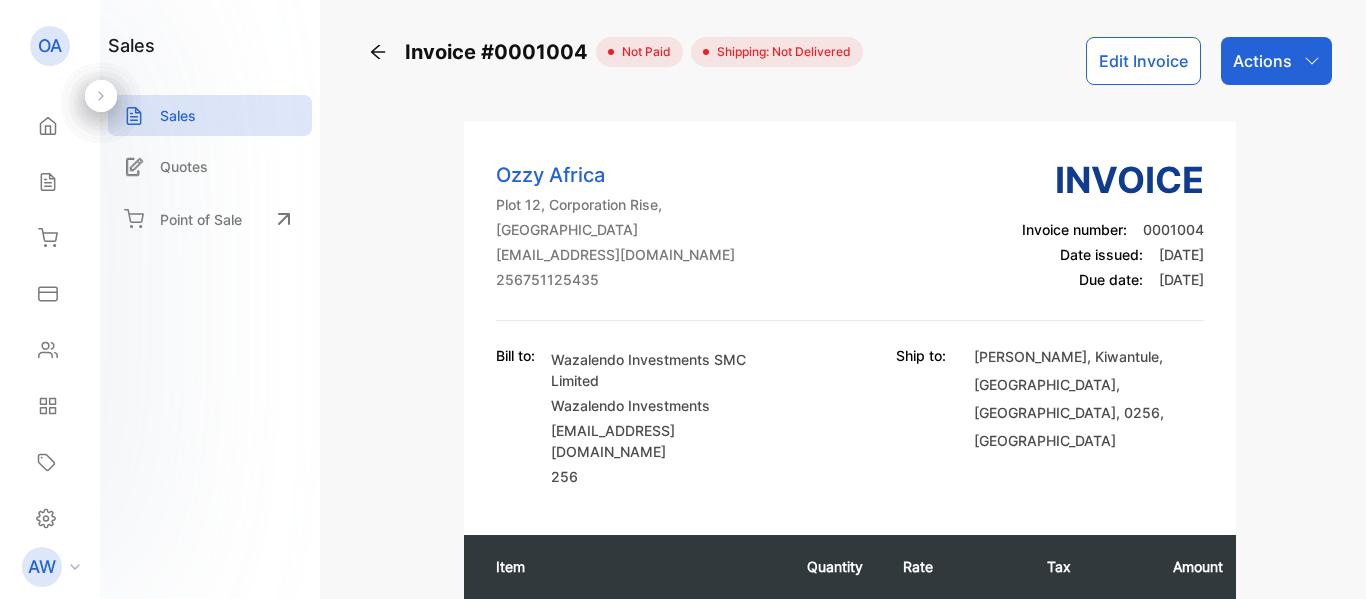 scroll, scrollTop: 0, scrollLeft: 0, axis: both 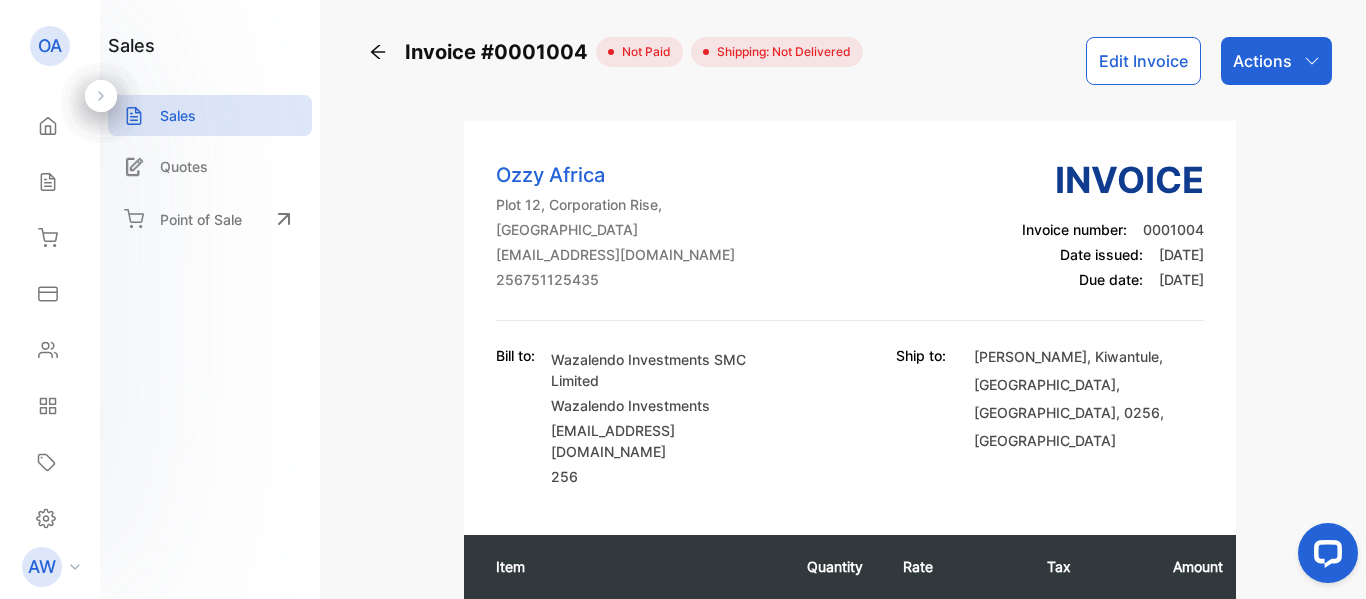 click 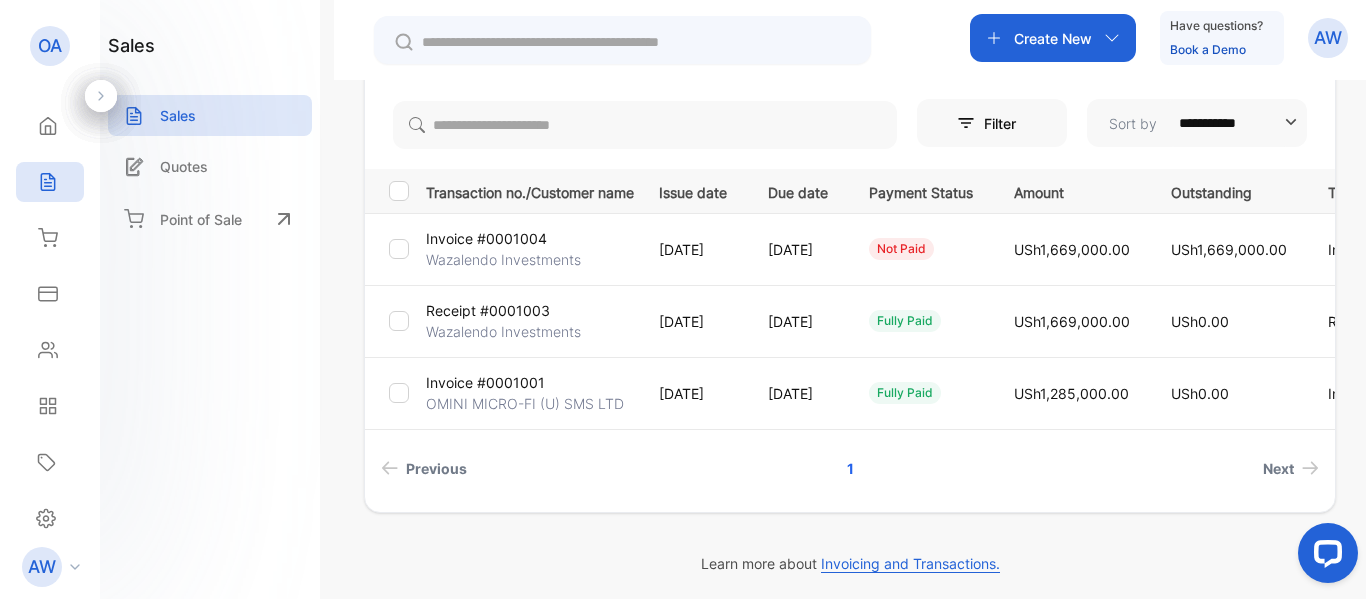 scroll, scrollTop: 208, scrollLeft: 0, axis: vertical 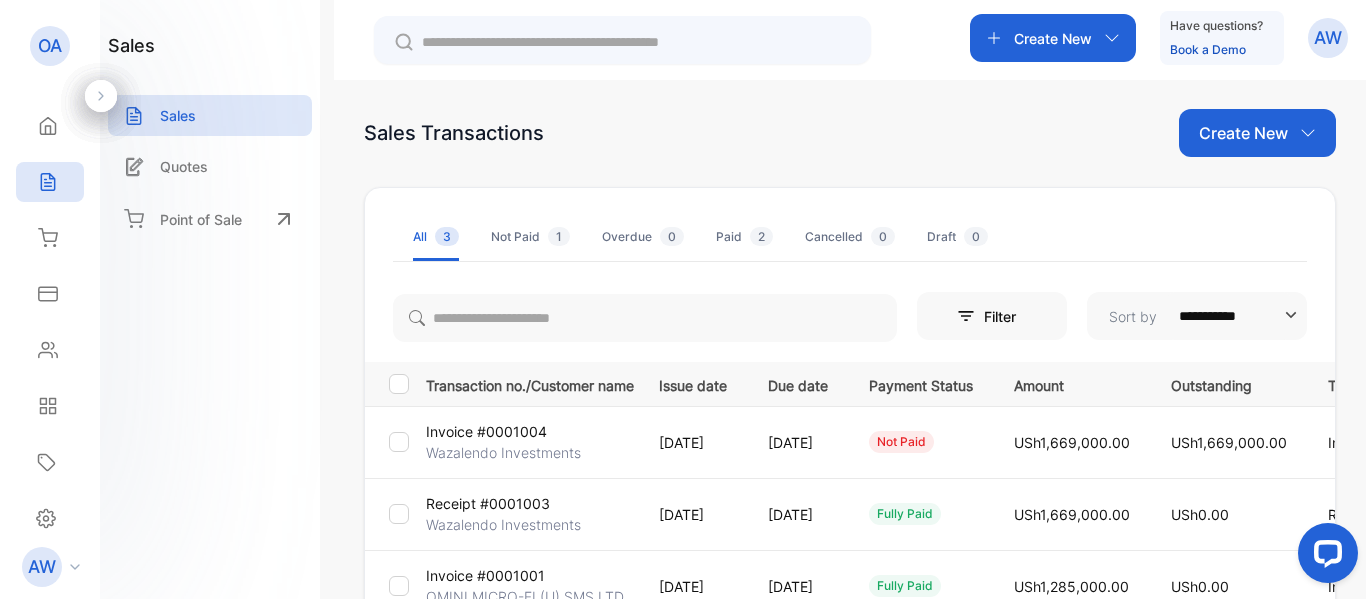 click on "Create New" at bounding box center (1257, 133) 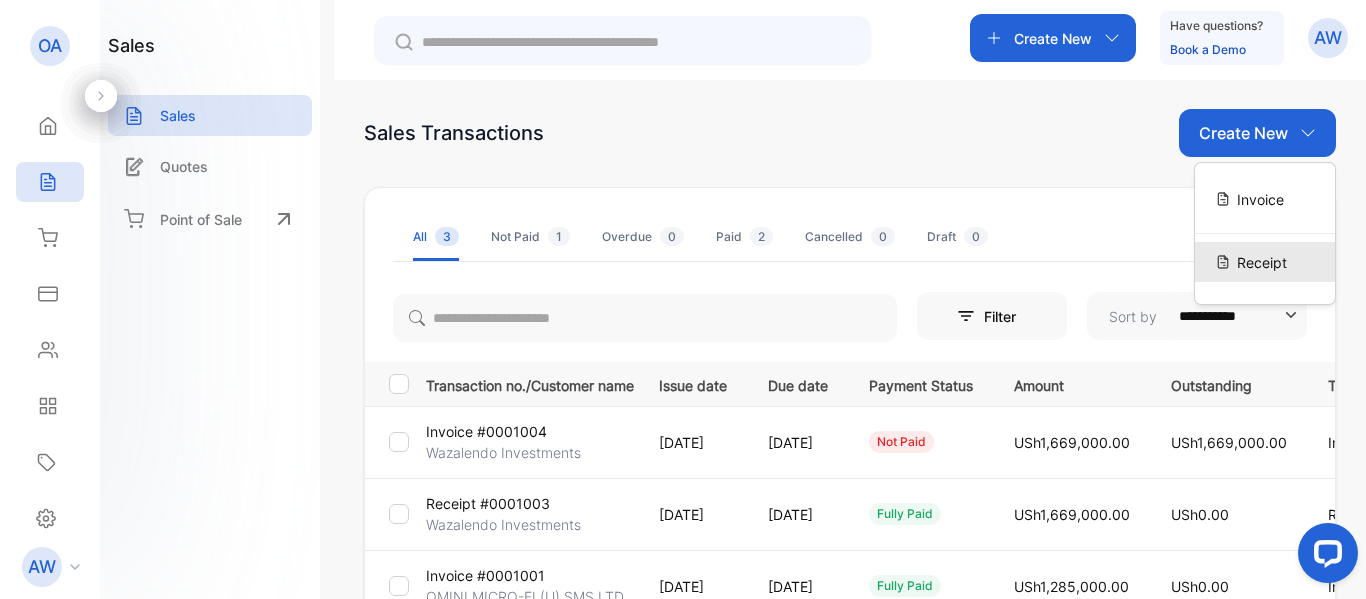 click on "Receipt" at bounding box center (1262, 262) 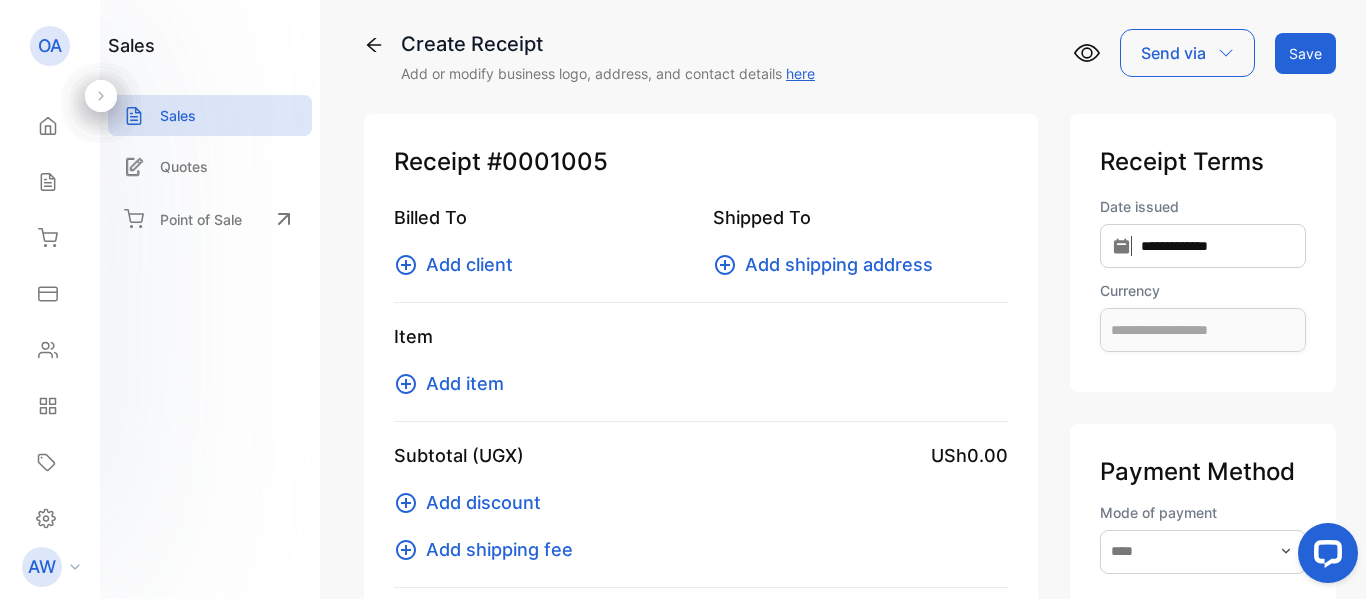 type on "**********" 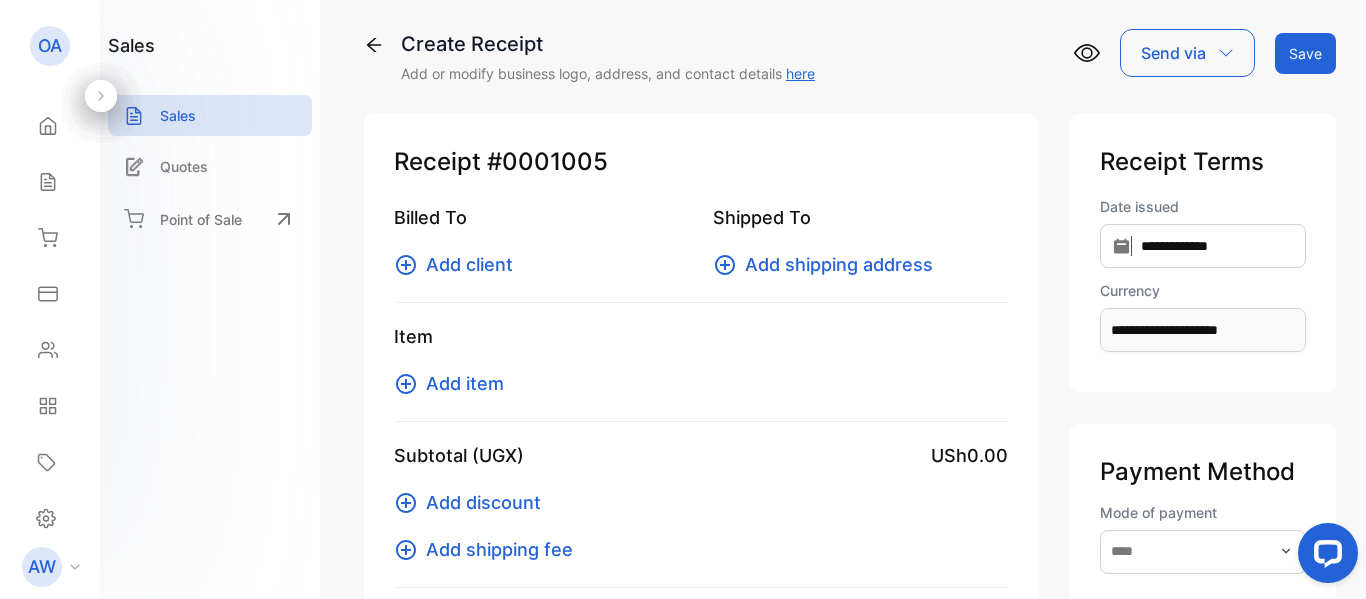 click on "Add client" at bounding box center [469, 264] 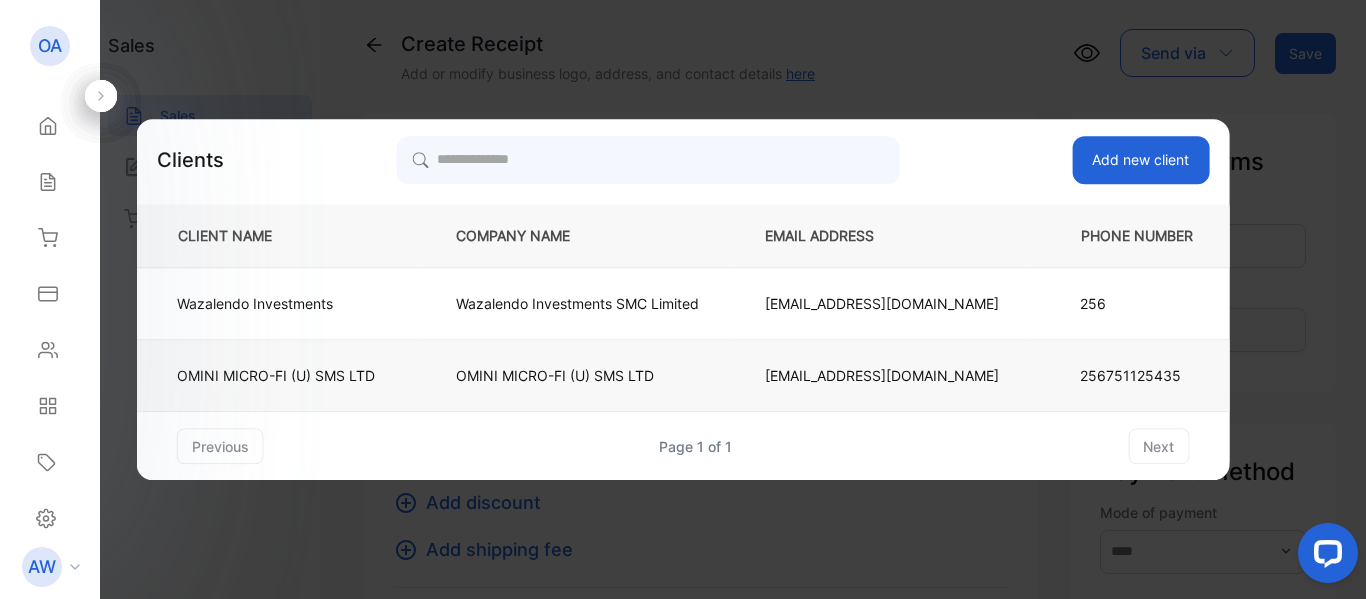 click on "OMINI MICRO-FI (U)    SMS LTD" at bounding box center [276, 375] 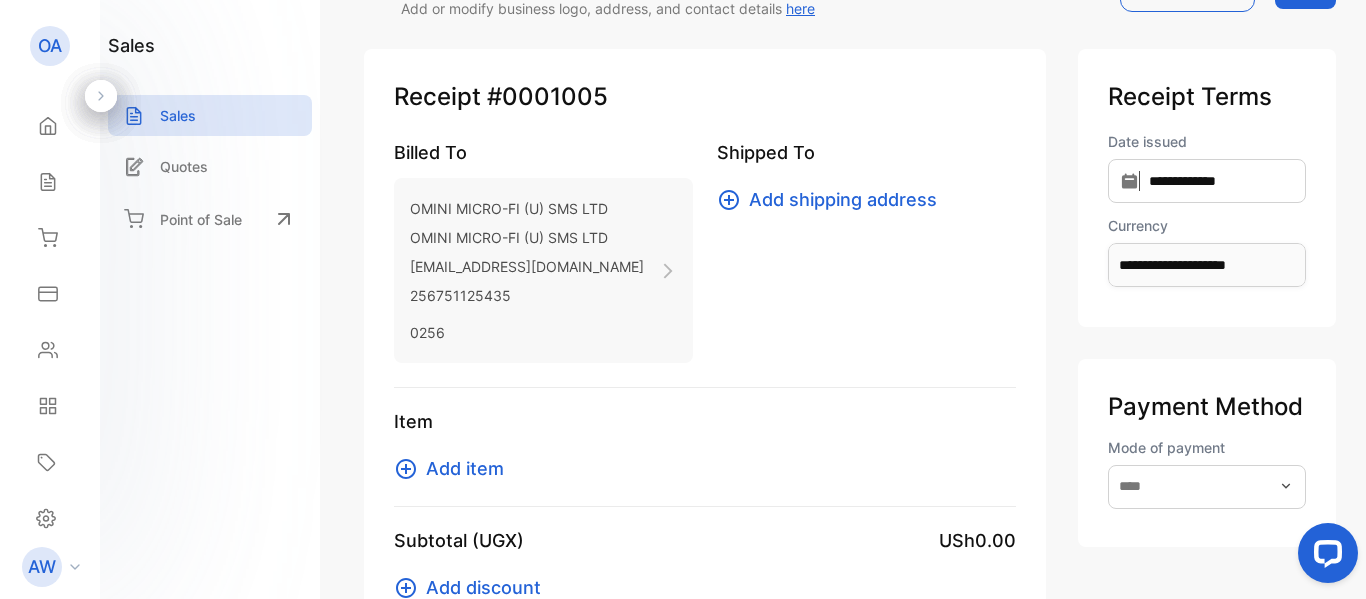 scroll, scrollTop: 108, scrollLeft: 0, axis: vertical 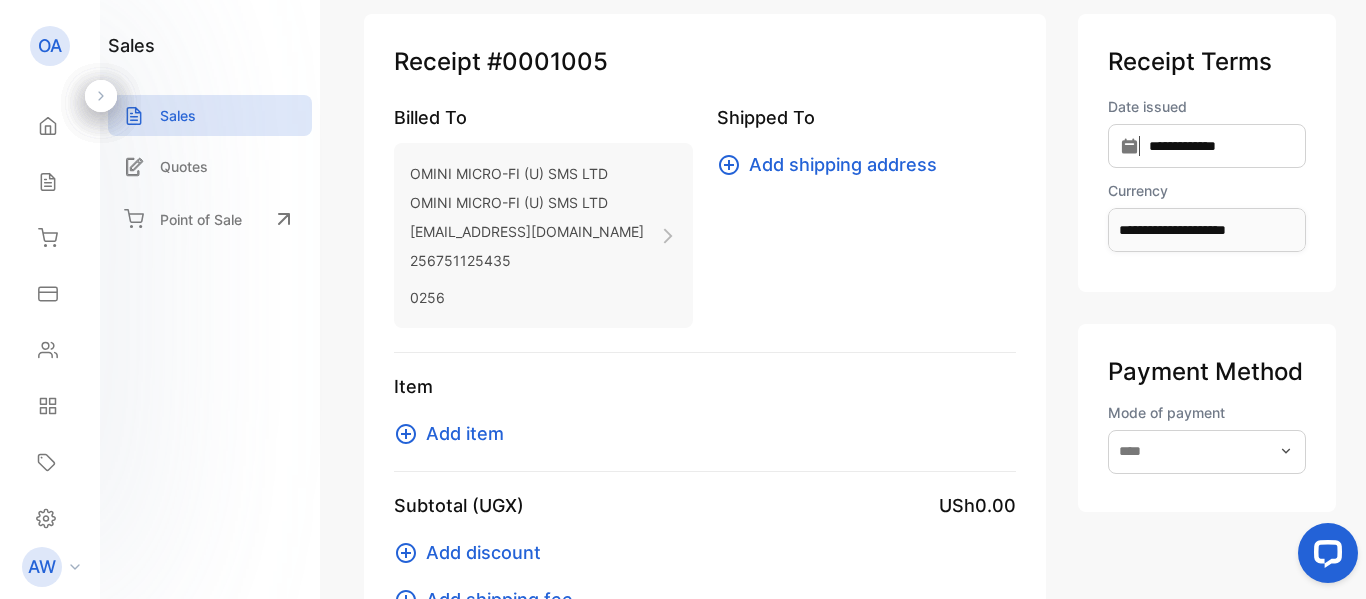click on "Add shipping address" at bounding box center (843, 164) 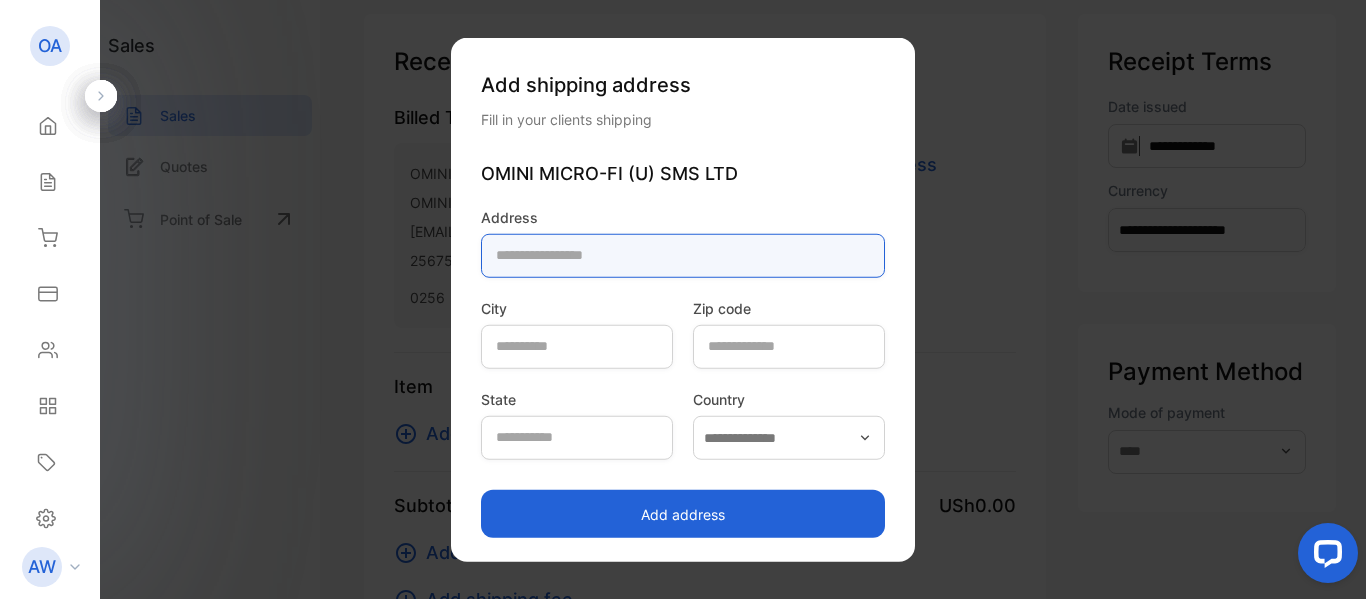 click at bounding box center [683, 255] 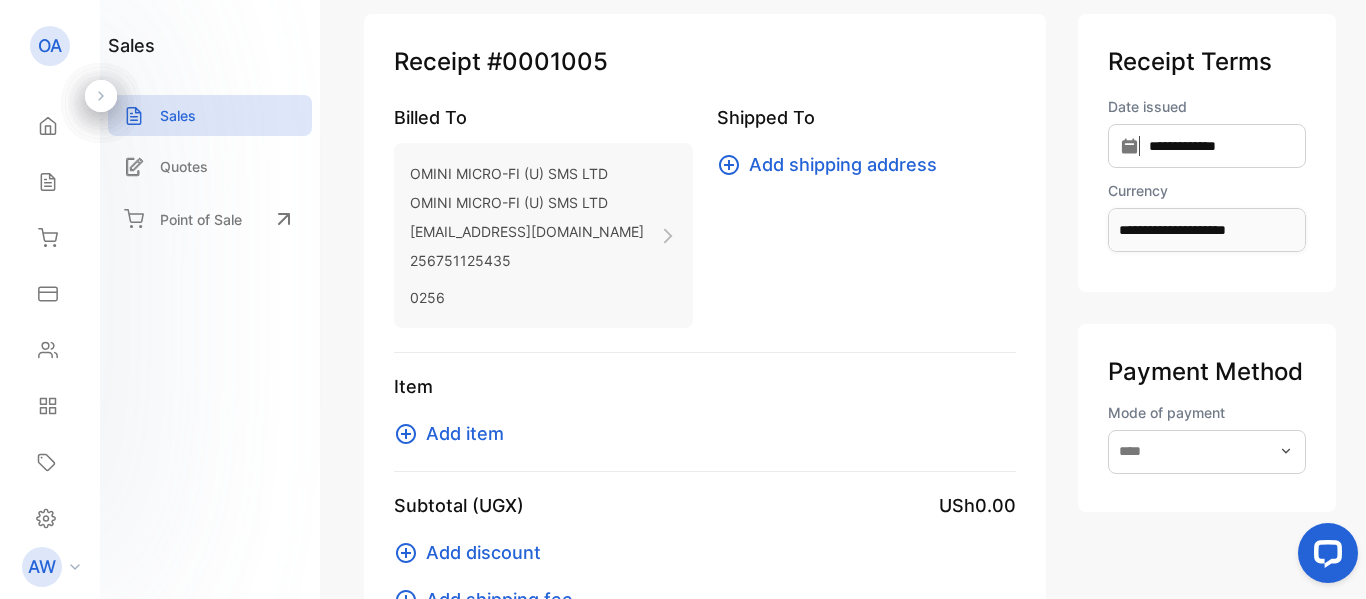 click 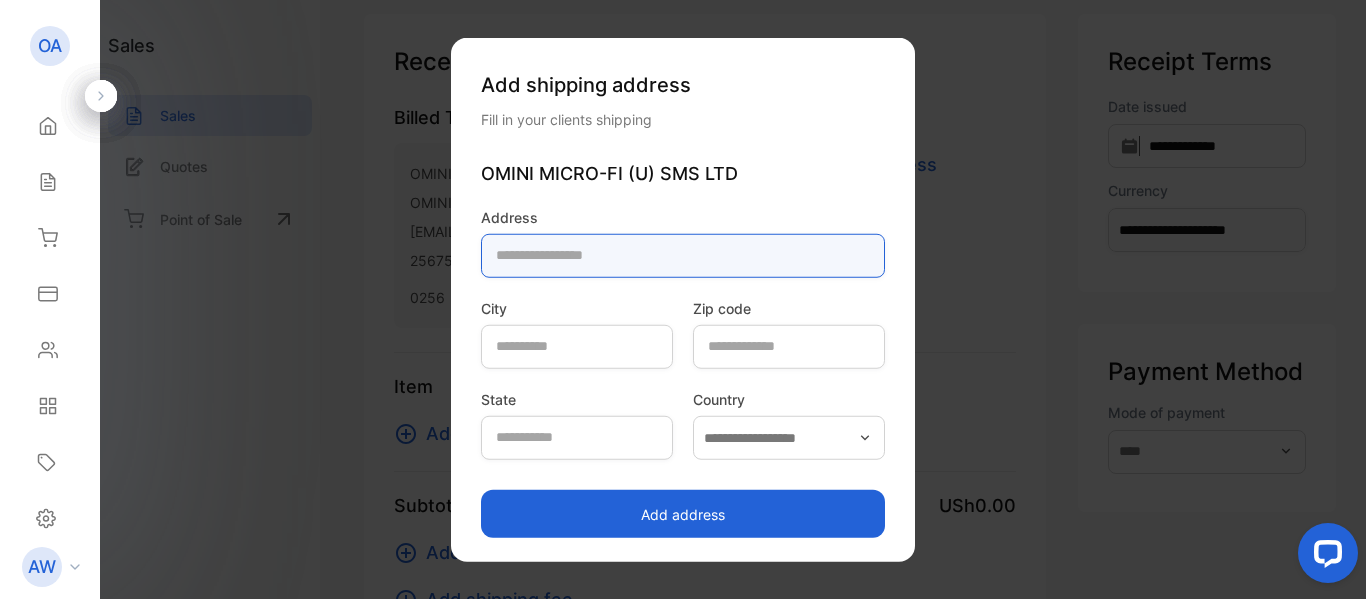 click at bounding box center (683, 255) 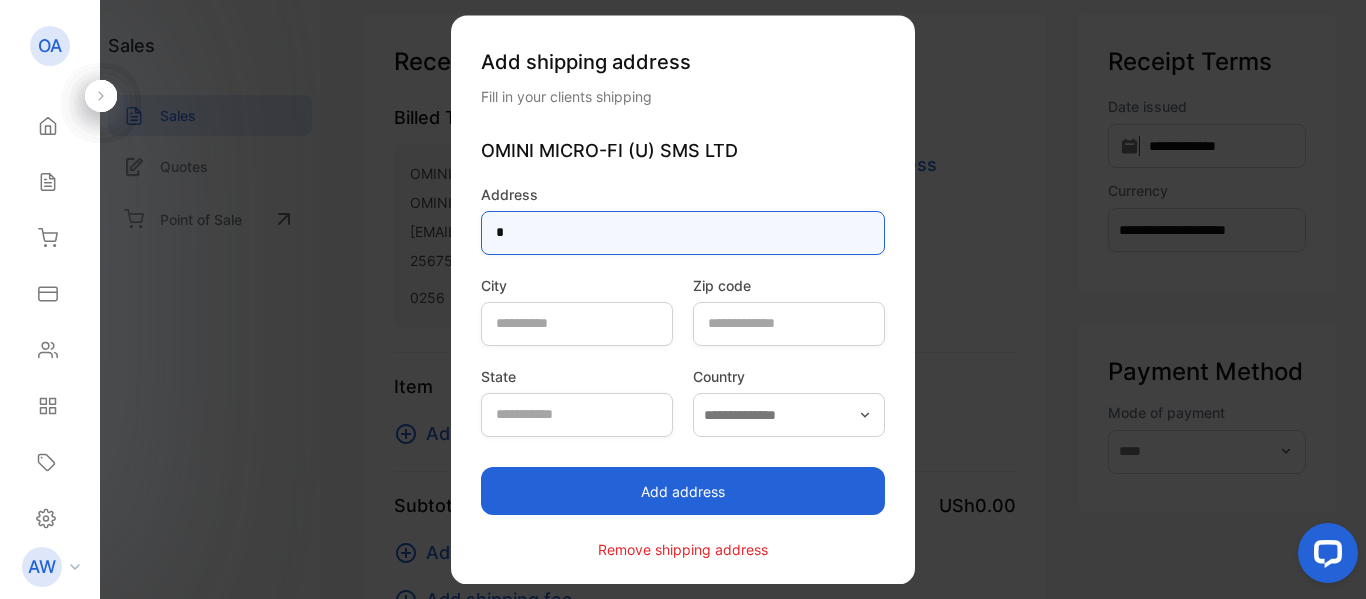 type on "**********" 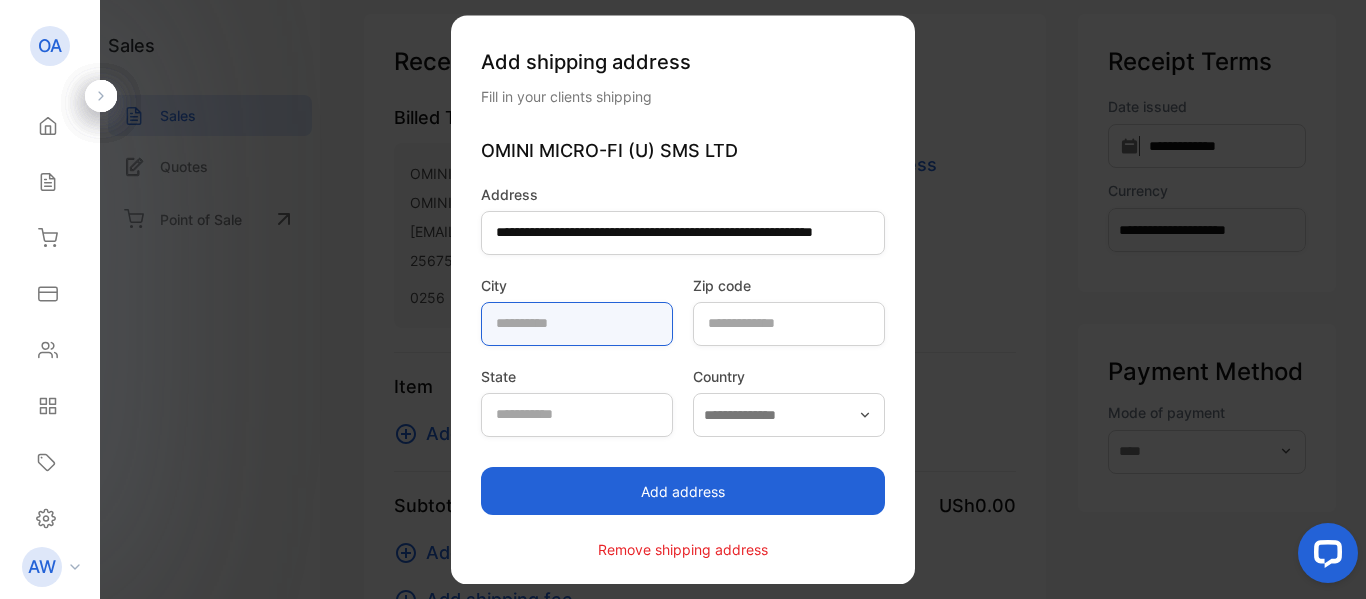 click at bounding box center (577, 324) 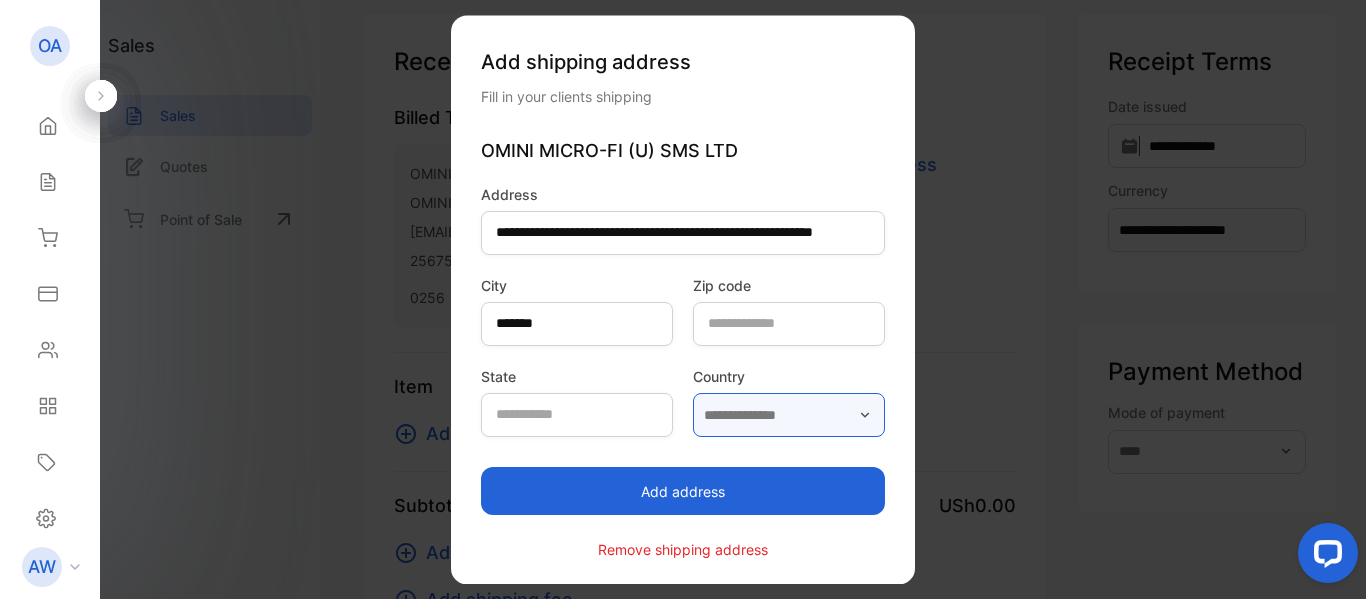 type on "******" 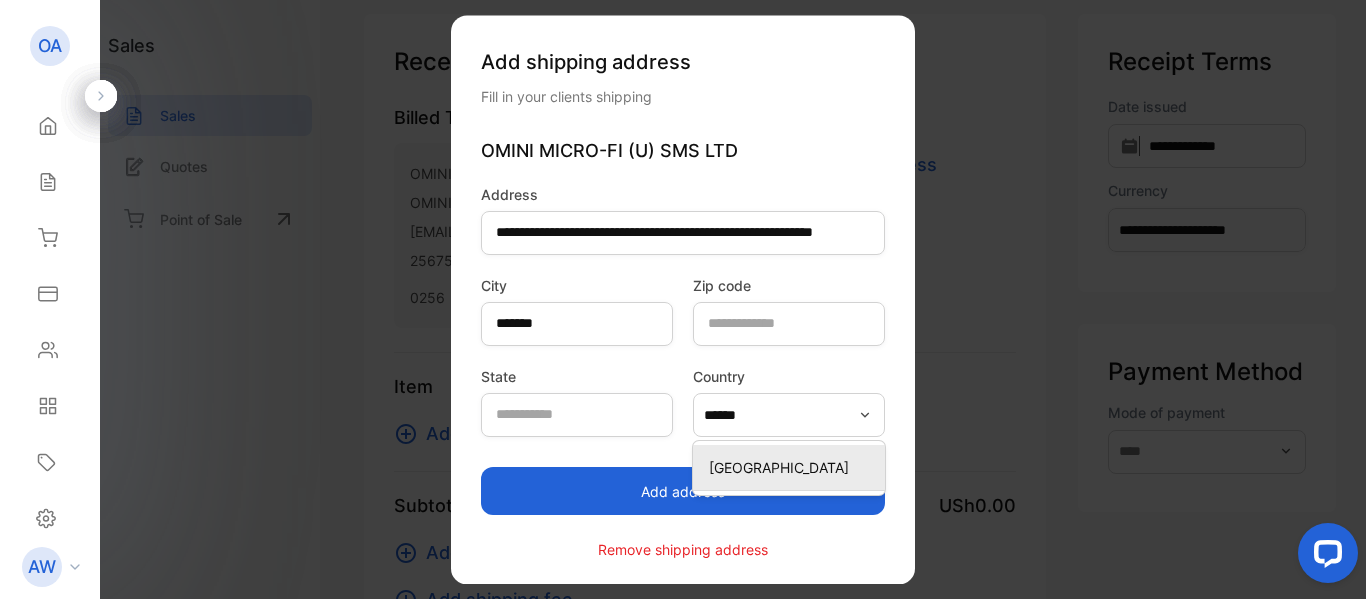 click on "[GEOGRAPHIC_DATA]" at bounding box center [793, 467] 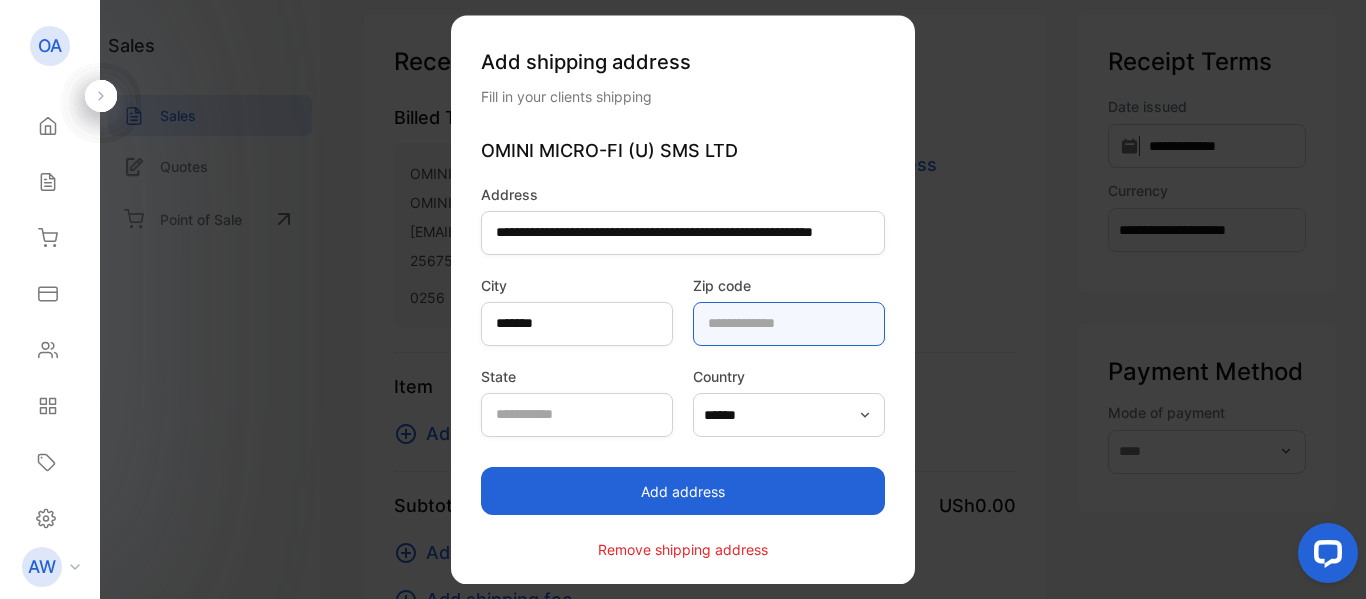 click at bounding box center [789, 324] 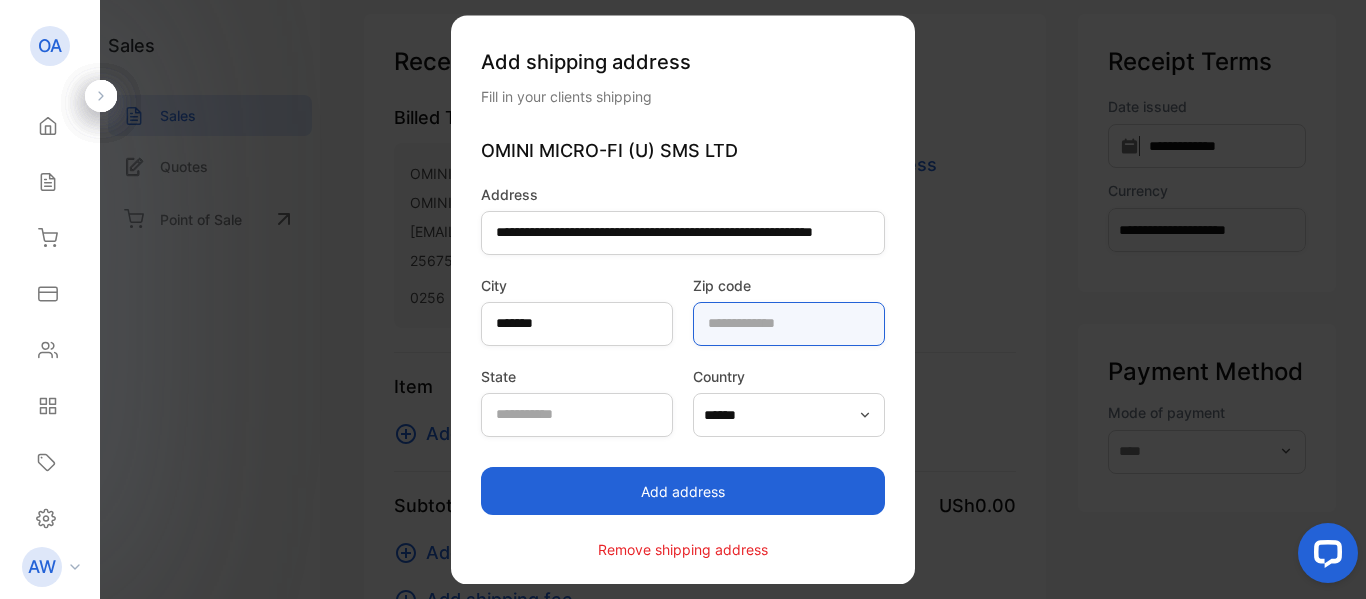 type on "****" 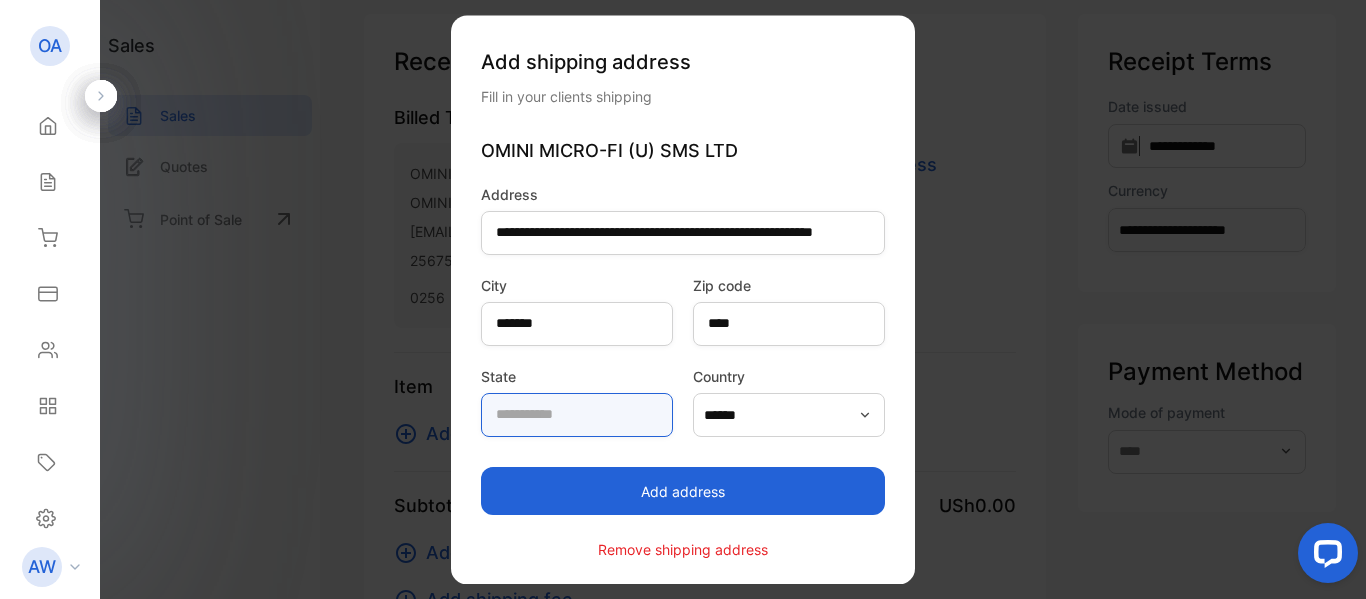 click at bounding box center [577, 415] 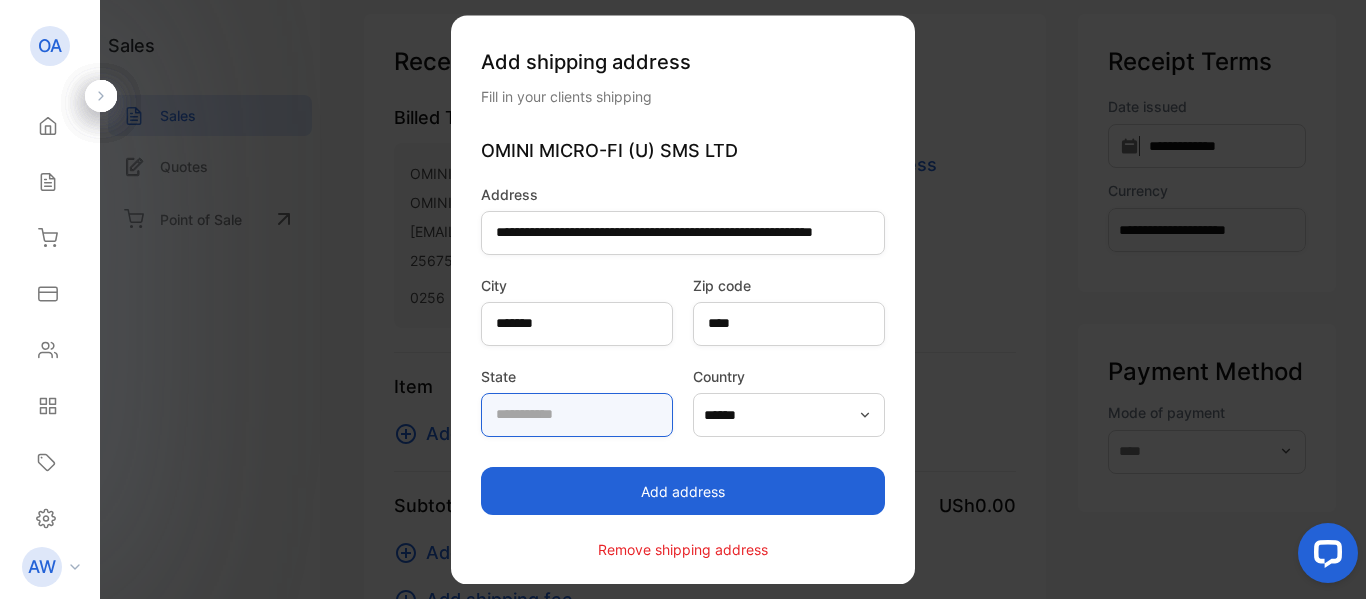 type on "**********" 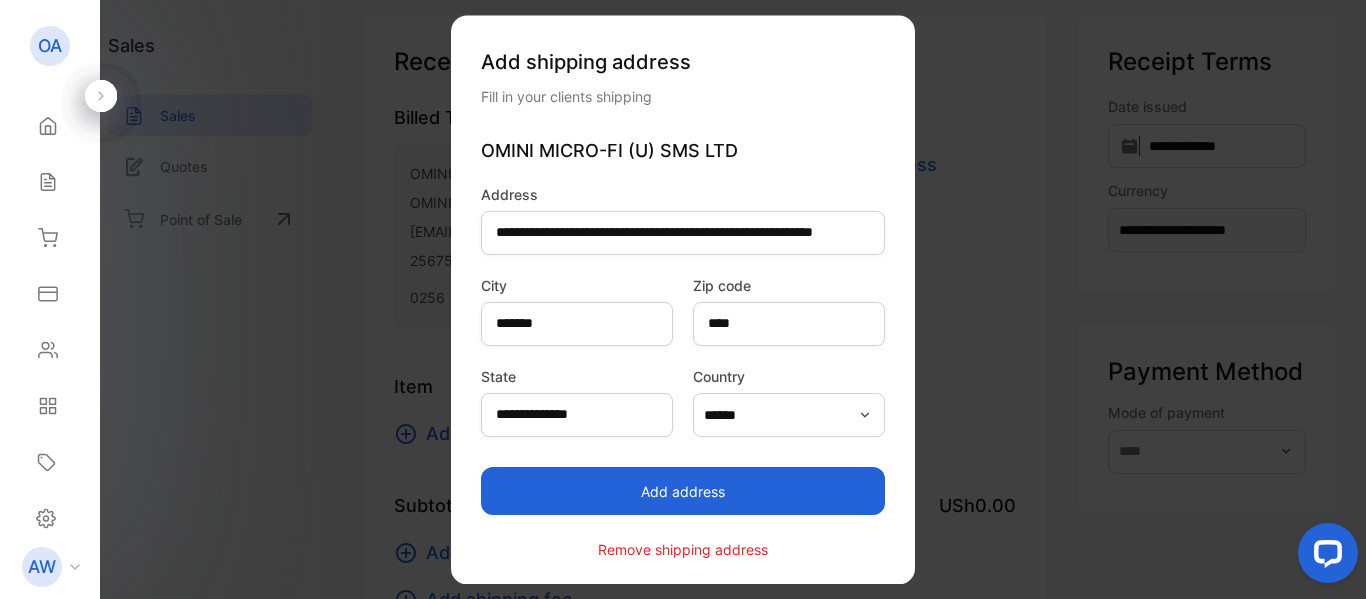 click on "Add address" at bounding box center (683, 491) 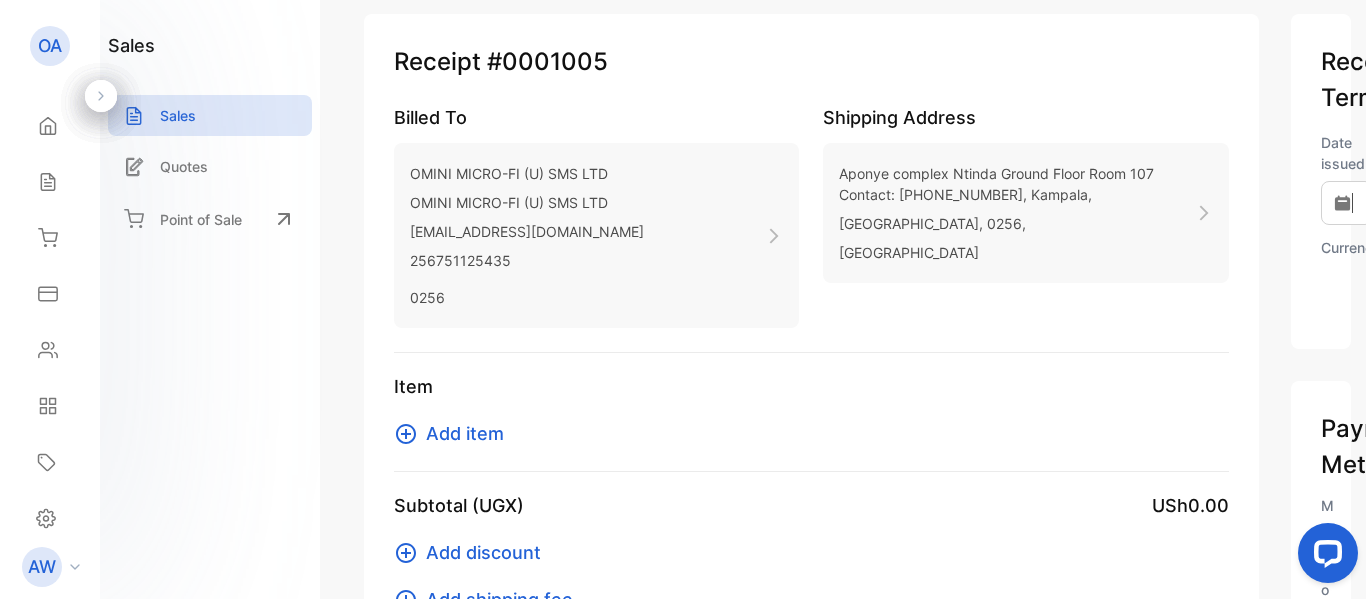 click on "Add item" at bounding box center (465, 433) 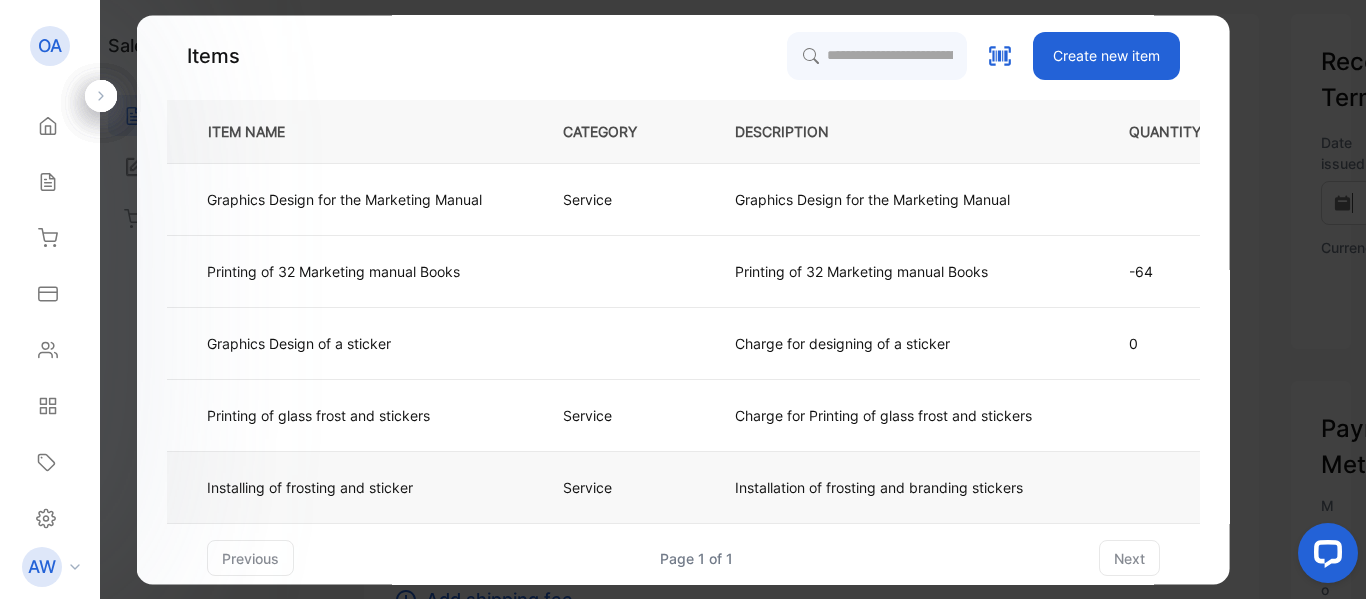 click on "Installing of frosting and sticker" at bounding box center [310, 487] 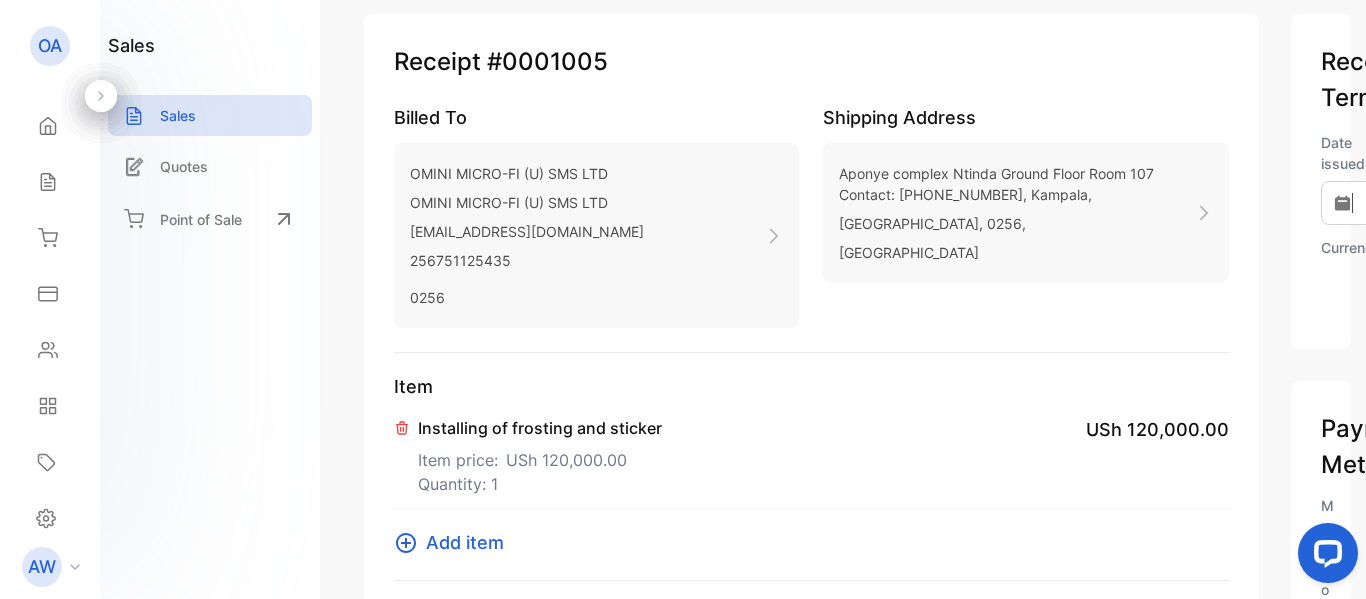 click on "Add item" at bounding box center [465, 542] 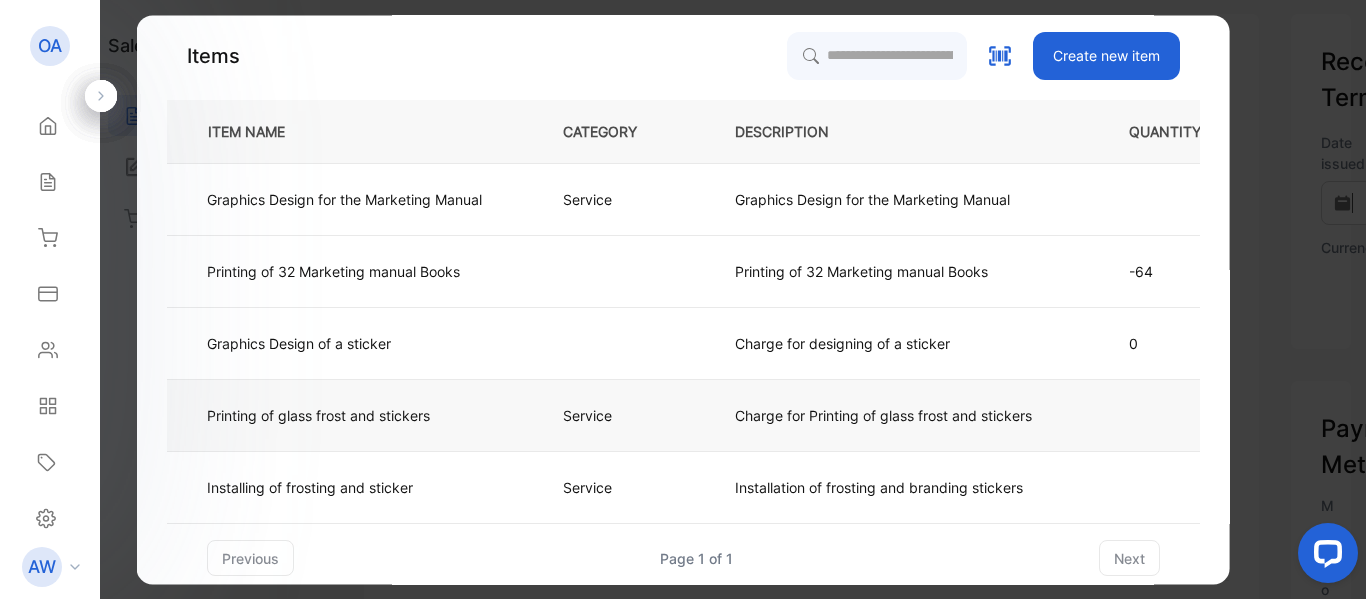 click on "Printing of glass frost and stickers" at bounding box center [318, 415] 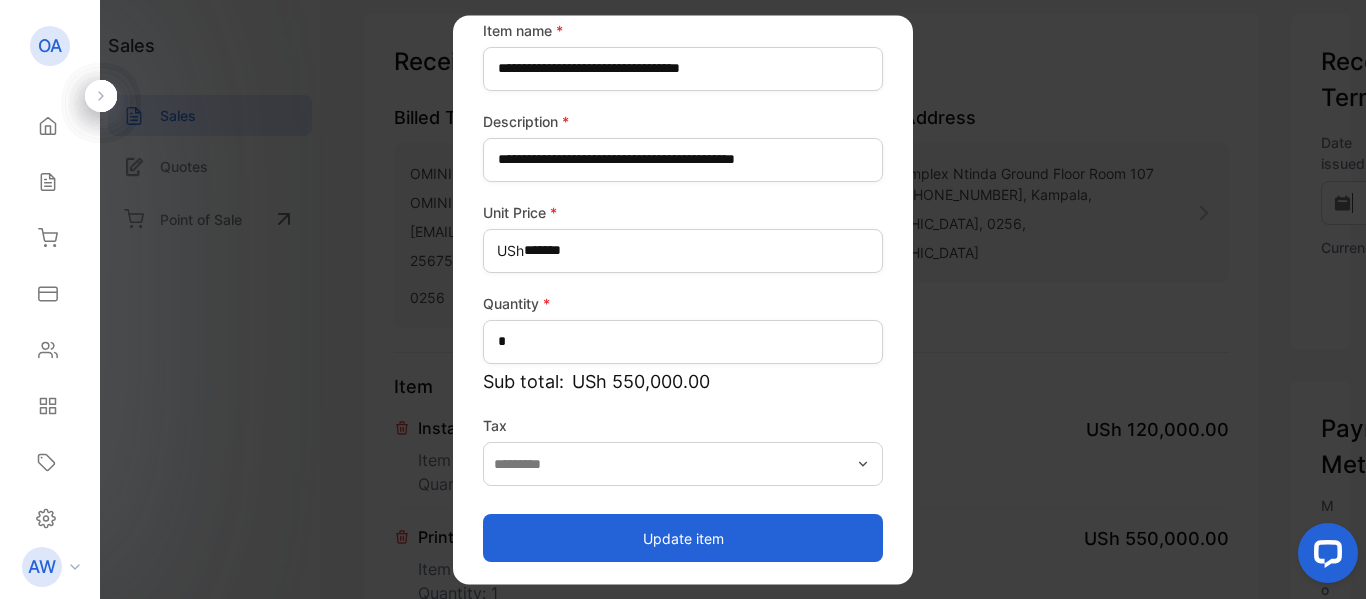 scroll, scrollTop: 196, scrollLeft: 0, axis: vertical 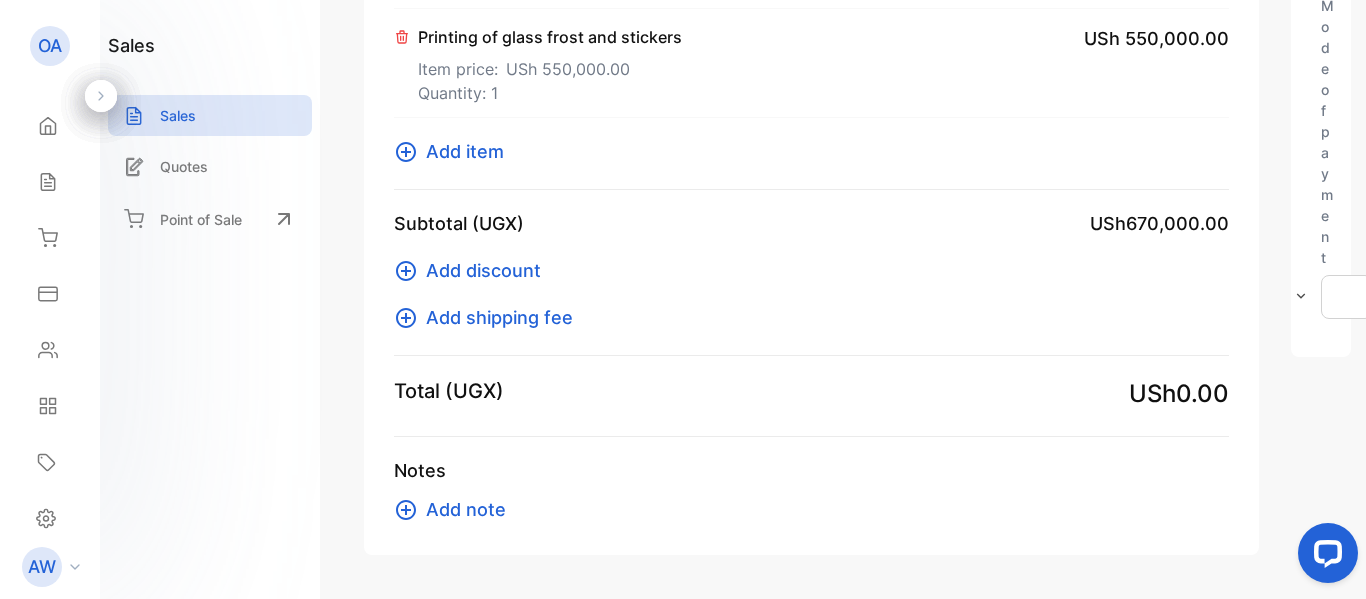 click on "Add item" at bounding box center (465, 151) 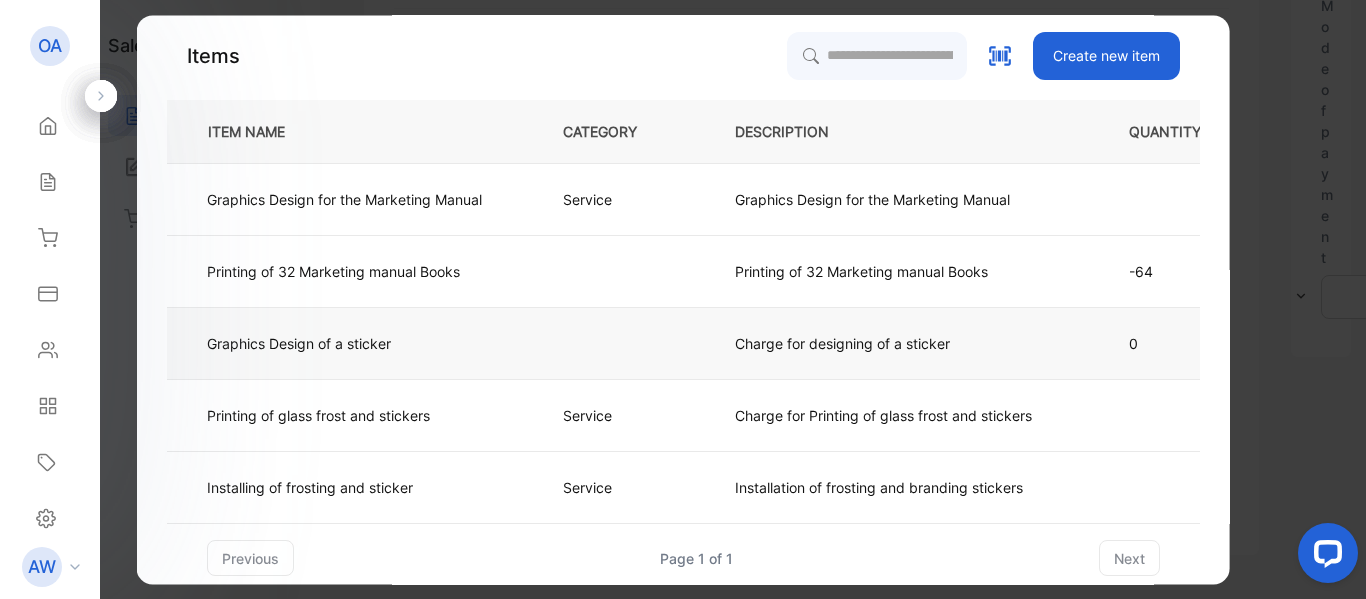 click on "Graphics Design of a sticker" at bounding box center (299, 343) 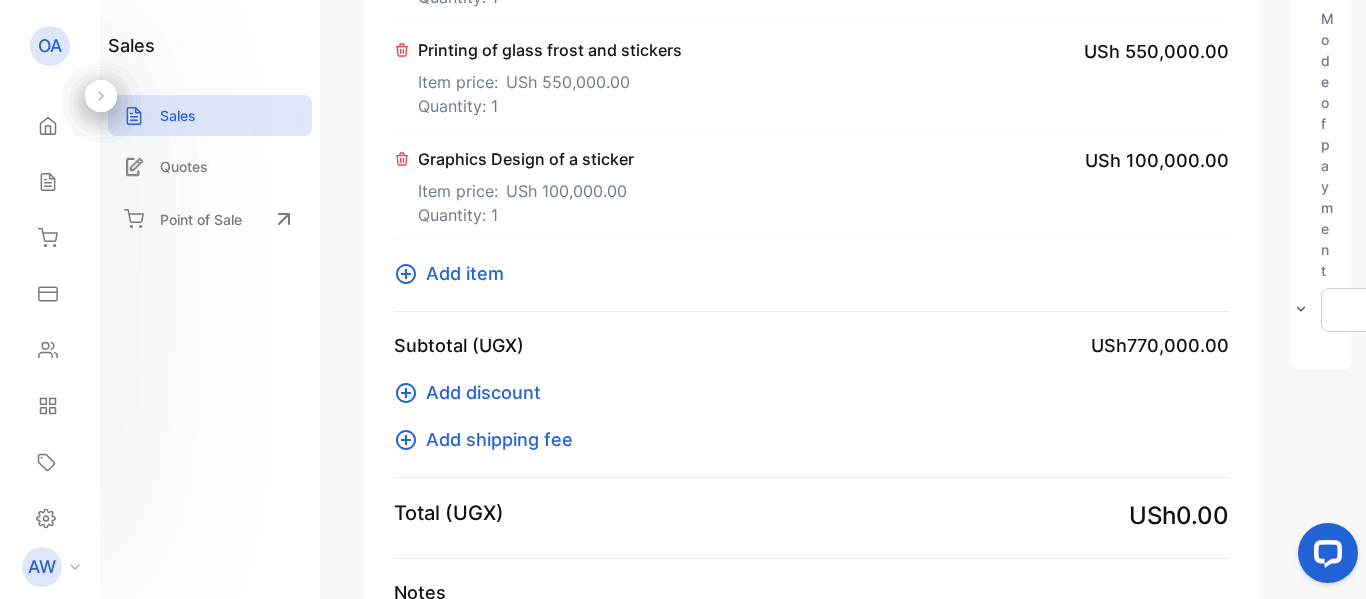 scroll, scrollTop: 495, scrollLeft: 0, axis: vertical 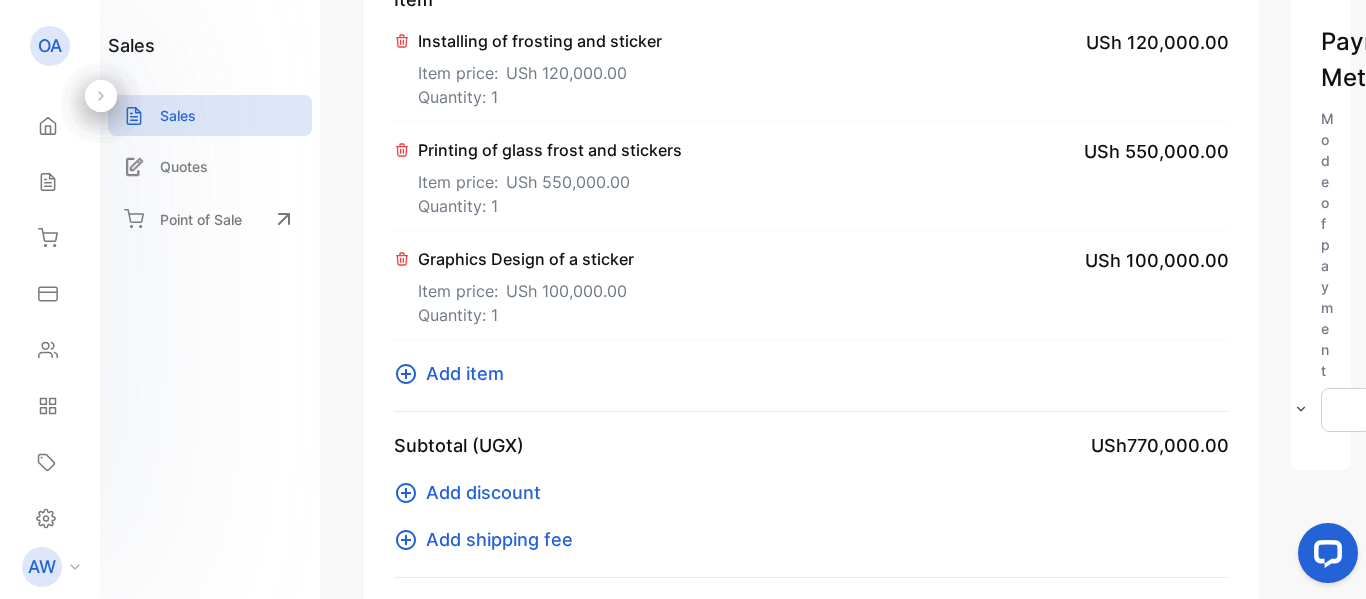 click 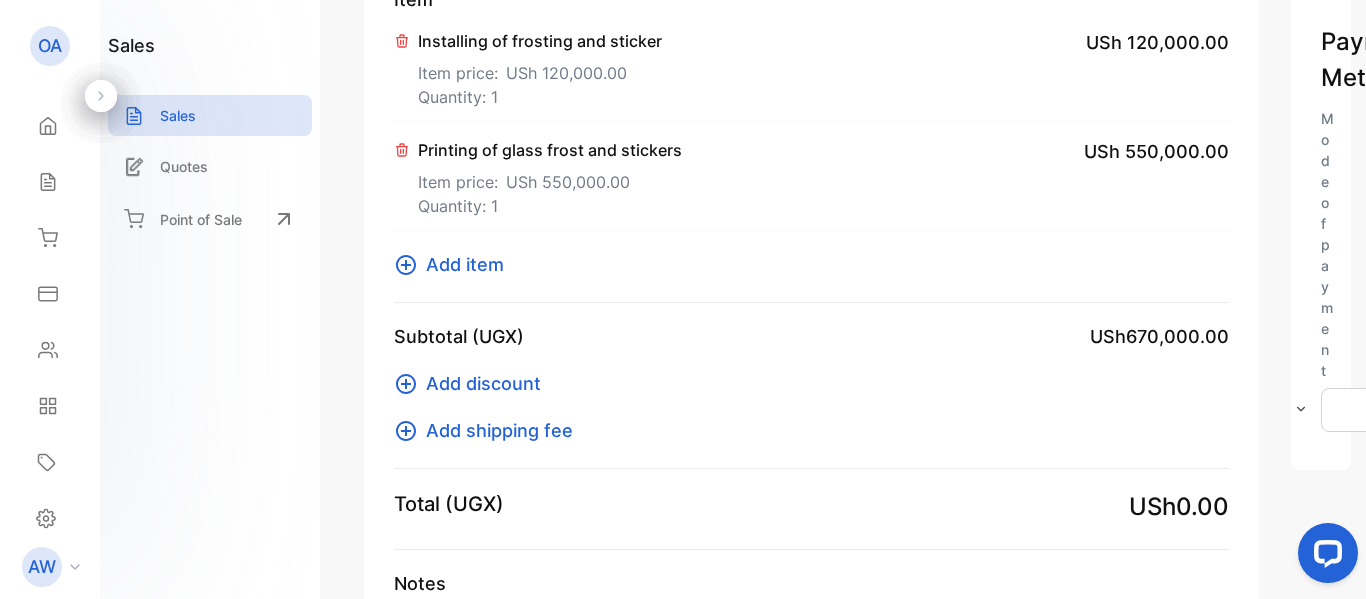 click on "Add item" at bounding box center [465, 264] 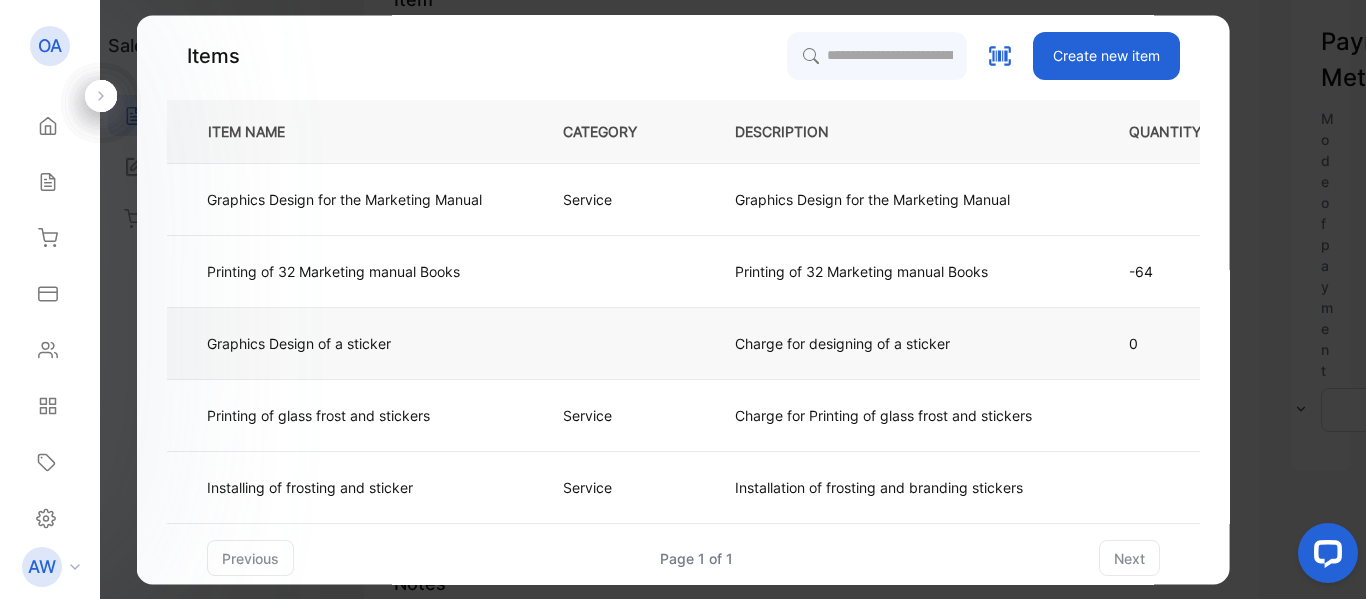 click on "Graphics Design of a sticker" at bounding box center (299, 343) 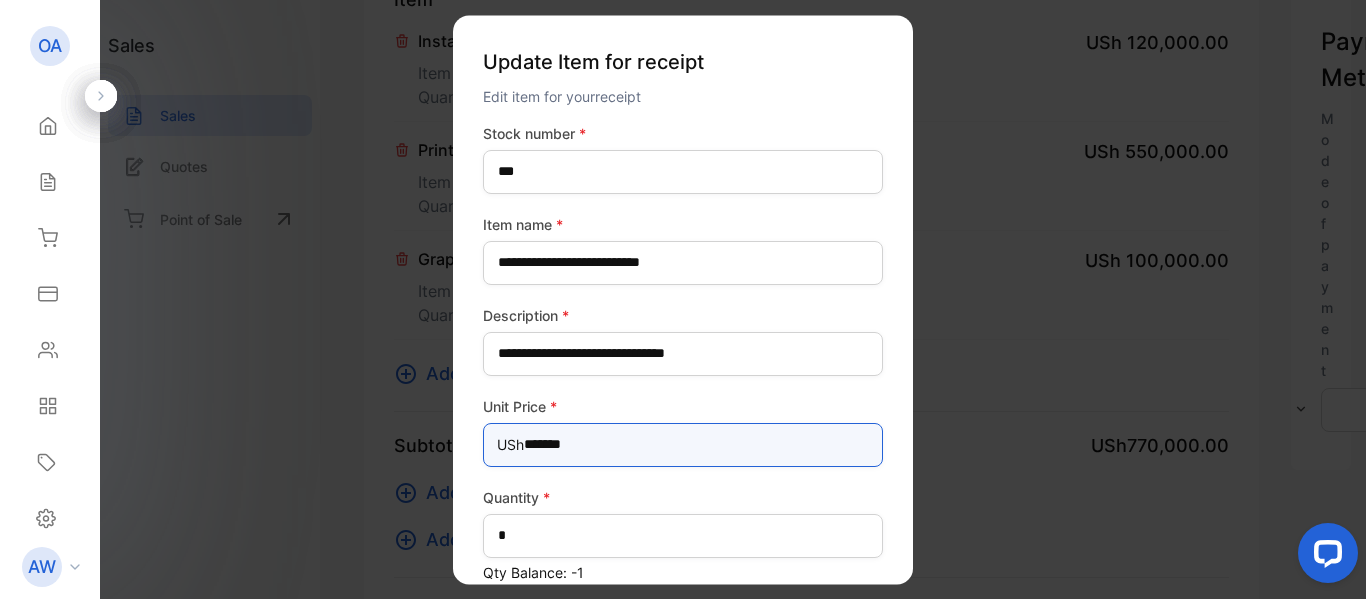 click on "*******" at bounding box center (683, 445) 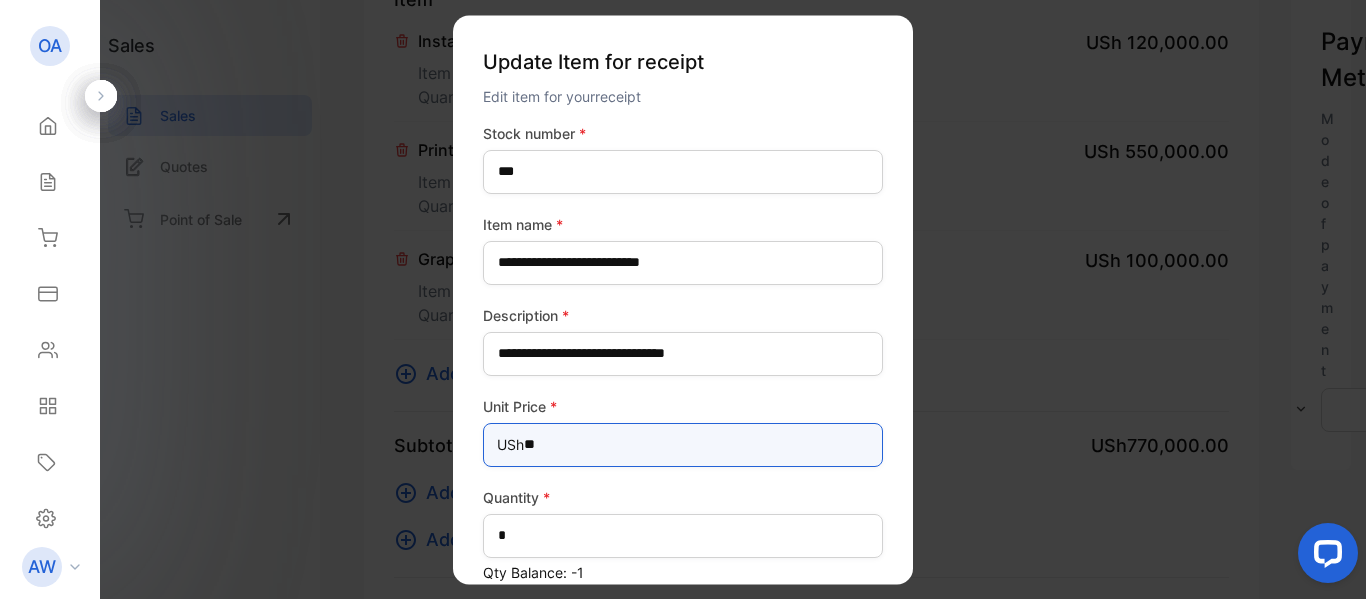type on "*" 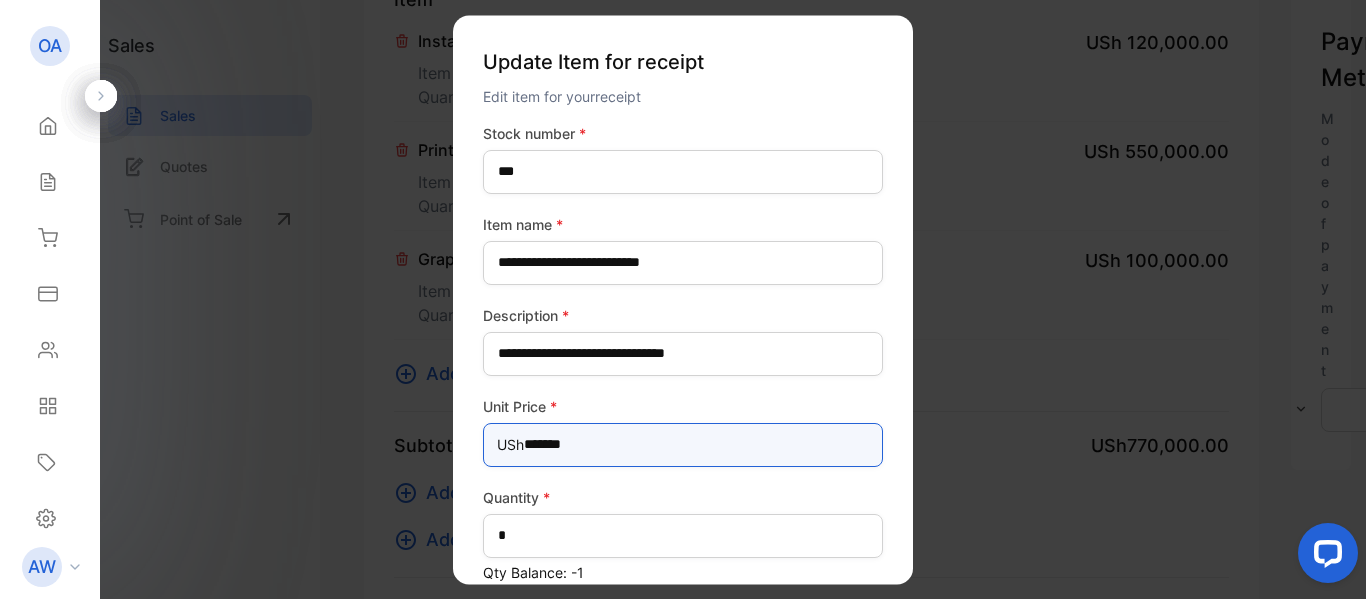 type on "*******" 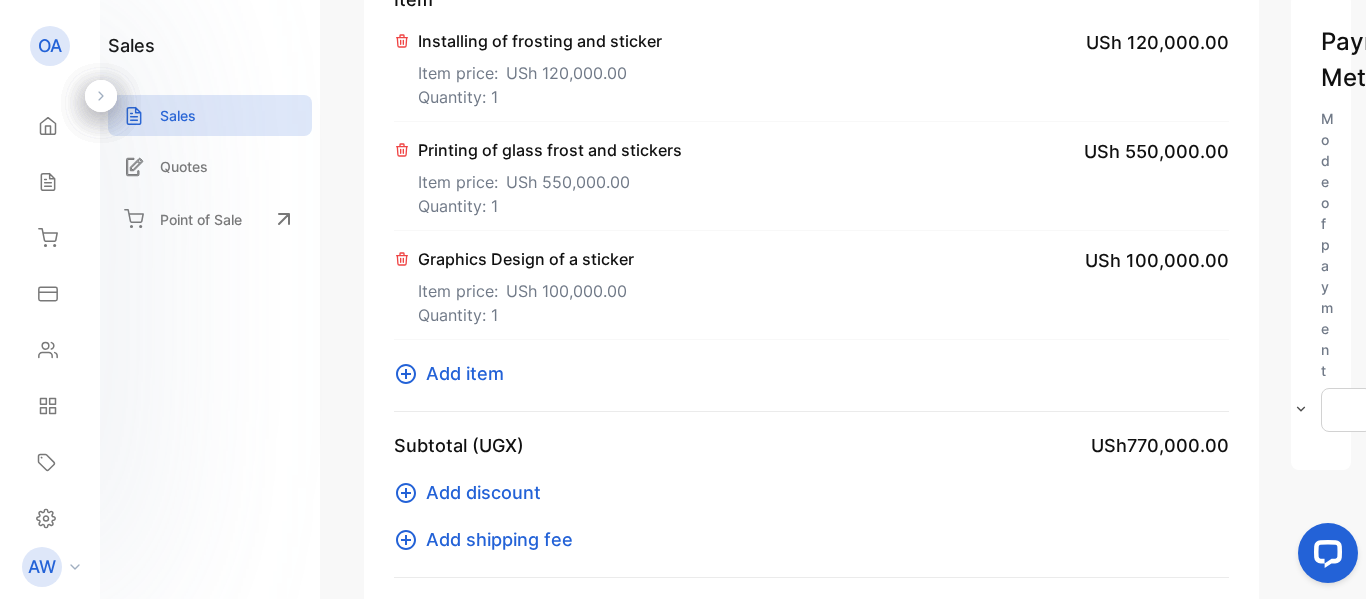 click on "Printing of glass frost and stickers" at bounding box center (550, 150) 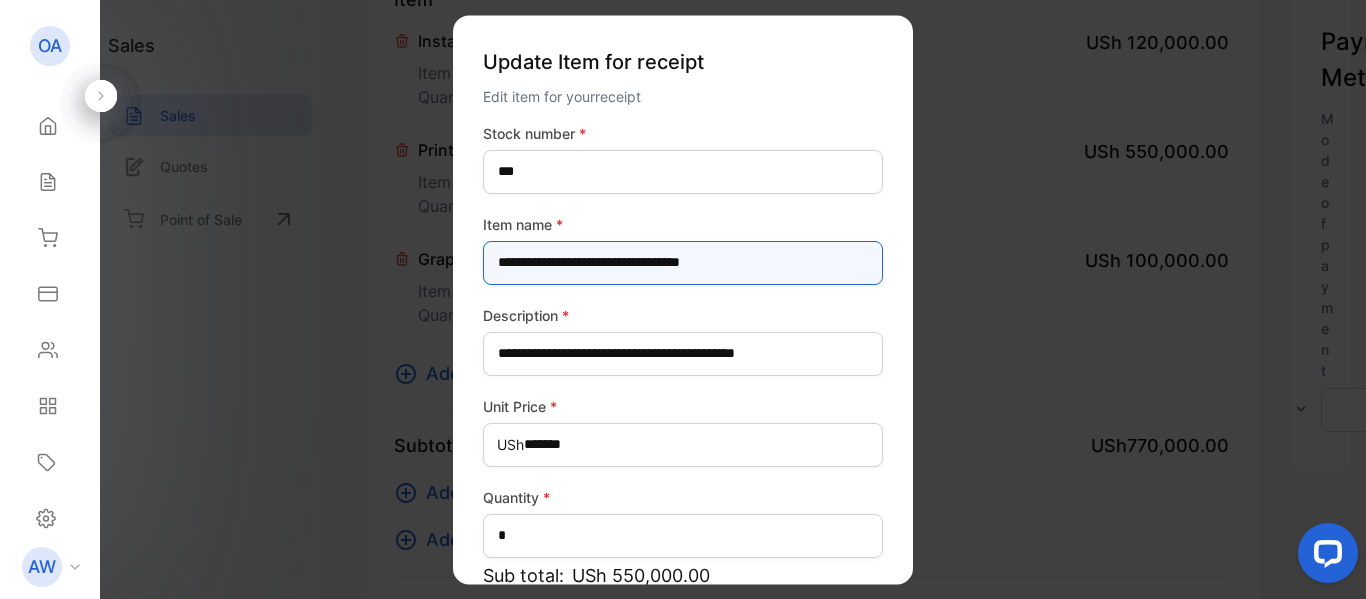 click on "**********" at bounding box center (683, 263) 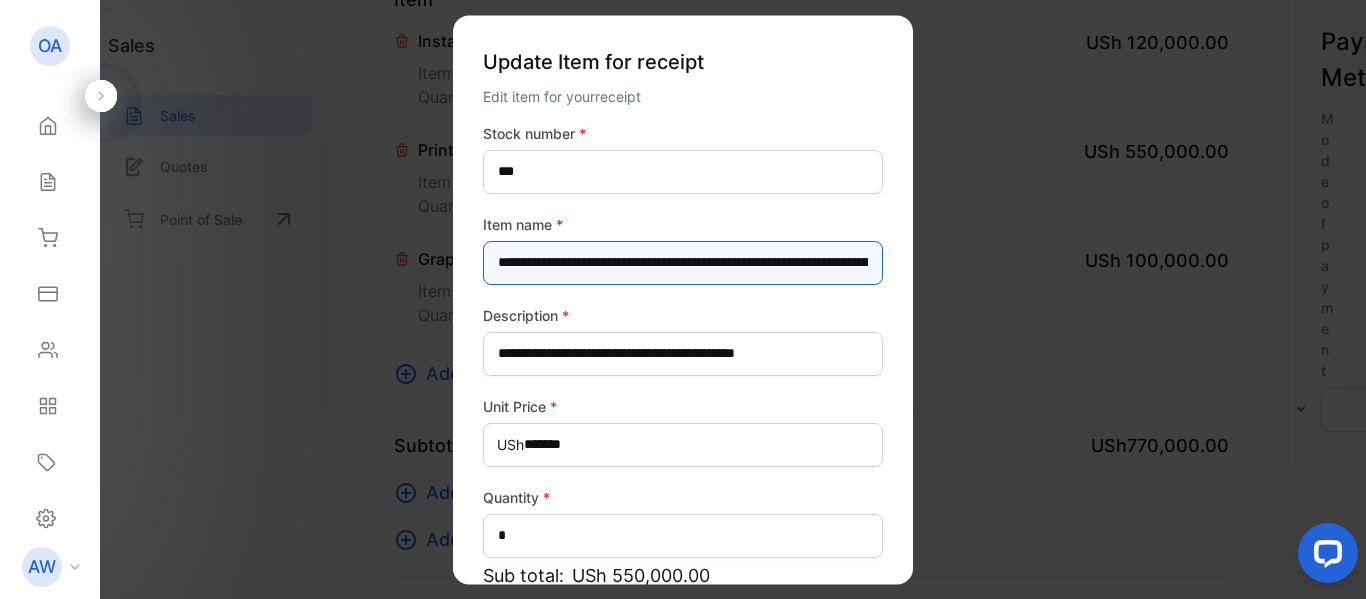 scroll, scrollTop: 0, scrollLeft: 207, axis: horizontal 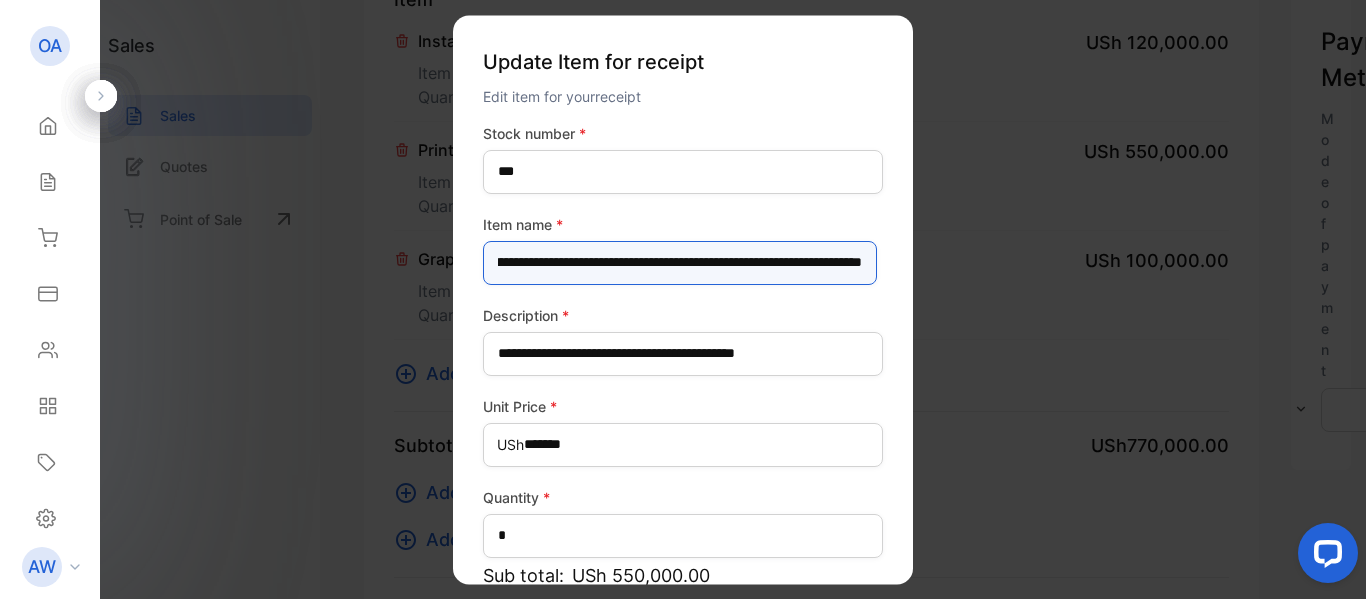 drag, startPoint x: 557, startPoint y: 265, endPoint x: 881, endPoint y: 265, distance: 324 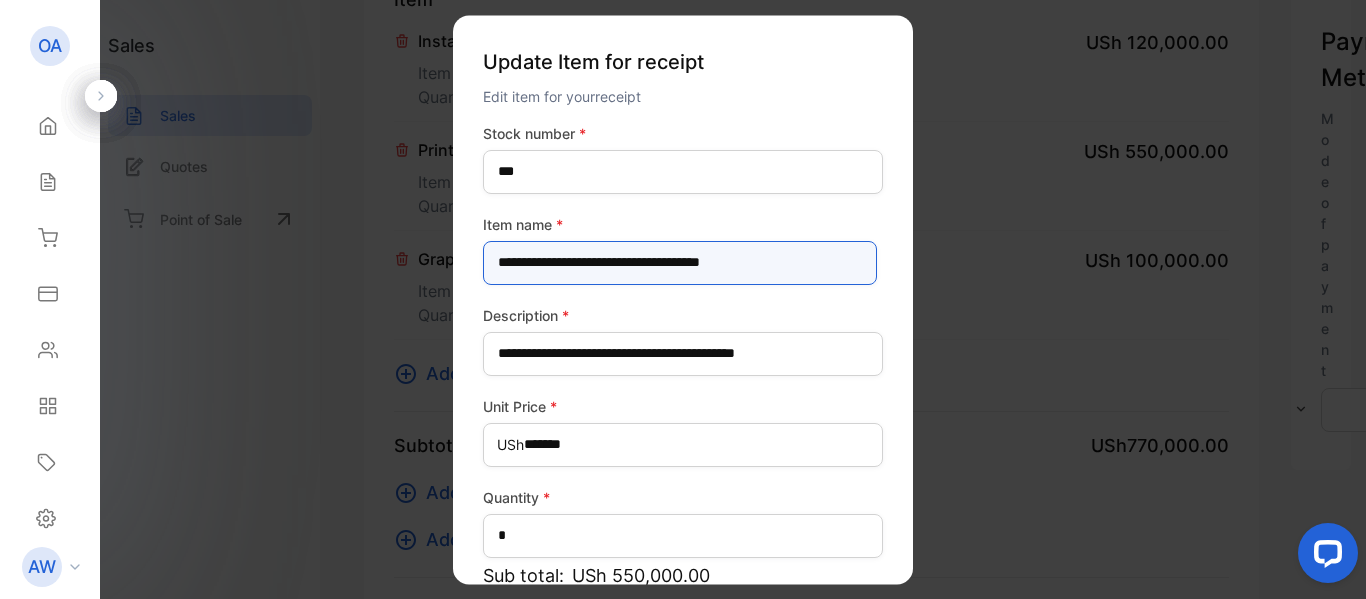 scroll, scrollTop: 0, scrollLeft: 0, axis: both 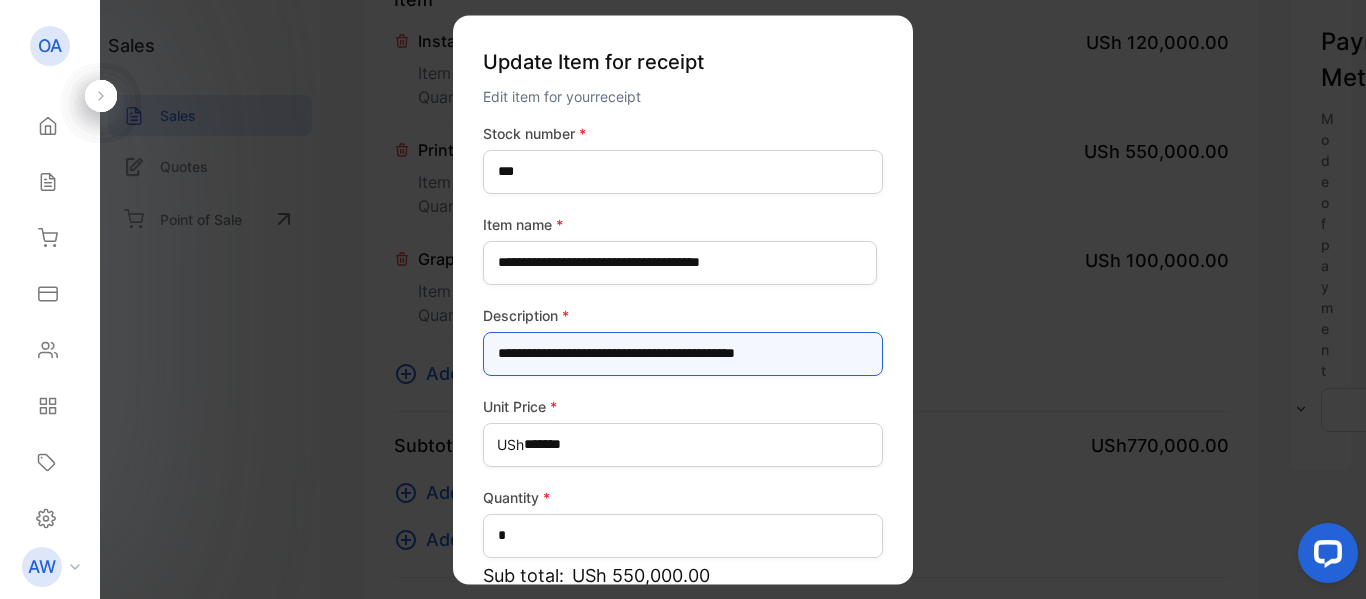 click on "**********" at bounding box center (683, 354) 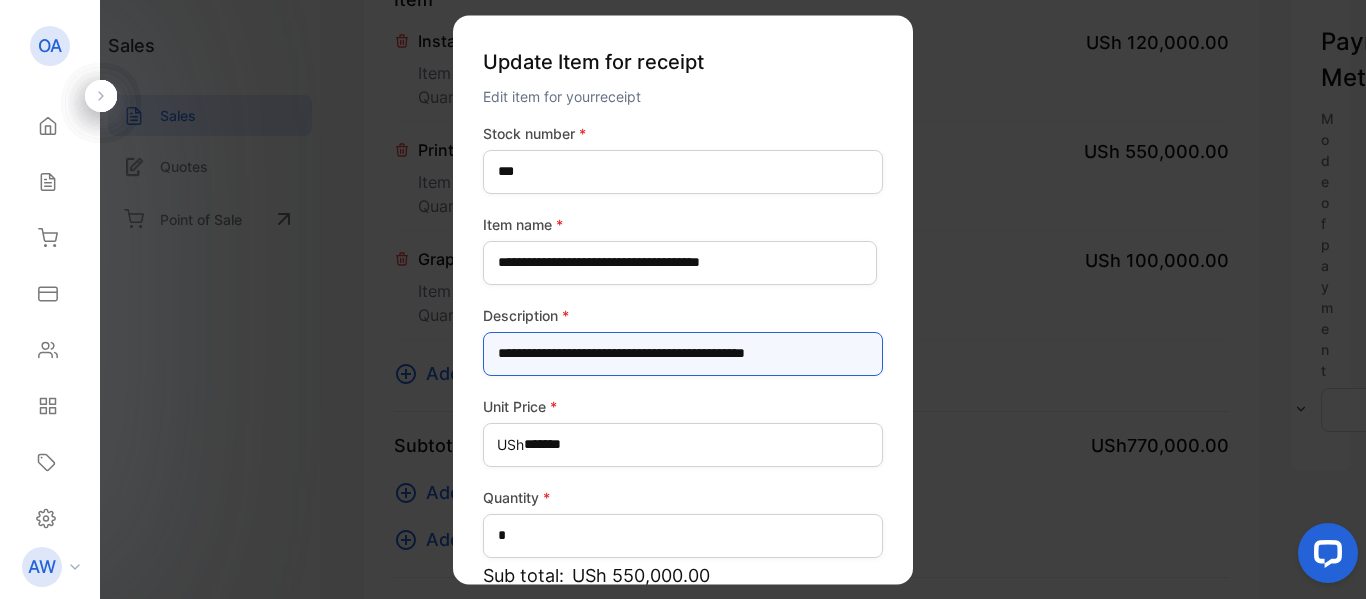 type on "**********" 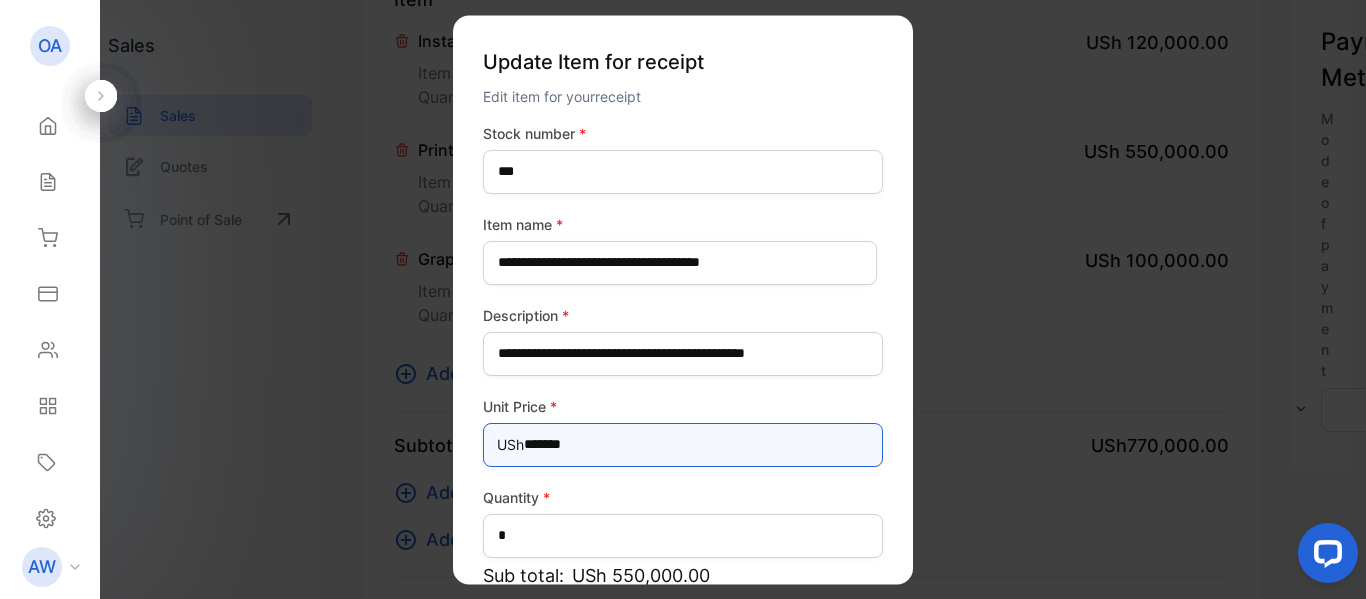 click on "*******" at bounding box center [683, 445] 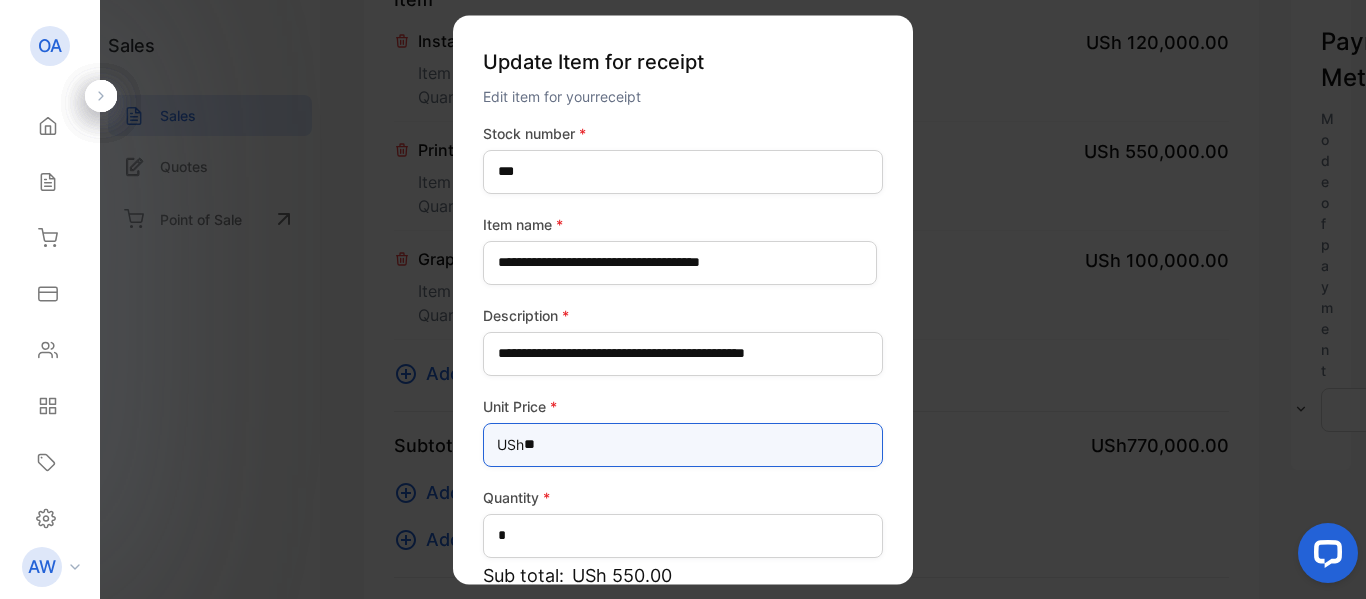 type on "*" 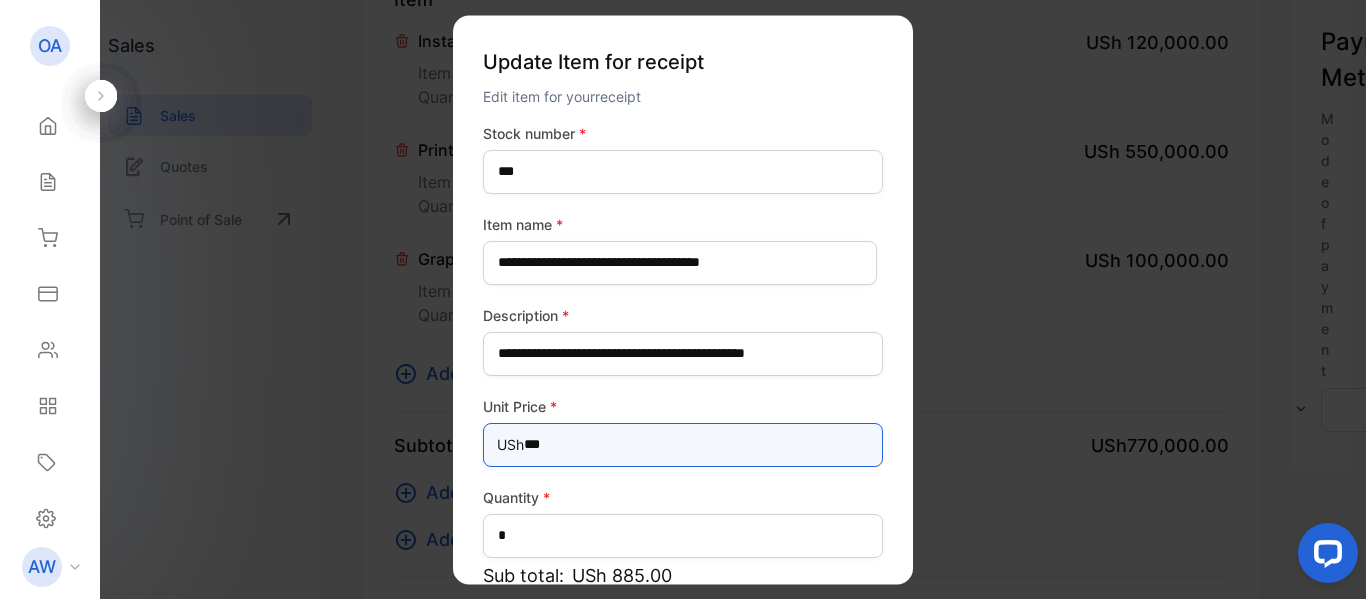 type on "*******" 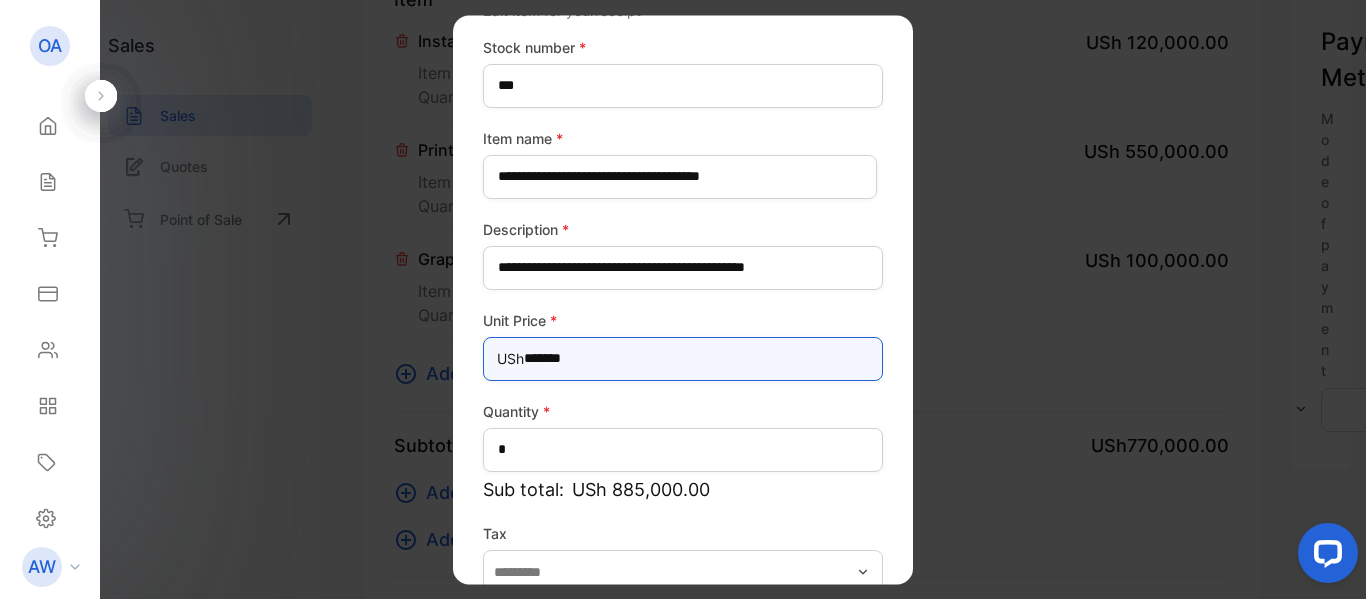 scroll, scrollTop: 196, scrollLeft: 0, axis: vertical 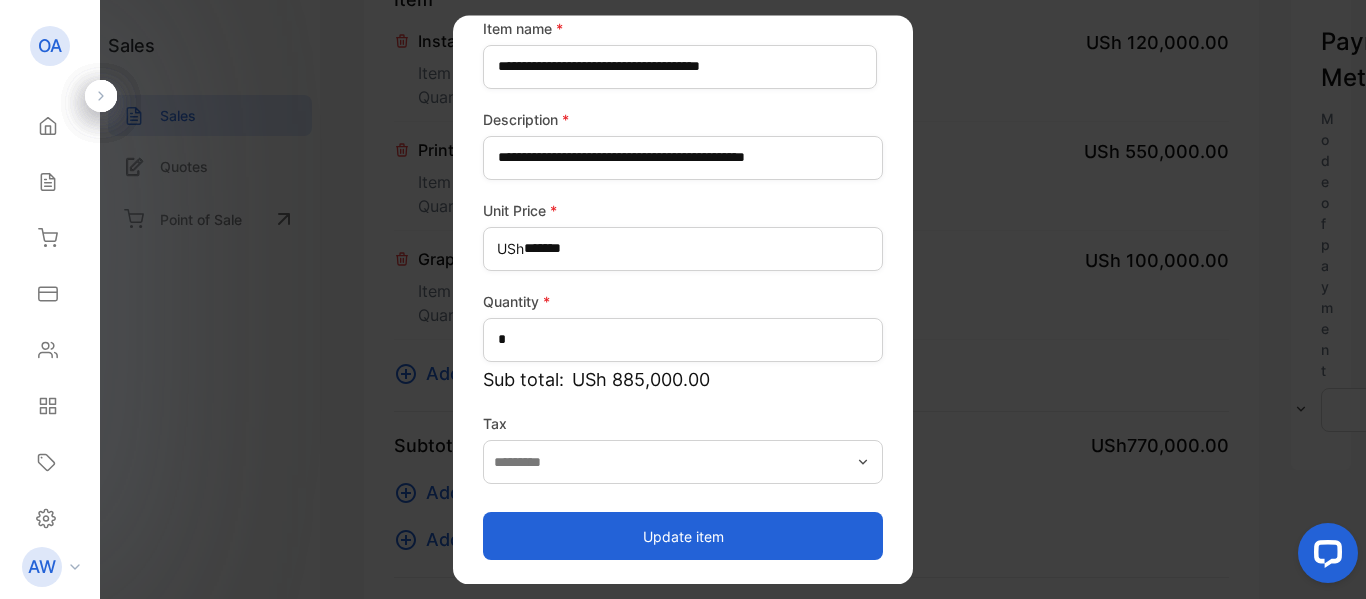 click on "Update item" at bounding box center [683, 536] 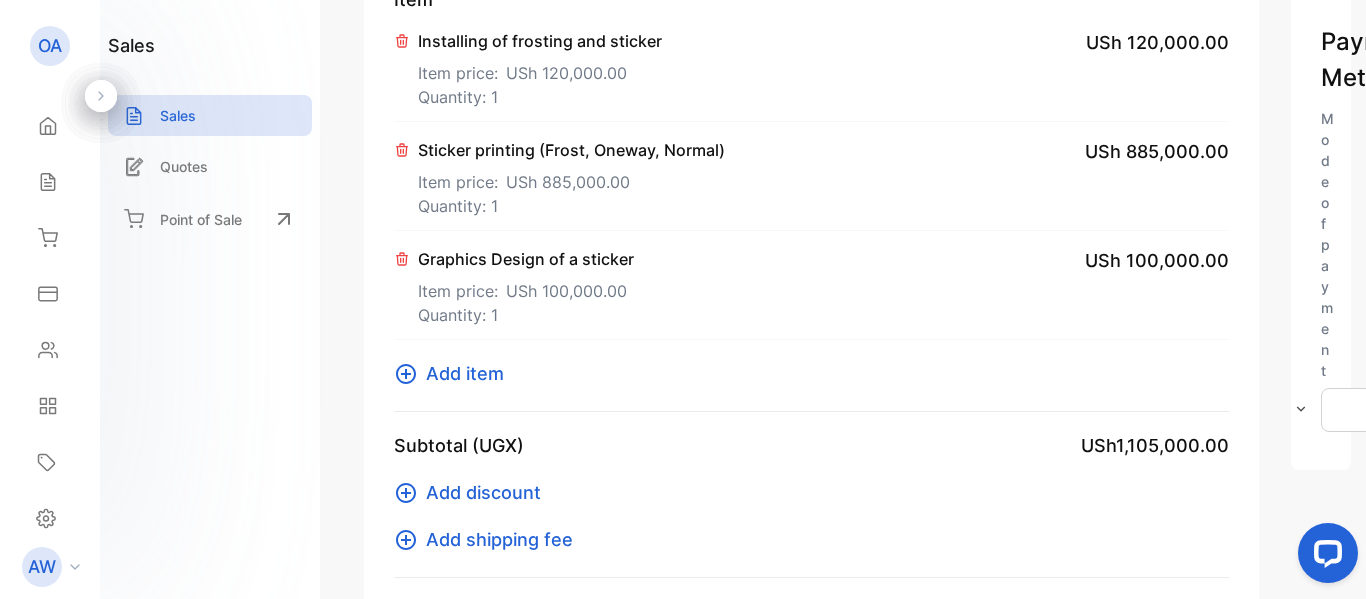 scroll, scrollTop: 395, scrollLeft: 0, axis: vertical 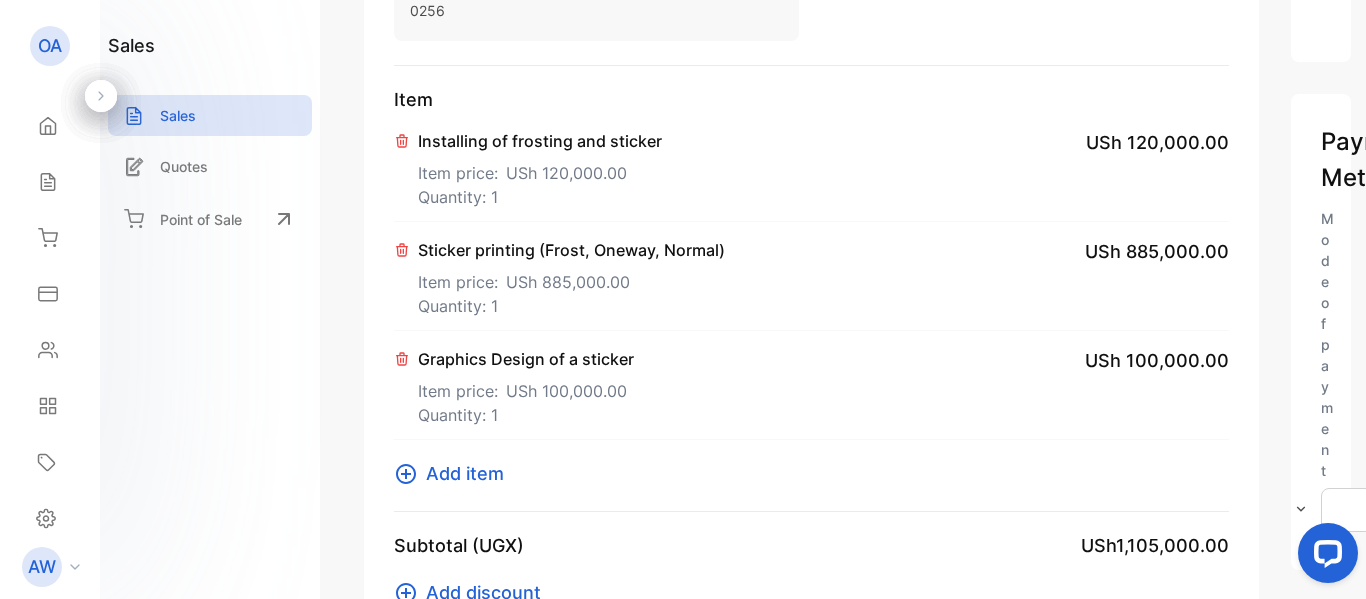click on "Installing of frosting and sticker" at bounding box center [540, 141] 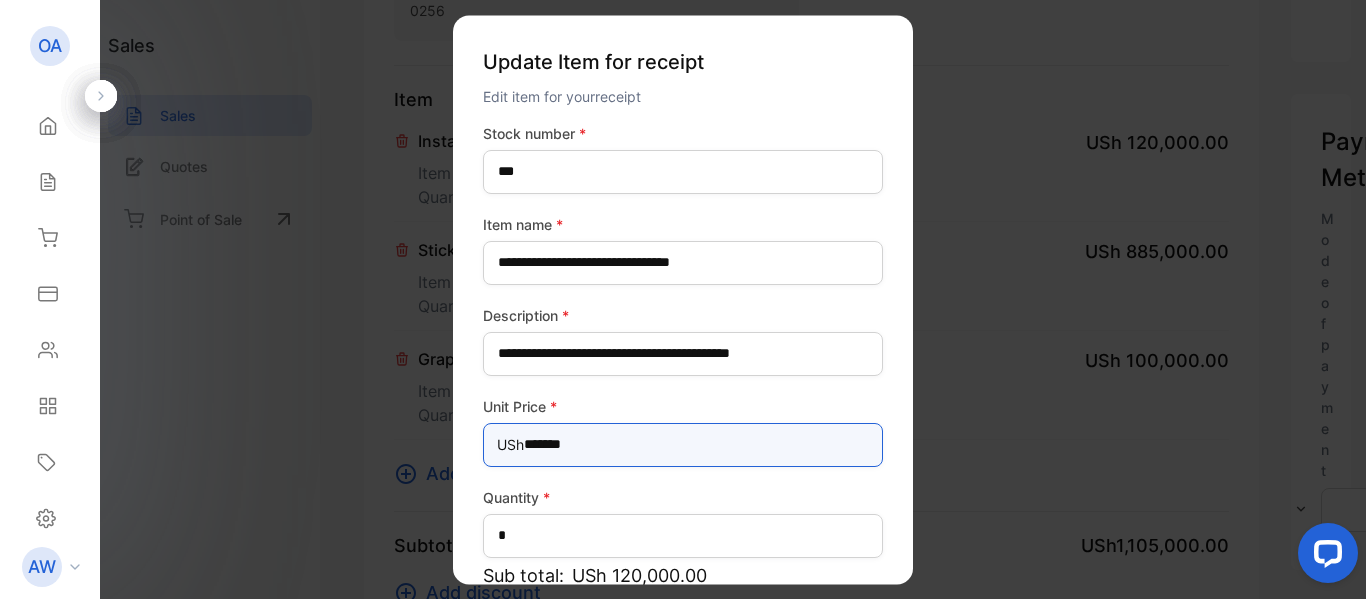 click on "*******" at bounding box center (683, 445) 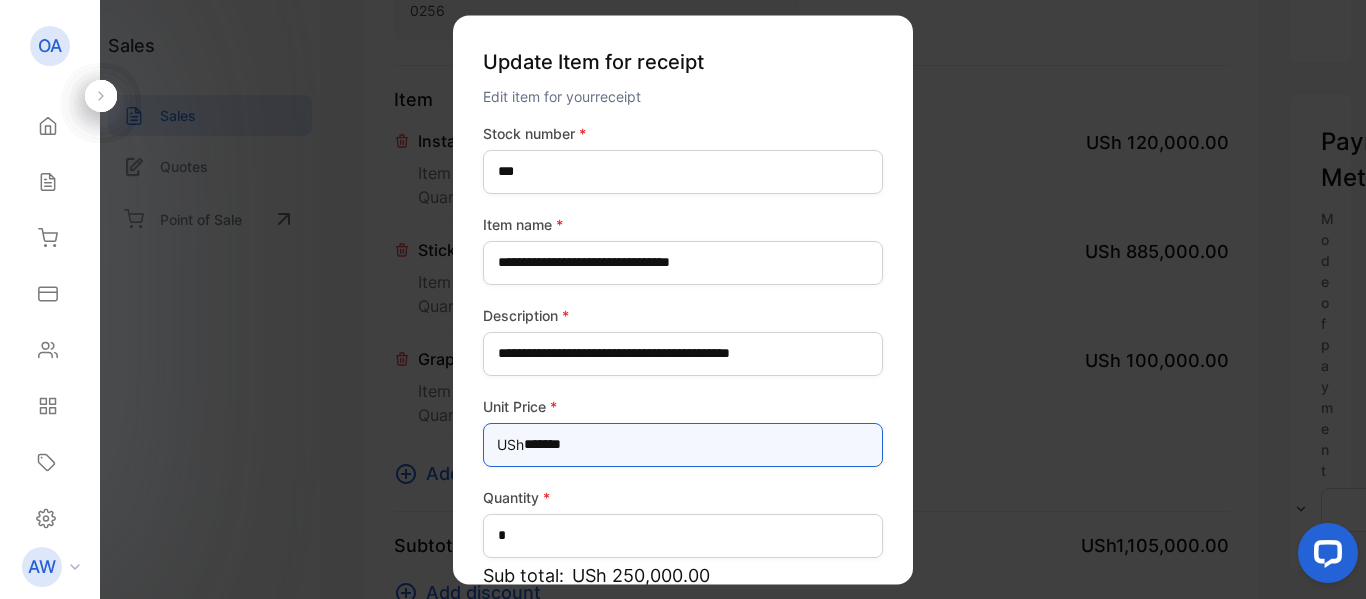 type on "*******" 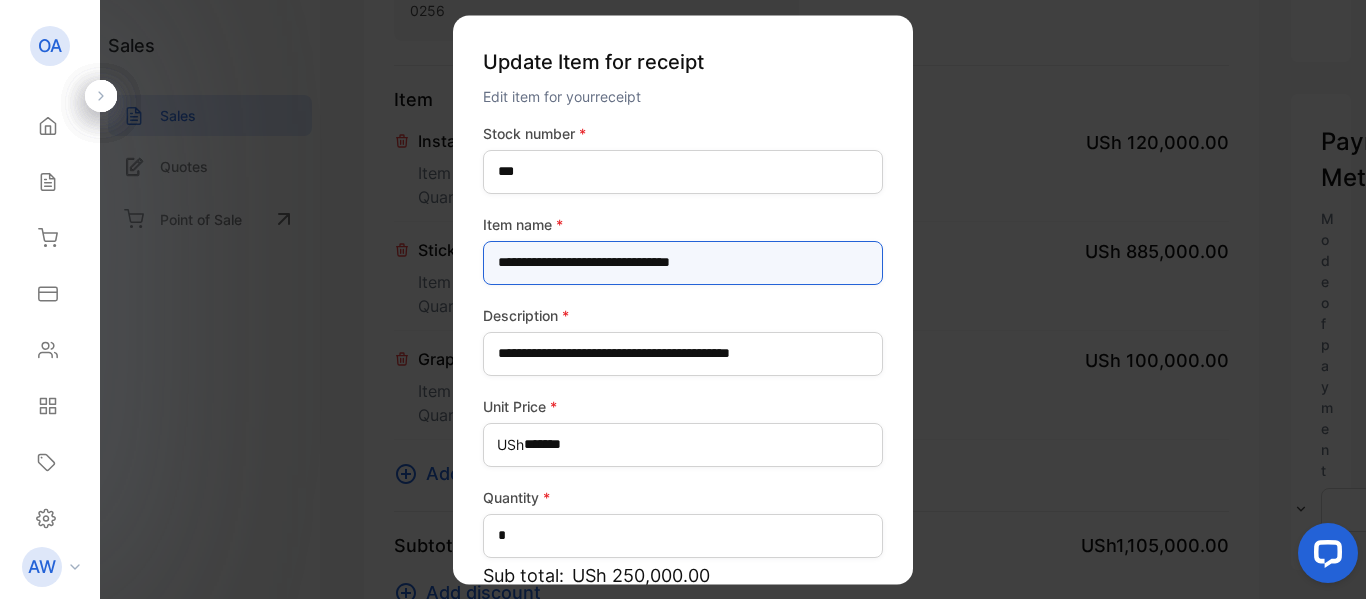 click on "**********" at bounding box center (683, 263) 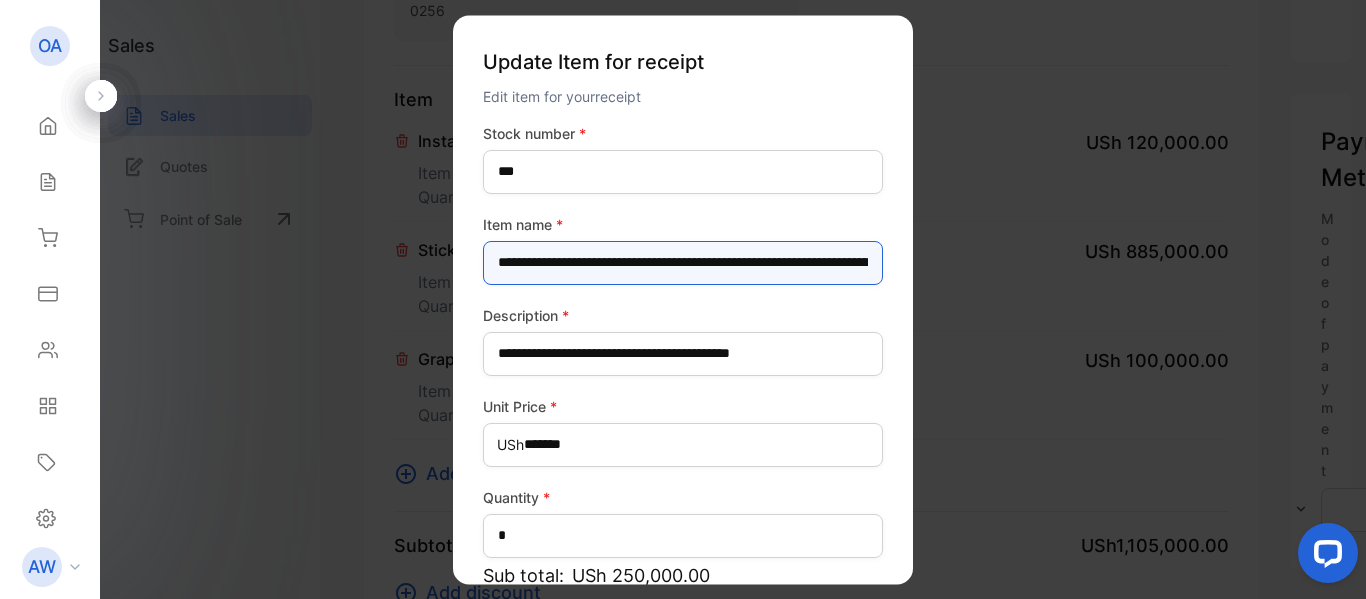 scroll, scrollTop: 0, scrollLeft: 142, axis: horizontal 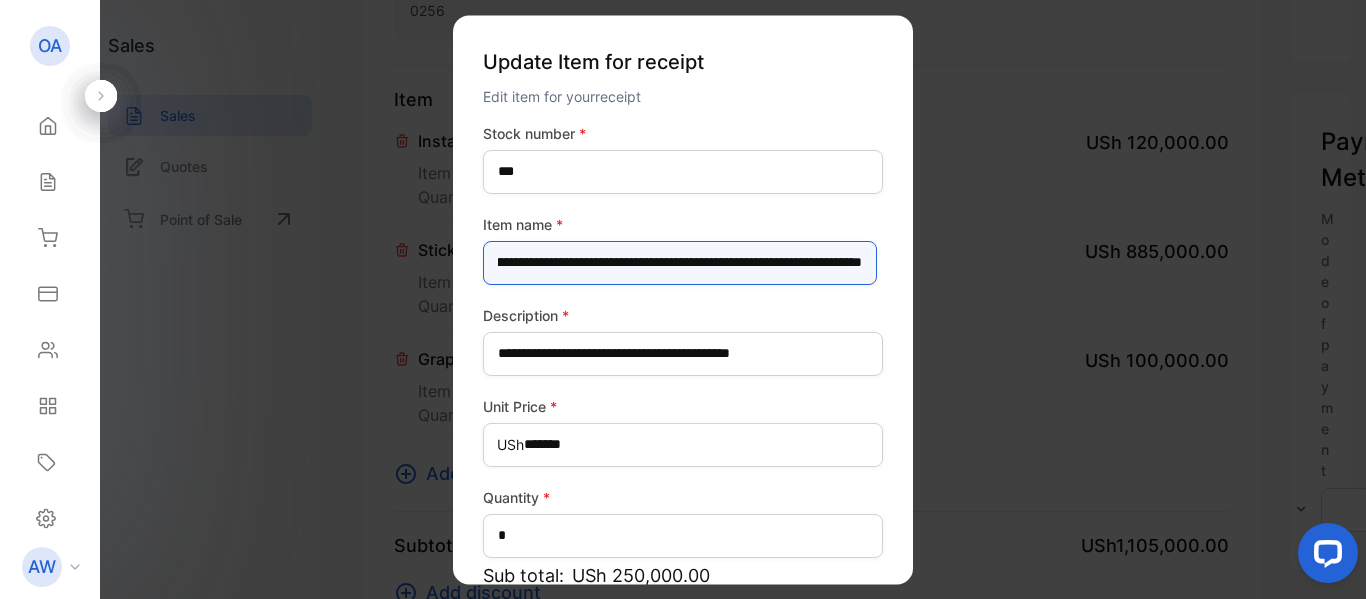 drag, startPoint x: 565, startPoint y: 261, endPoint x: 879, endPoint y: 258, distance: 314.01434 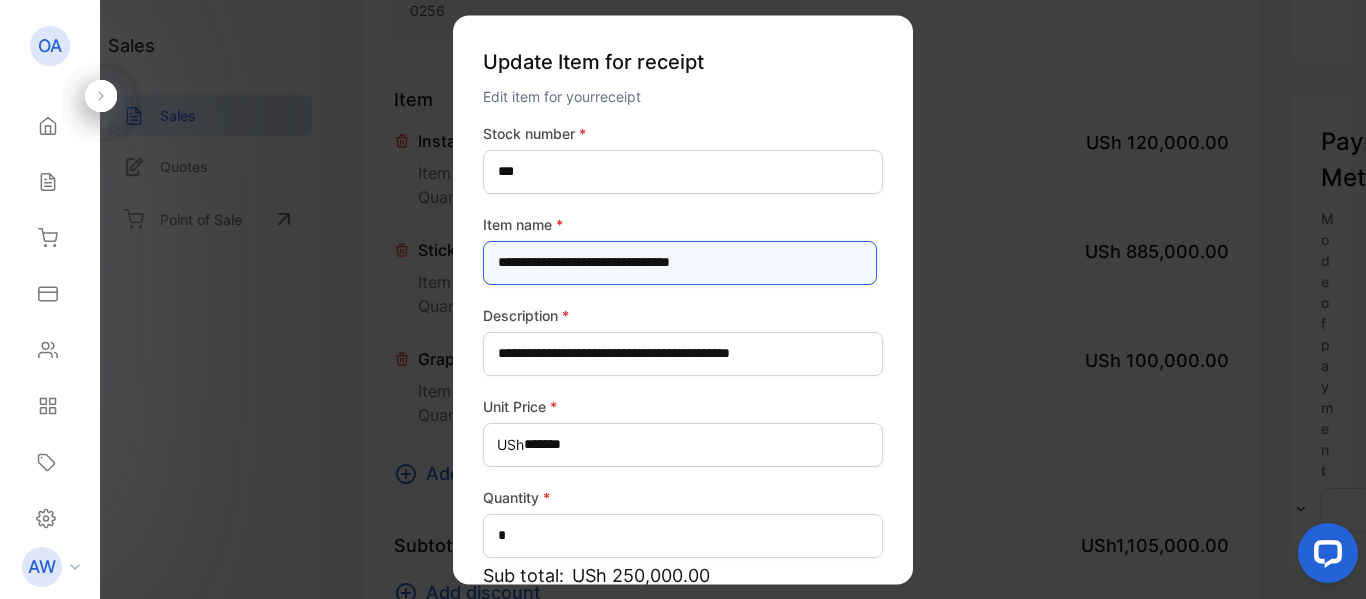 scroll, scrollTop: 0, scrollLeft: 0, axis: both 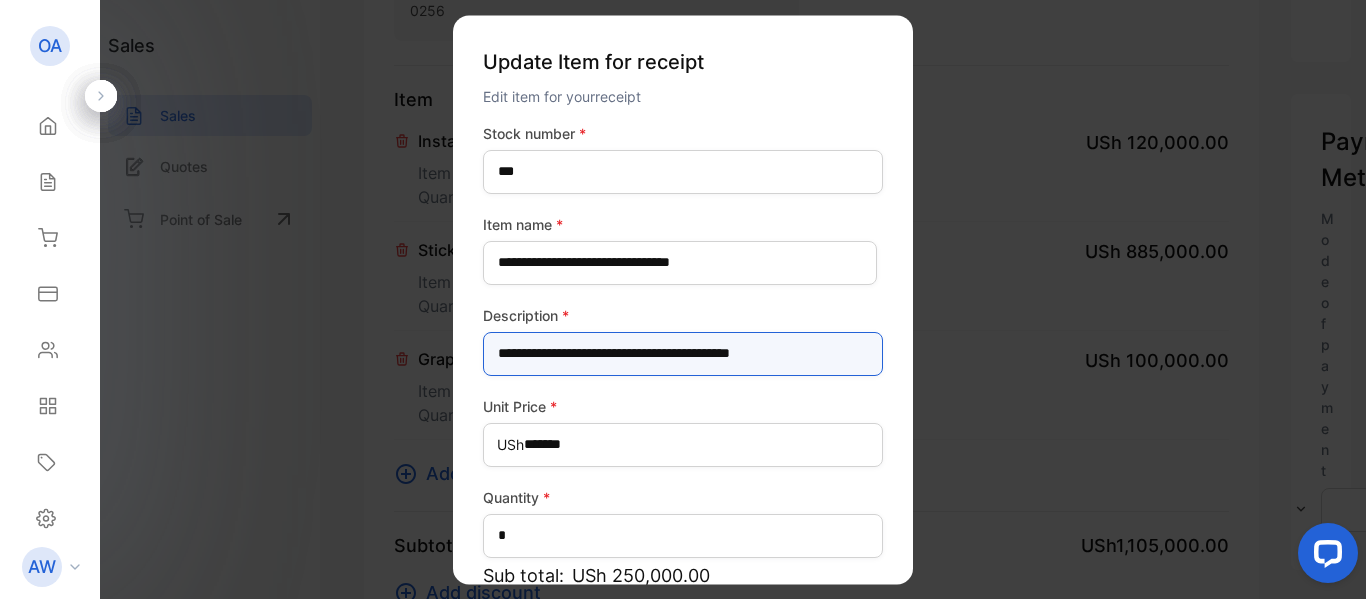 click on "**********" at bounding box center [683, 354] 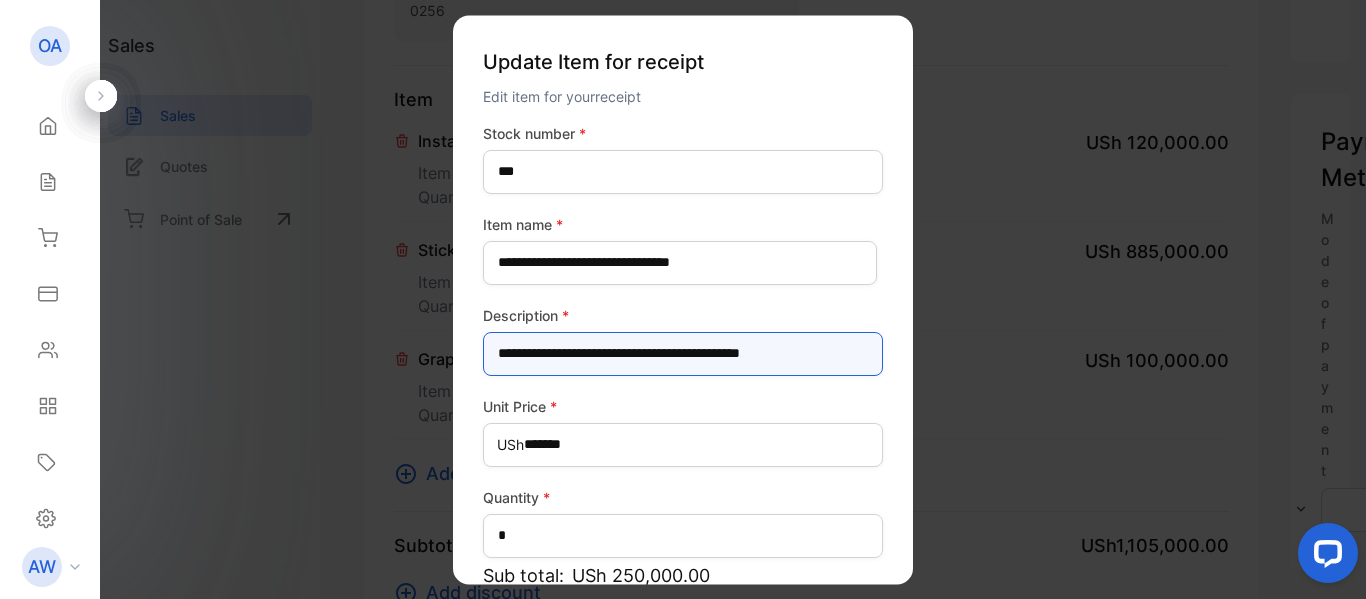 type on "**********" 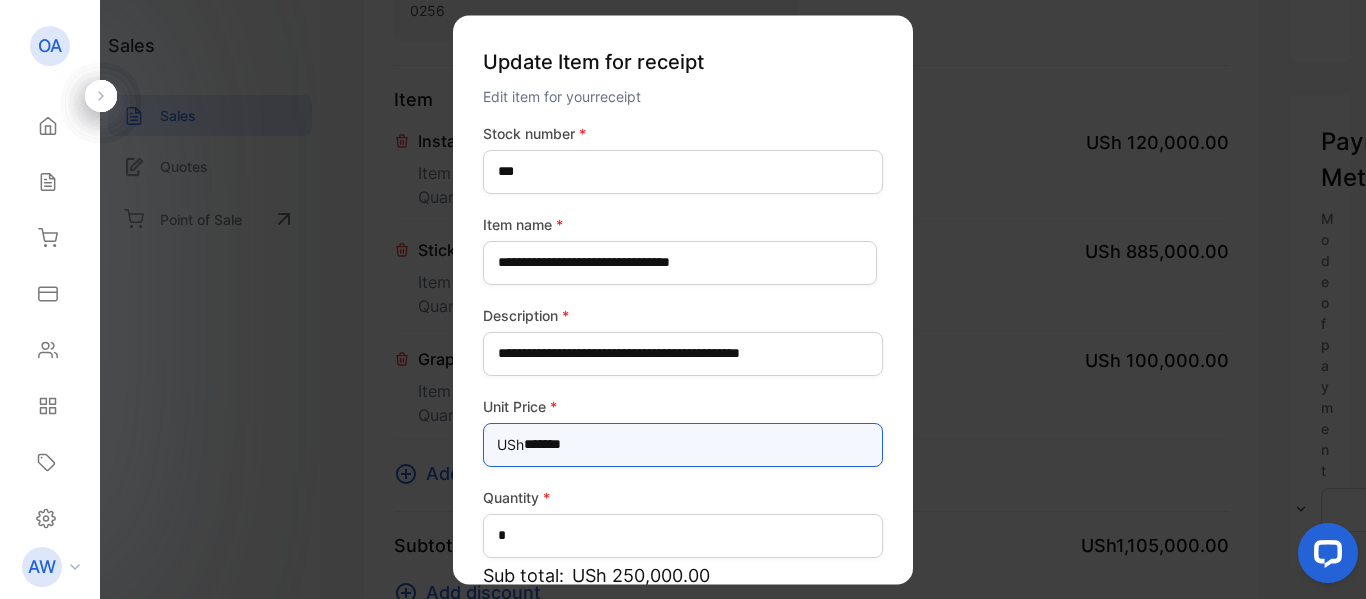 click on "*******" at bounding box center [683, 445] 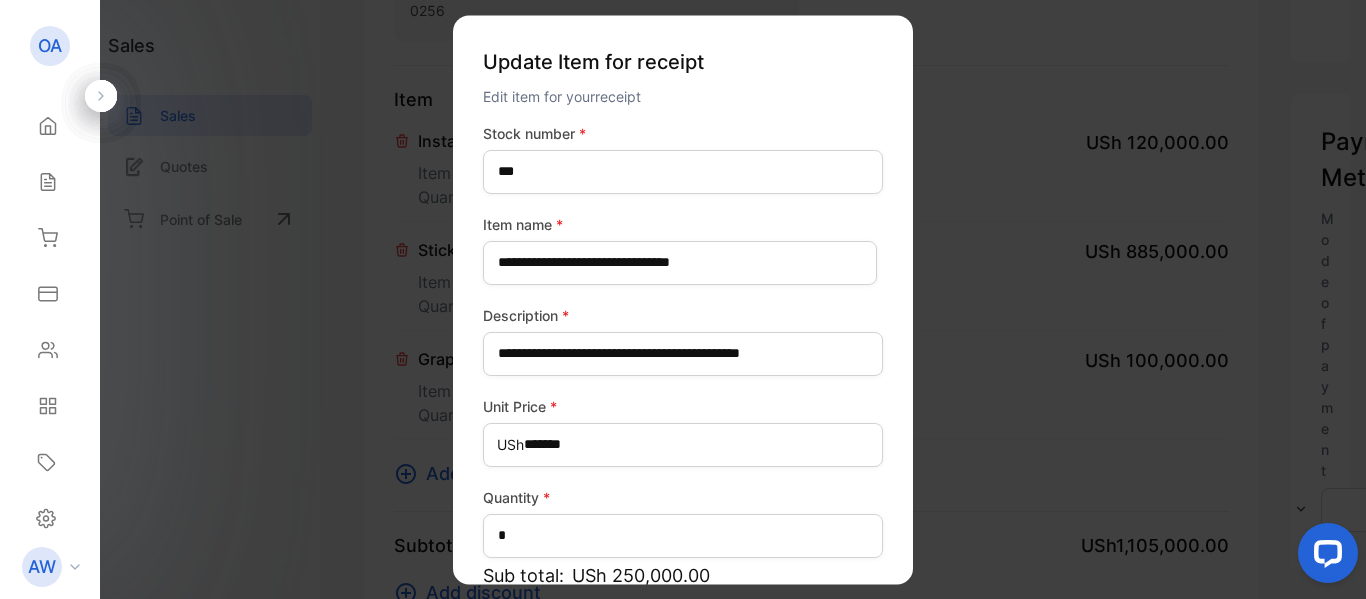 click on "Unit Price   *" at bounding box center [683, 406] 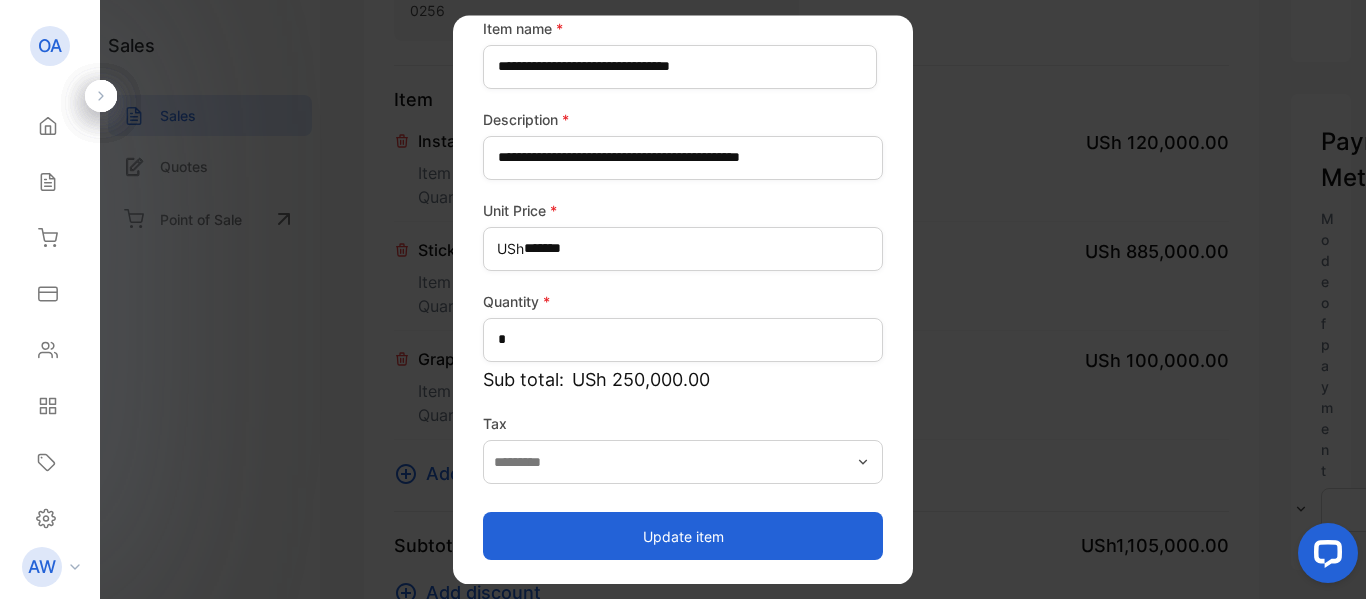 click on "Update item" at bounding box center [683, 536] 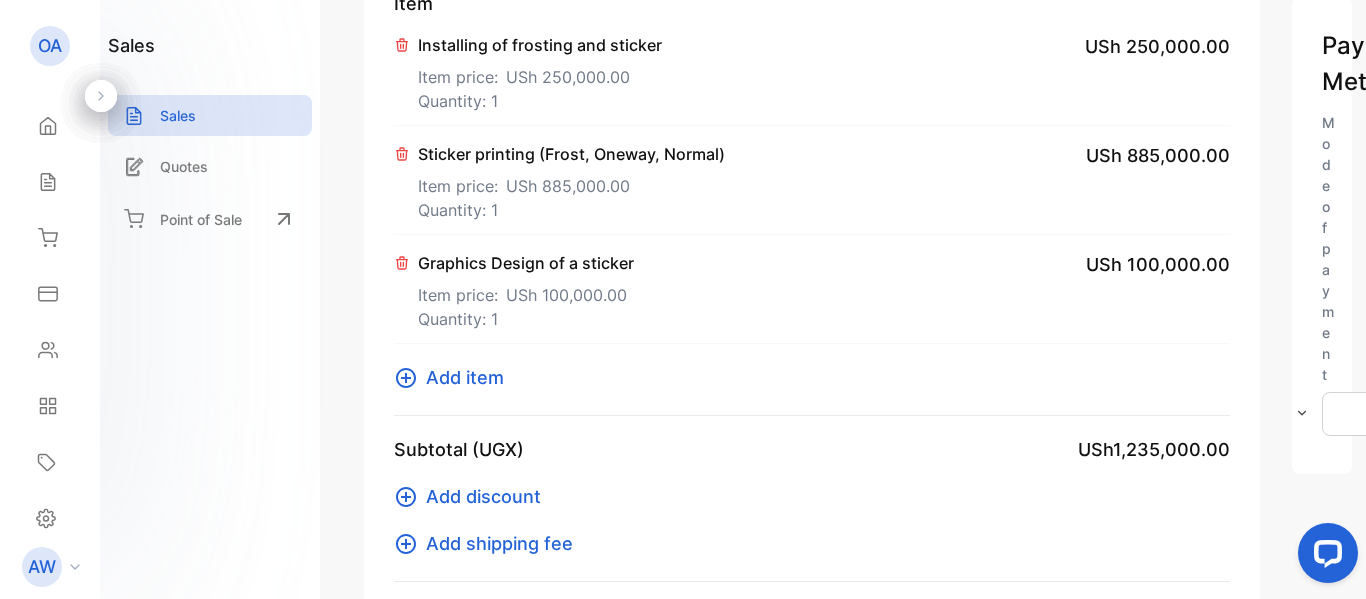 scroll, scrollTop: 476, scrollLeft: 0, axis: vertical 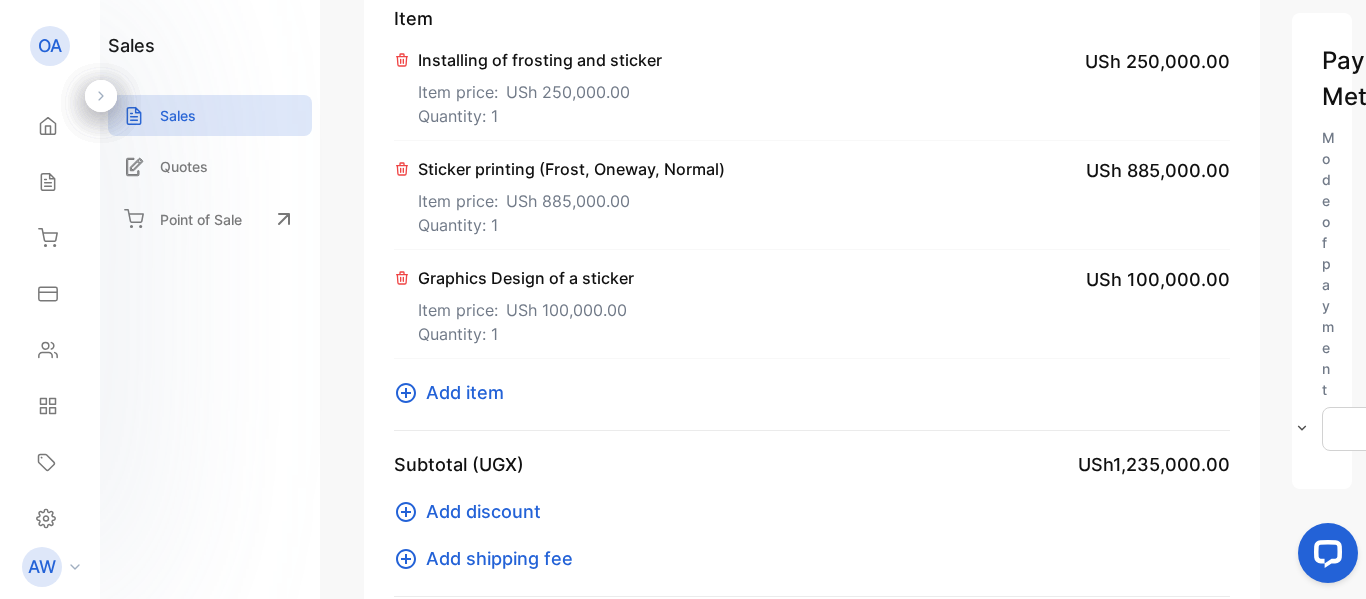 click on "Add item" at bounding box center [465, 392] 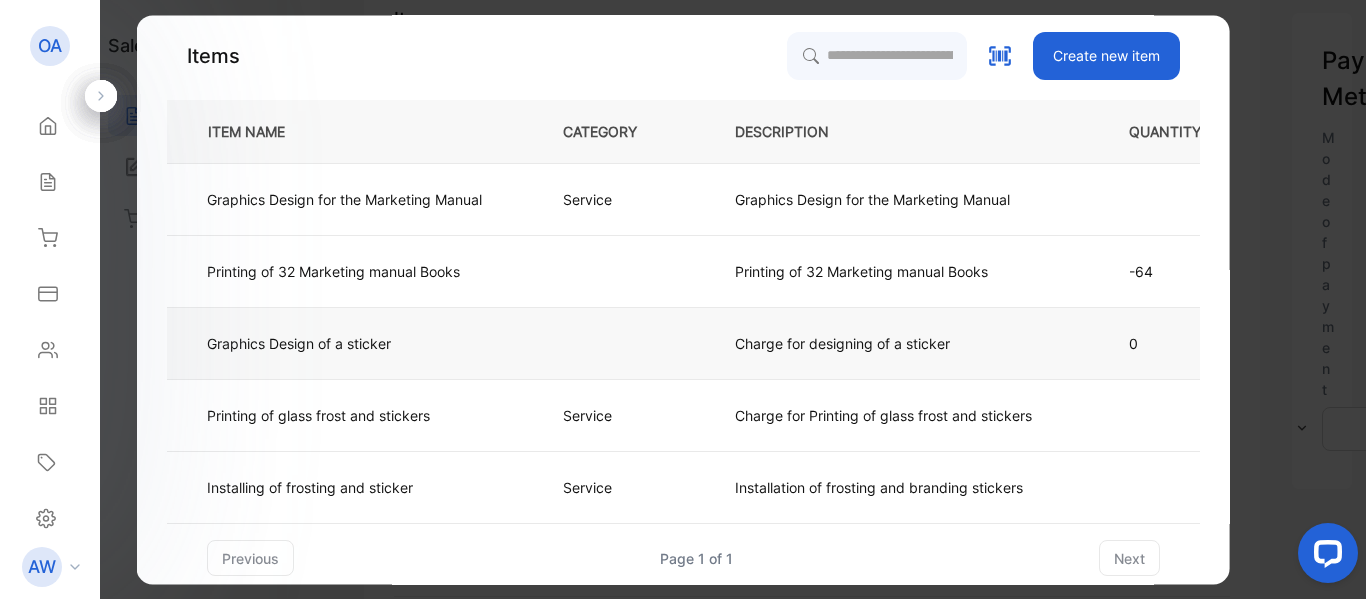 scroll, scrollTop: 8, scrollLeft: 0, axis: vertical 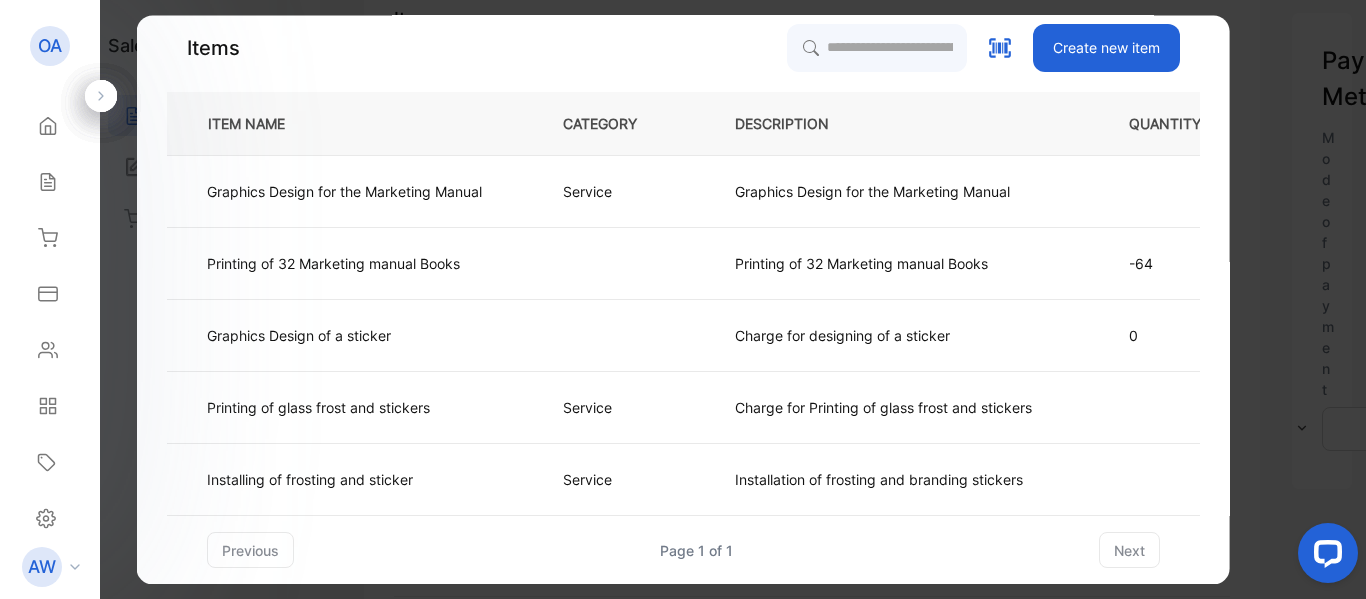 click on "Create new item" at bounding box center (1105, 48) 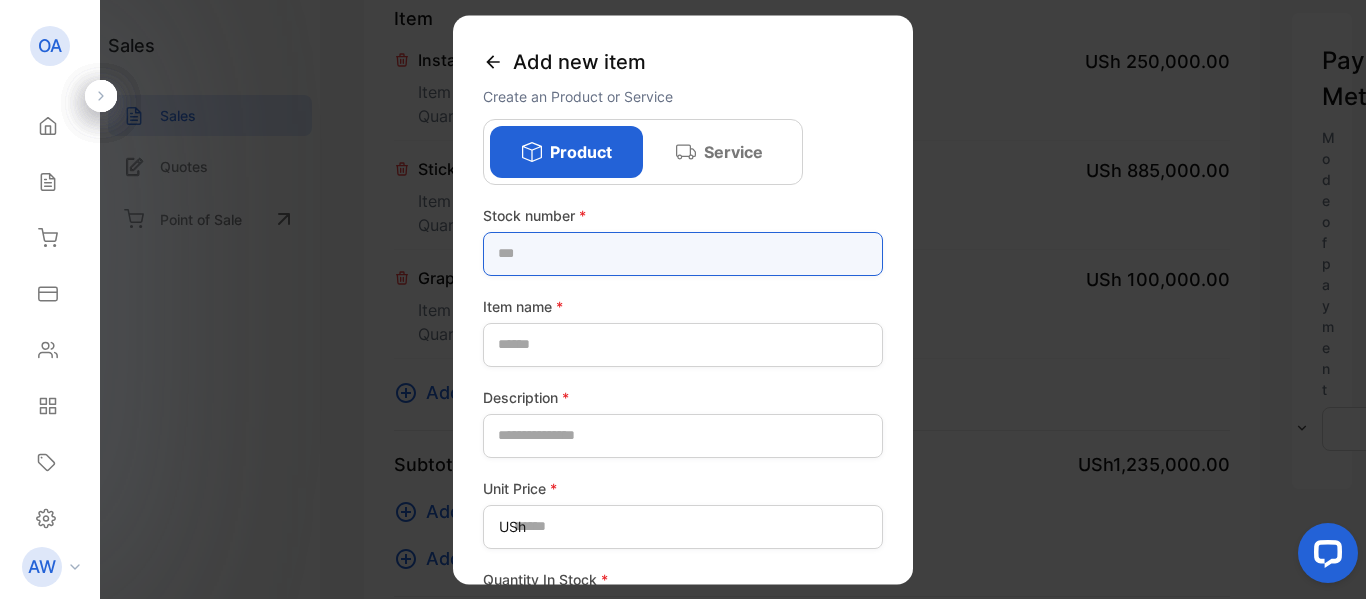 click at bounding box center [683, 254] 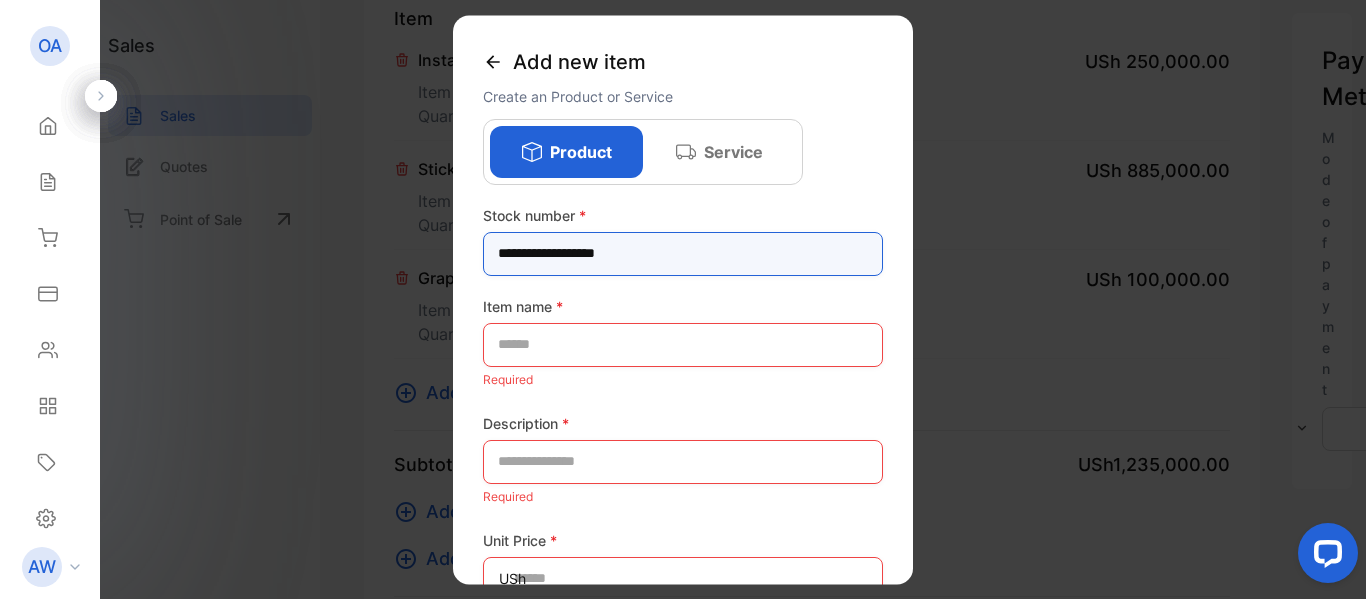 type on "**********" 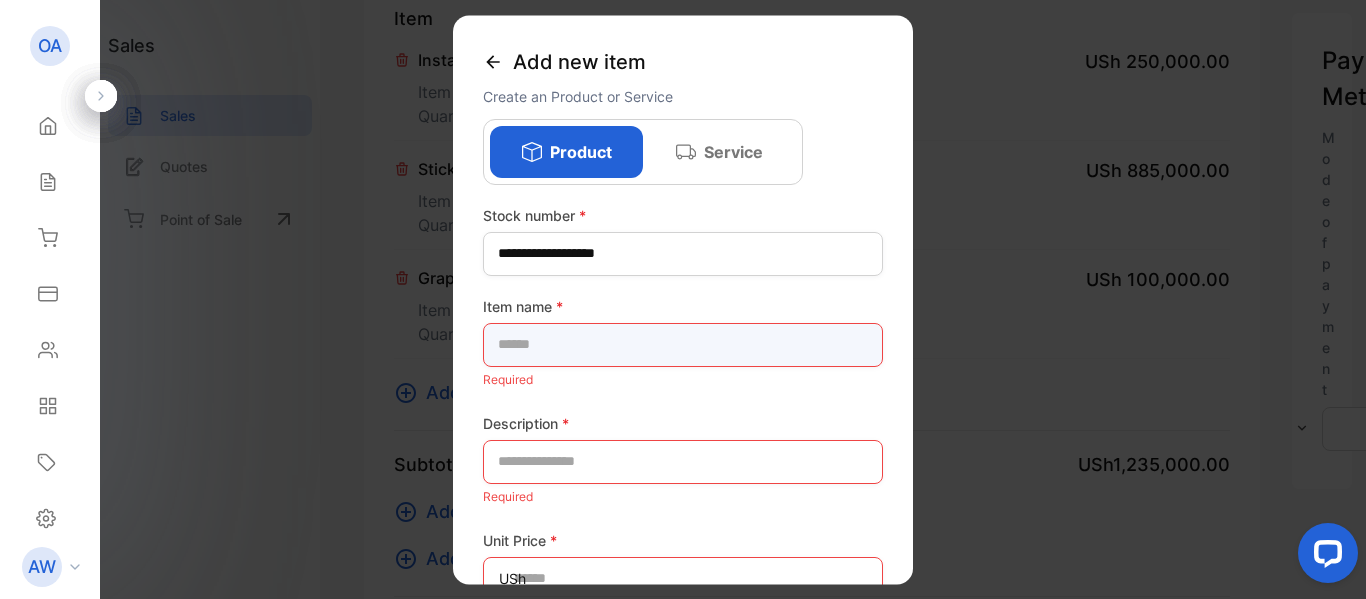 click at bounding box center (683, 345) 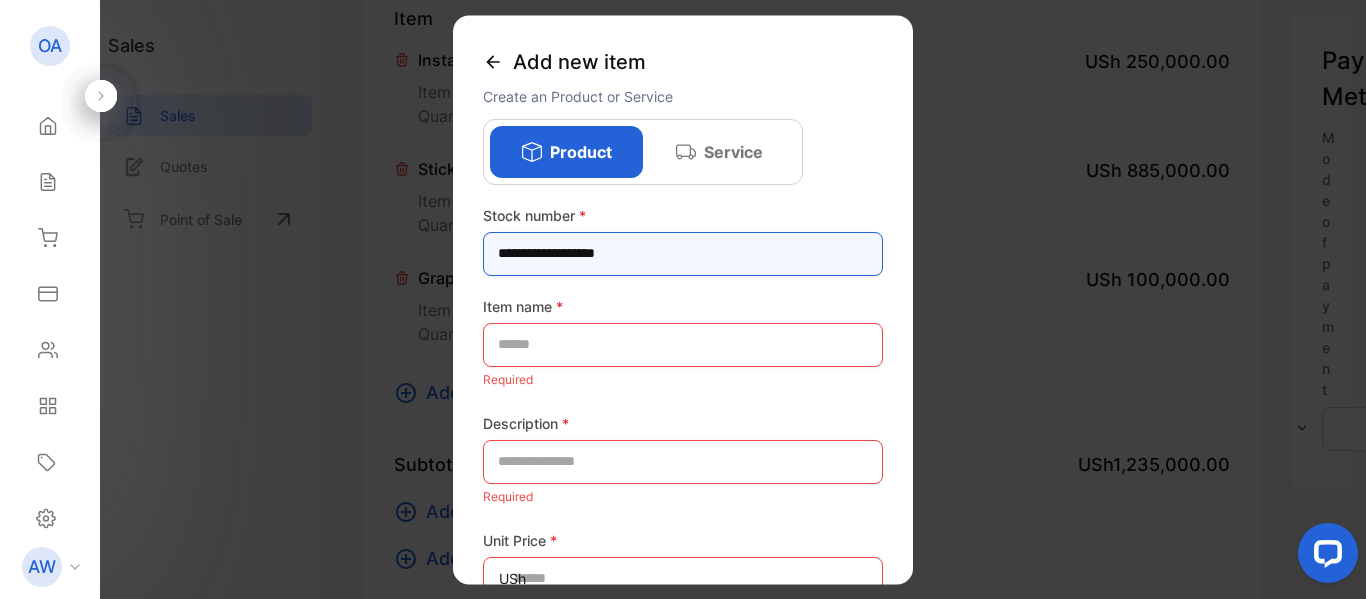 click on "**********" at bounding box center [683, 254] 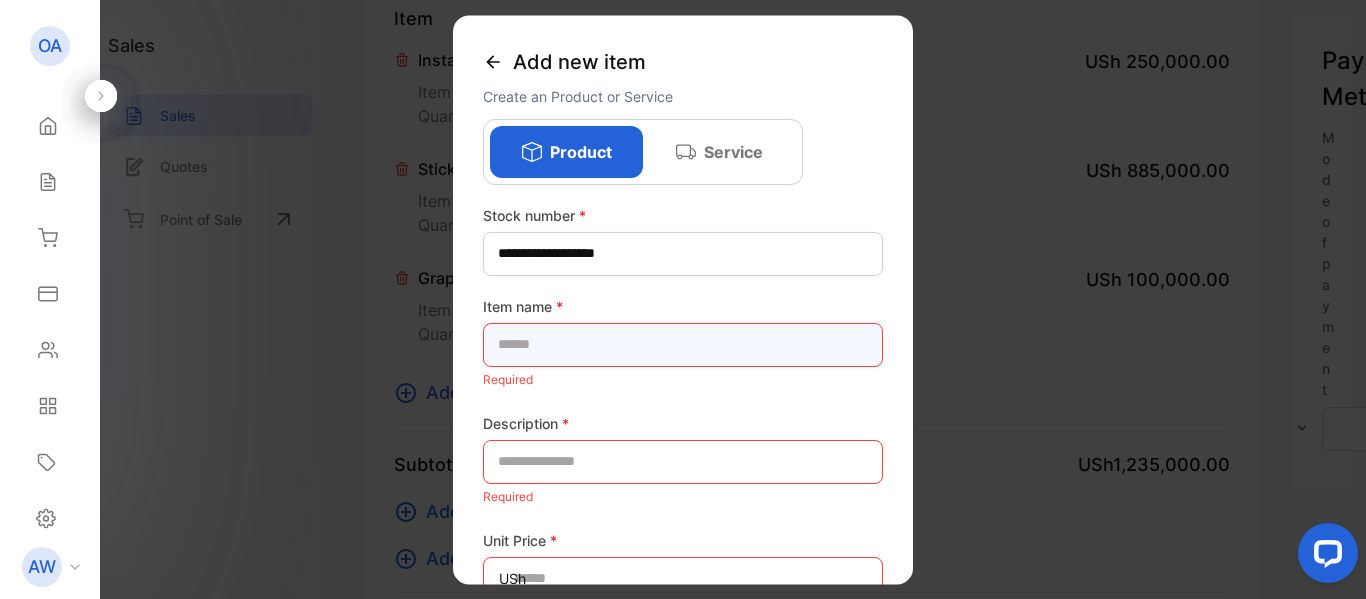 click at bounding box center [683, 345] 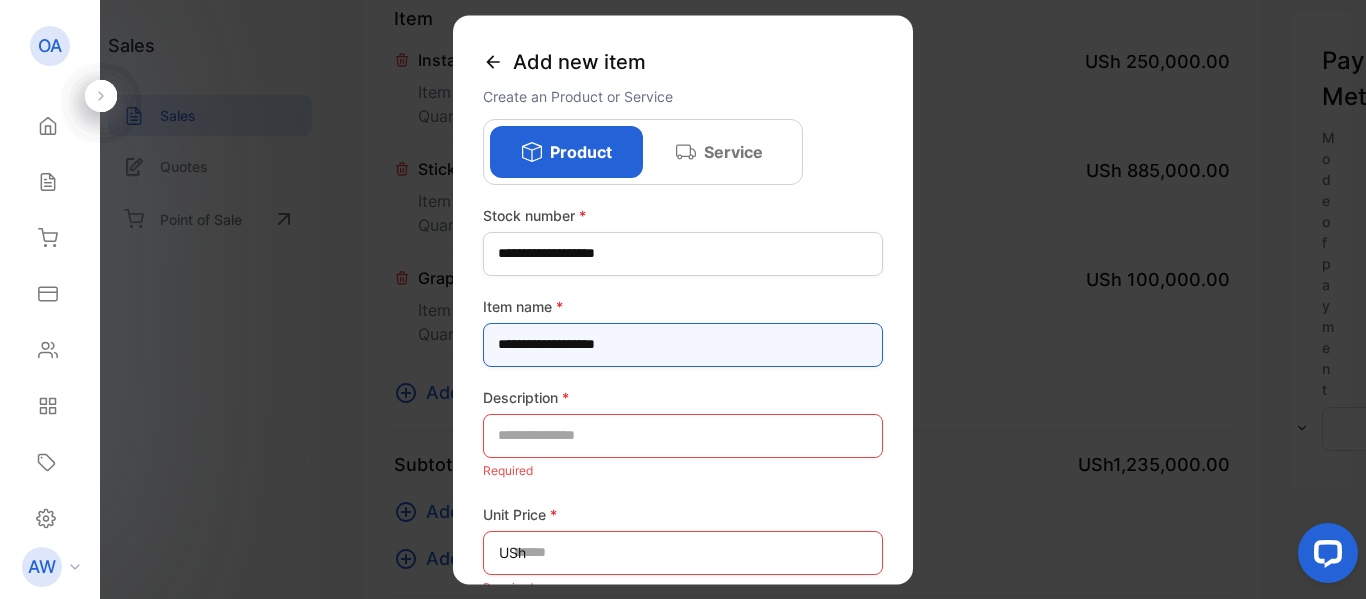 type on "**********" 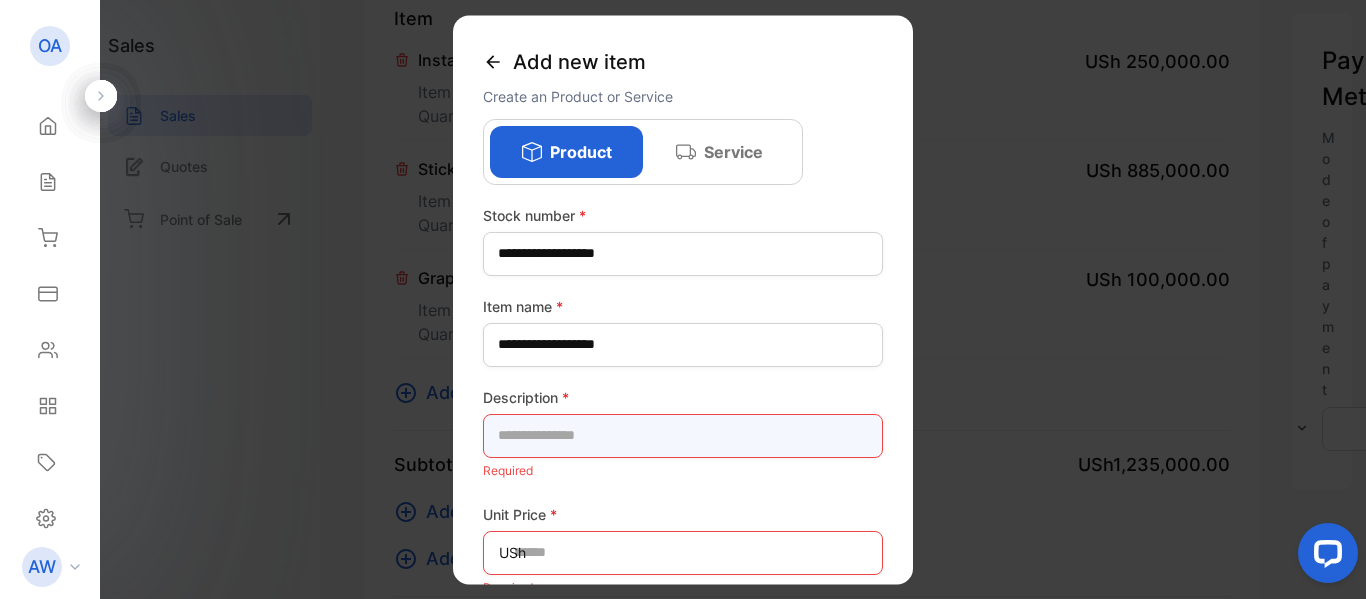 click at bounding box center [683, 436] 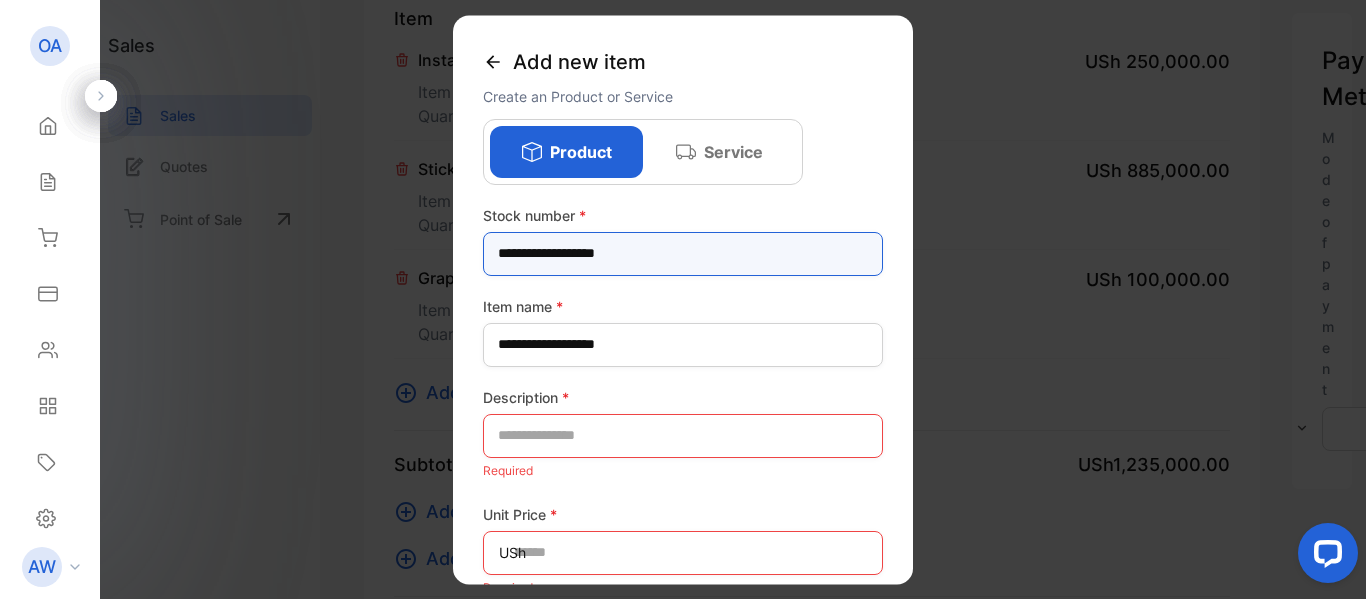 click on "**********" at bounding box center [683, 254] 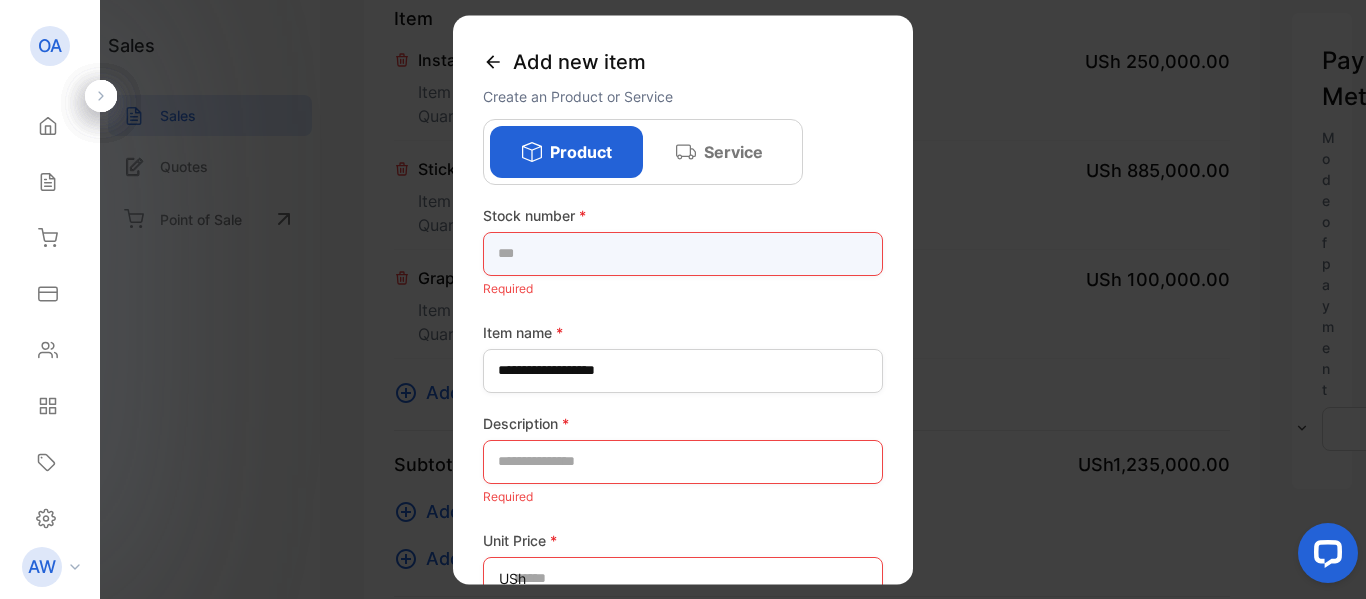 type 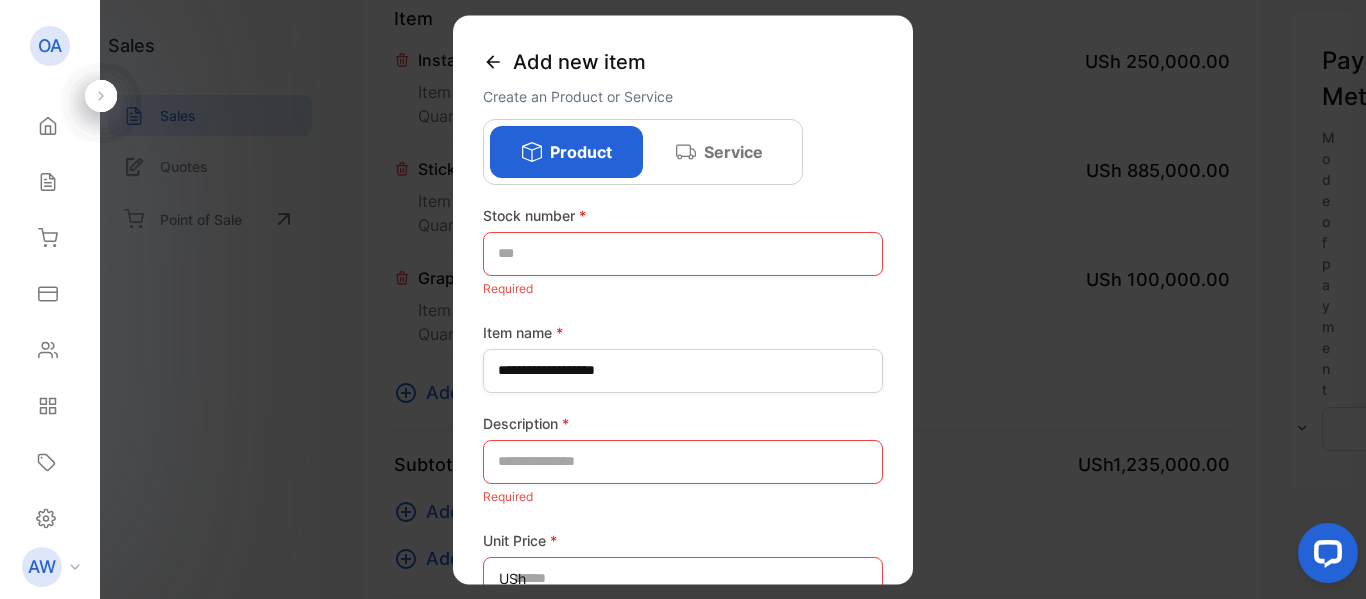 click on "**********" at bounding box center [683, 558] 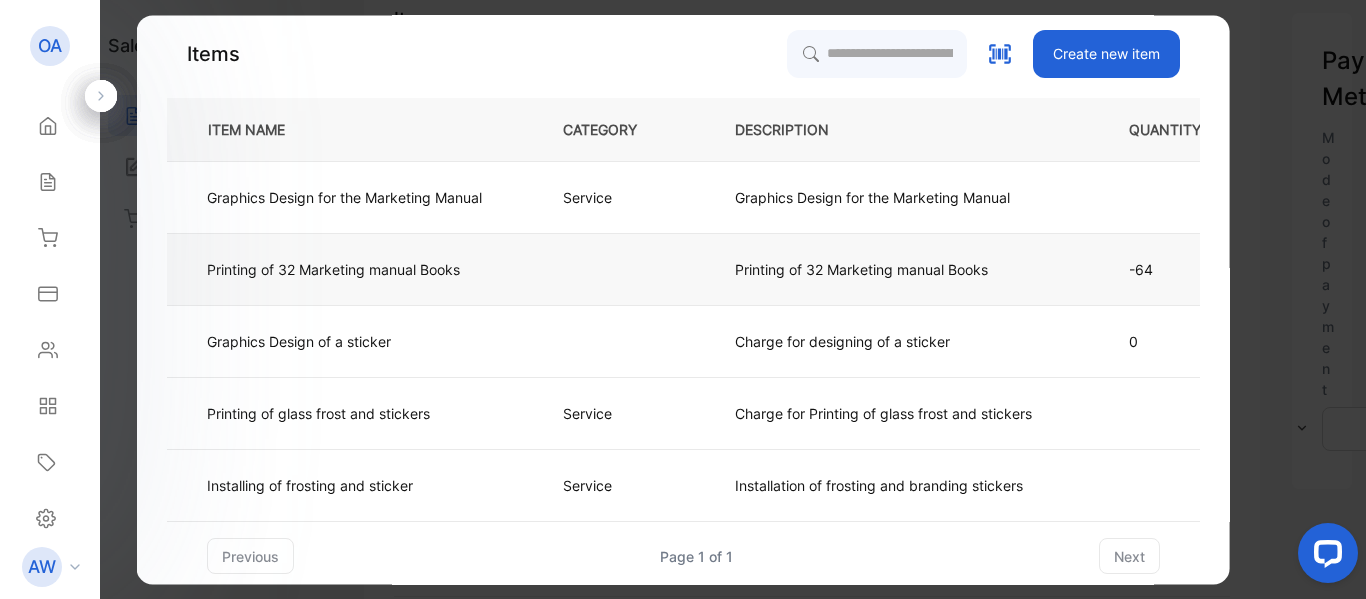 scroll, scrollTop: 0, scrollLeft: 0, axis: both 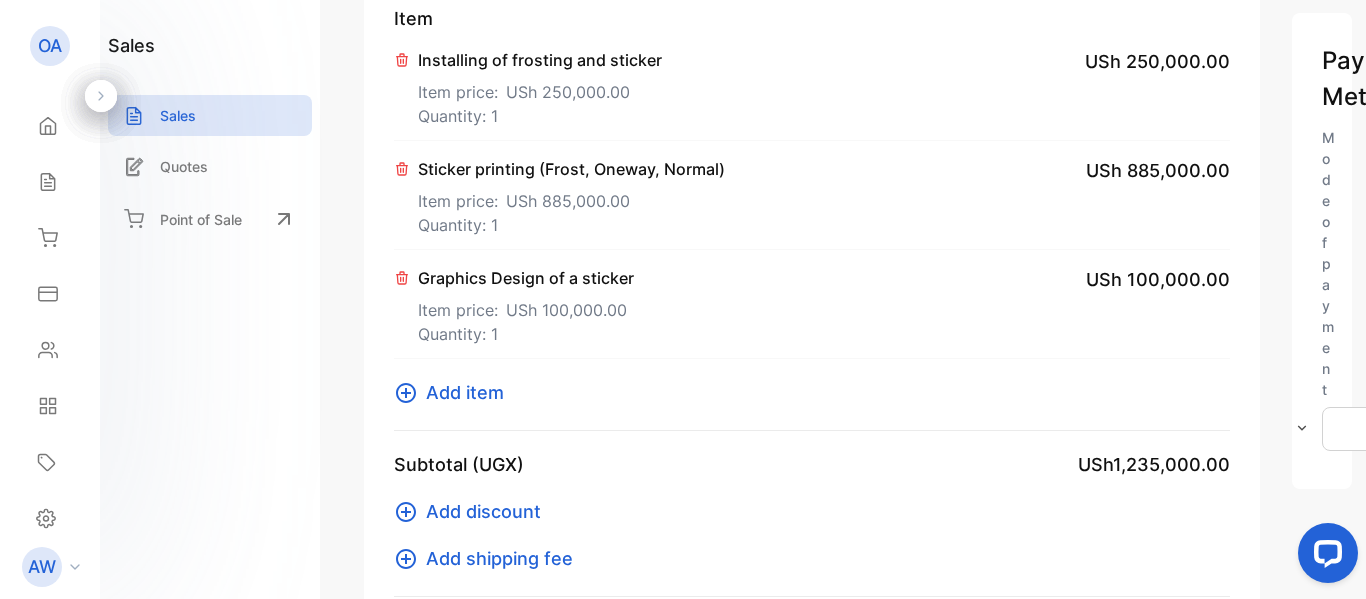click on "Add item" at bounding box center [465, 392] 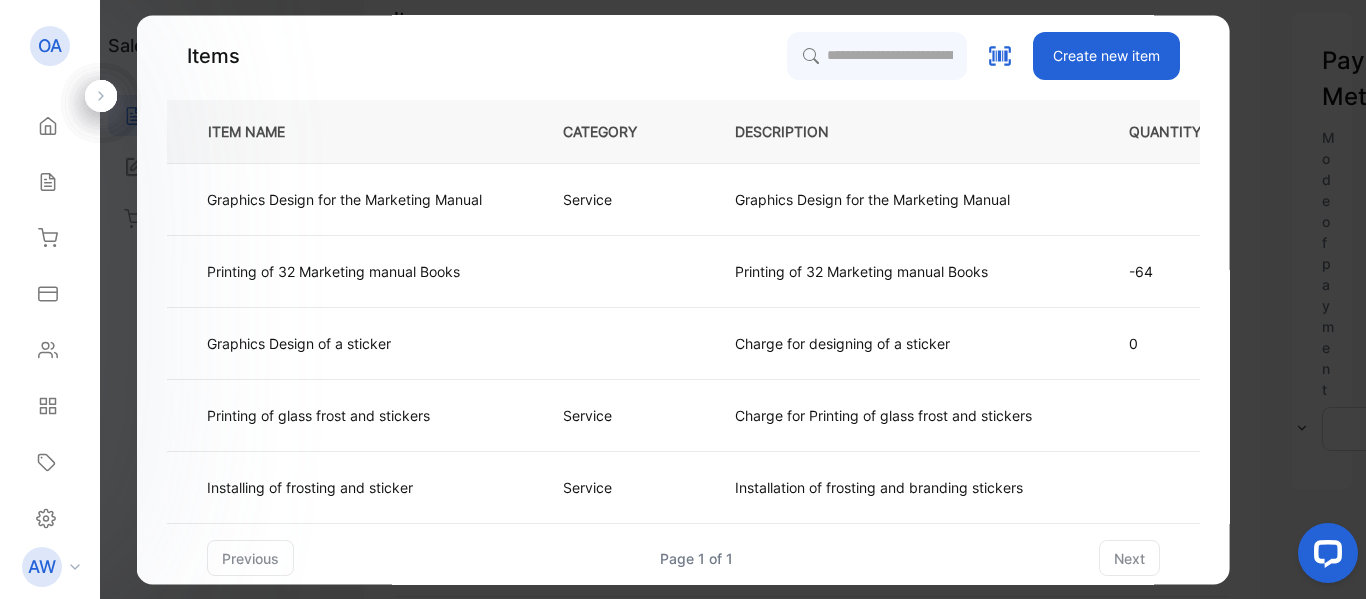 click on "Create new item" at bounding box center (1105, 56) 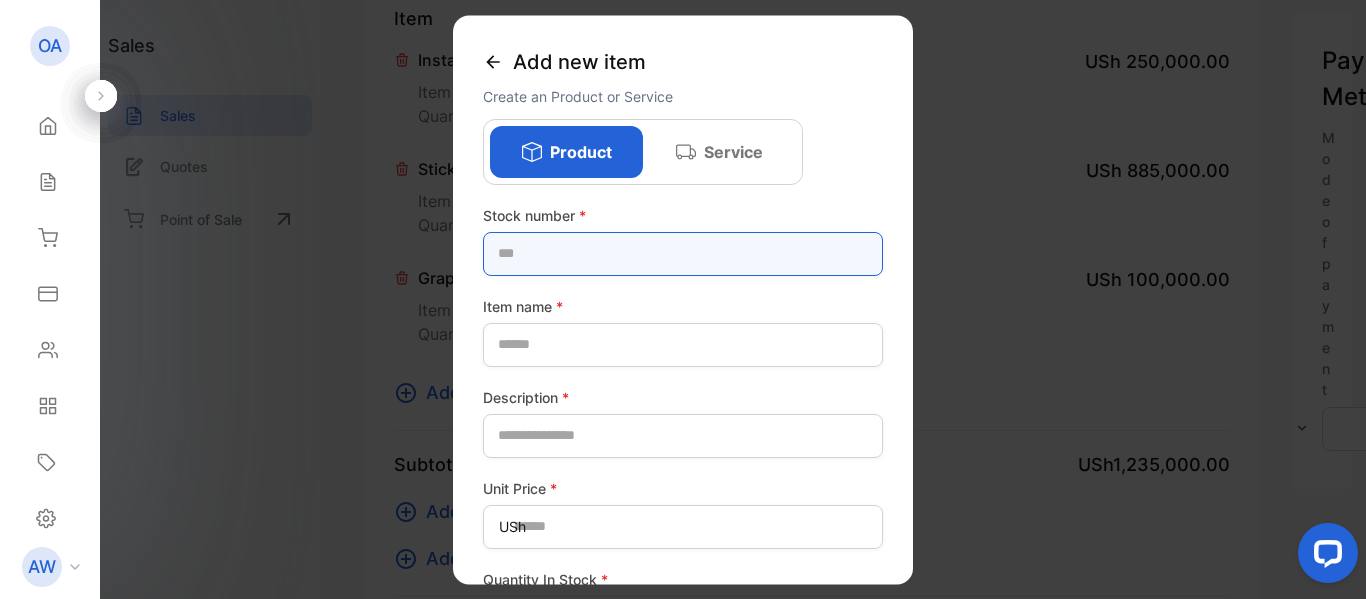 click at bounding box center (683, 254) 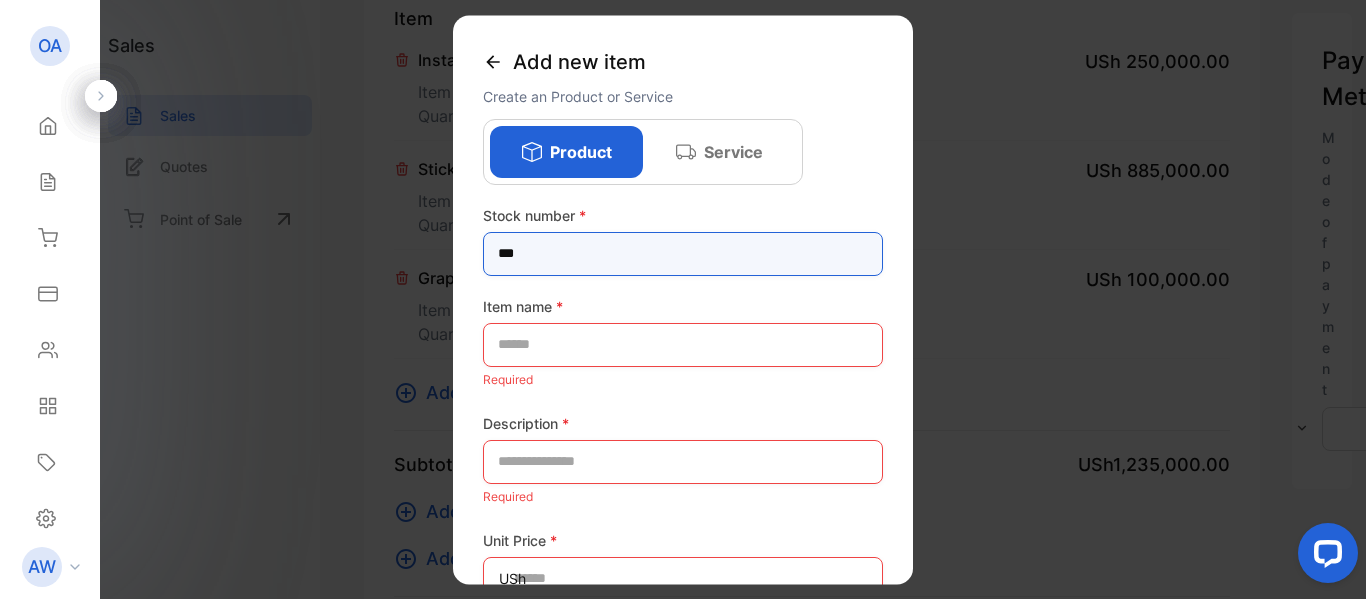 type on "***" 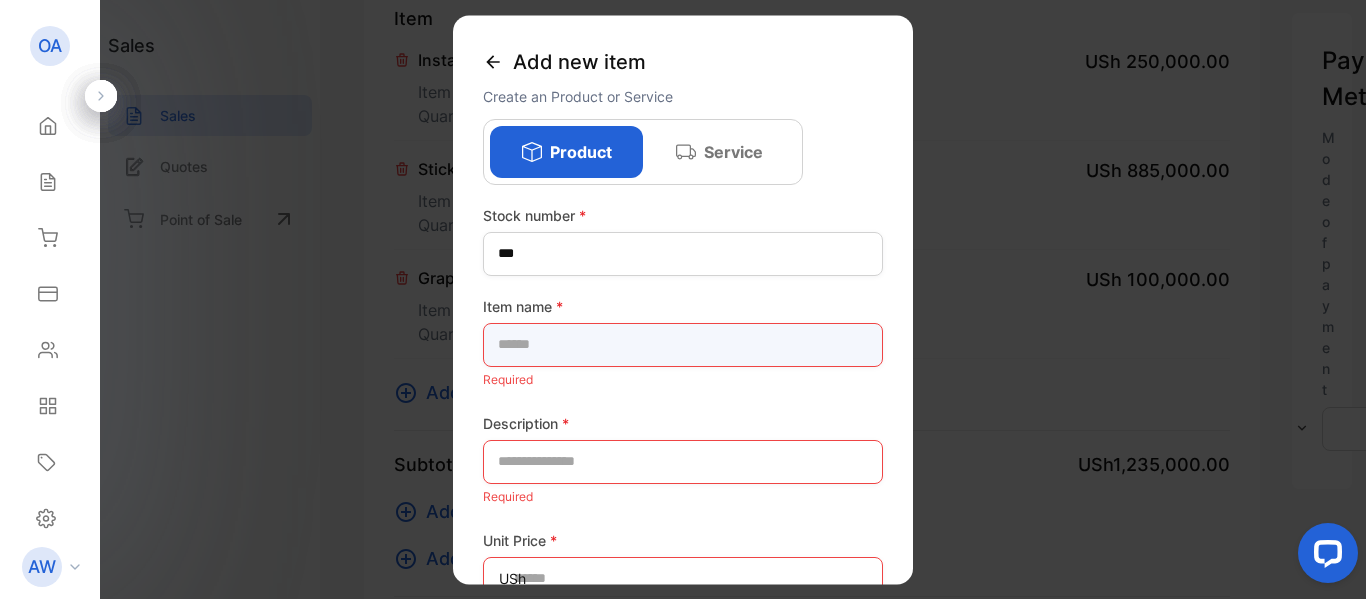 click at bounding box center [683, 345] 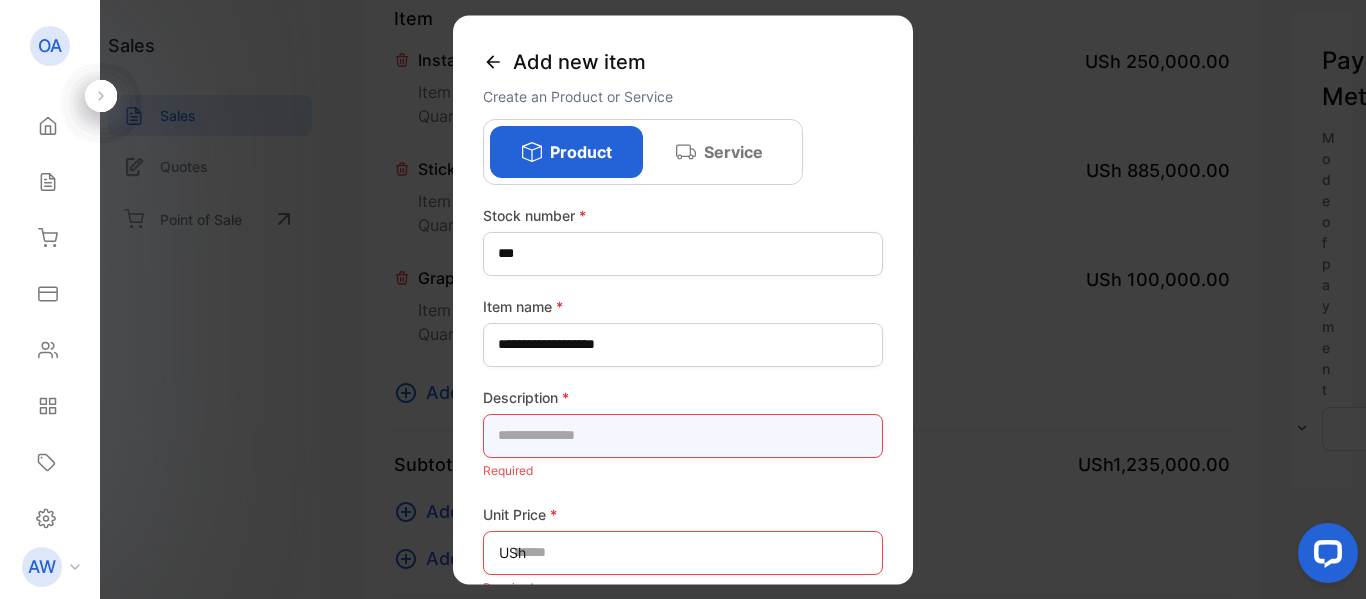 click at bounding box center [683, 436] 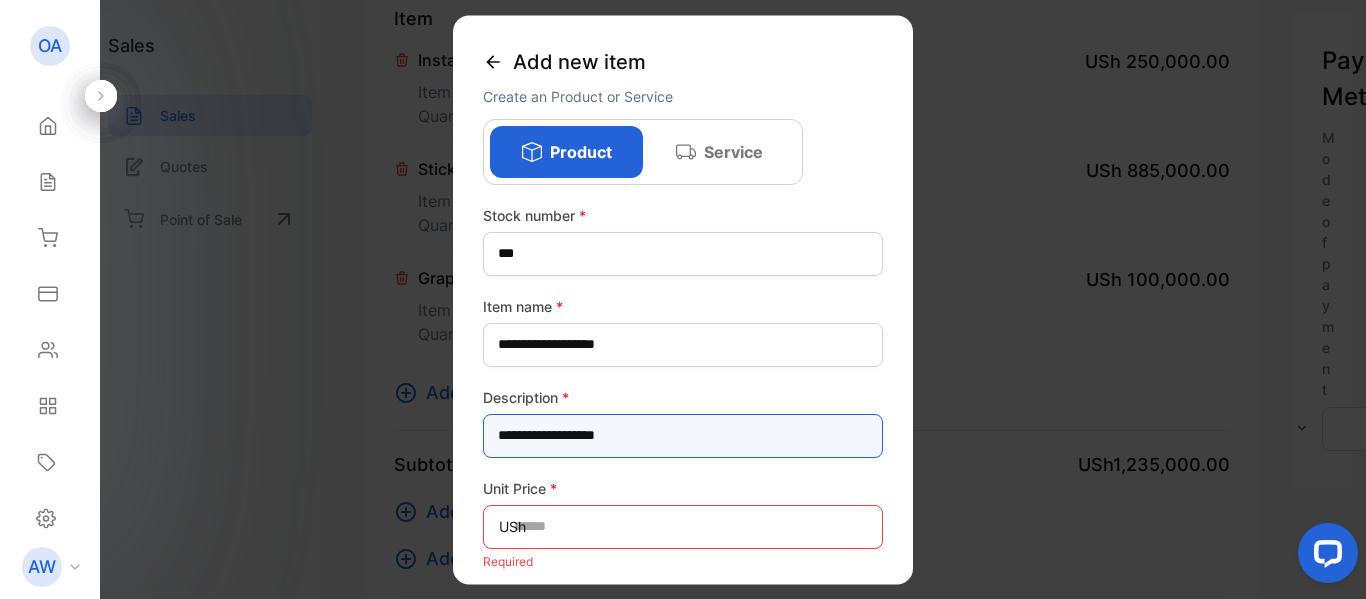 type on "**********" 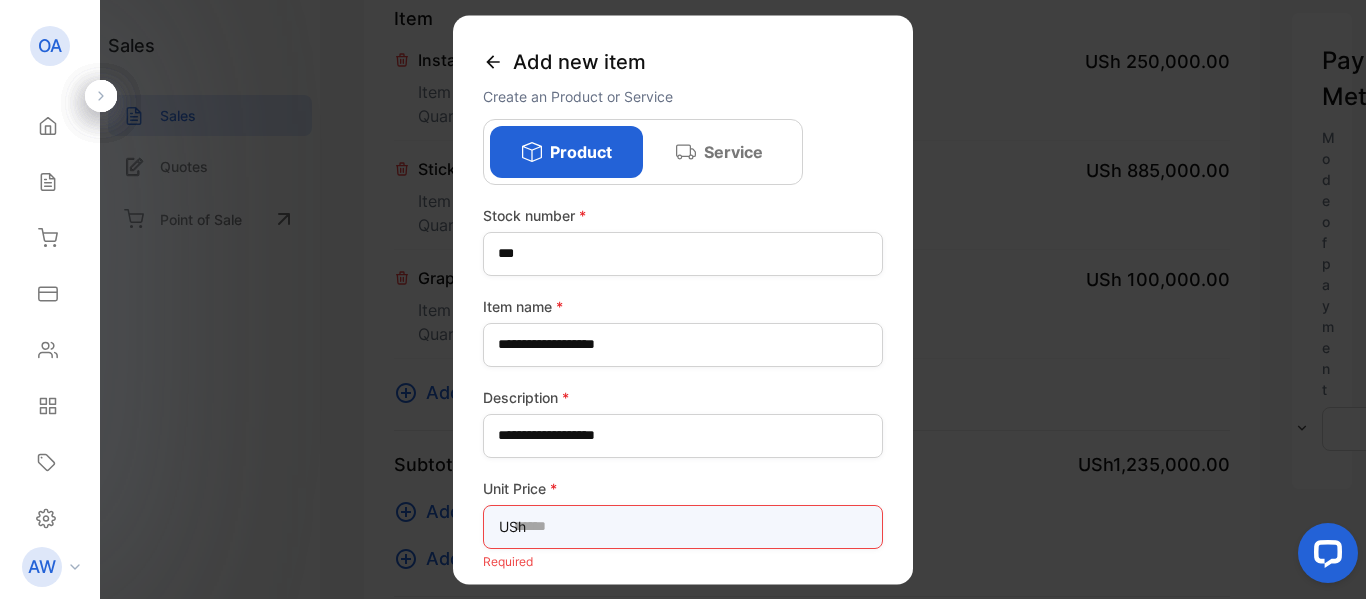 click at bounding box center (683, 527) 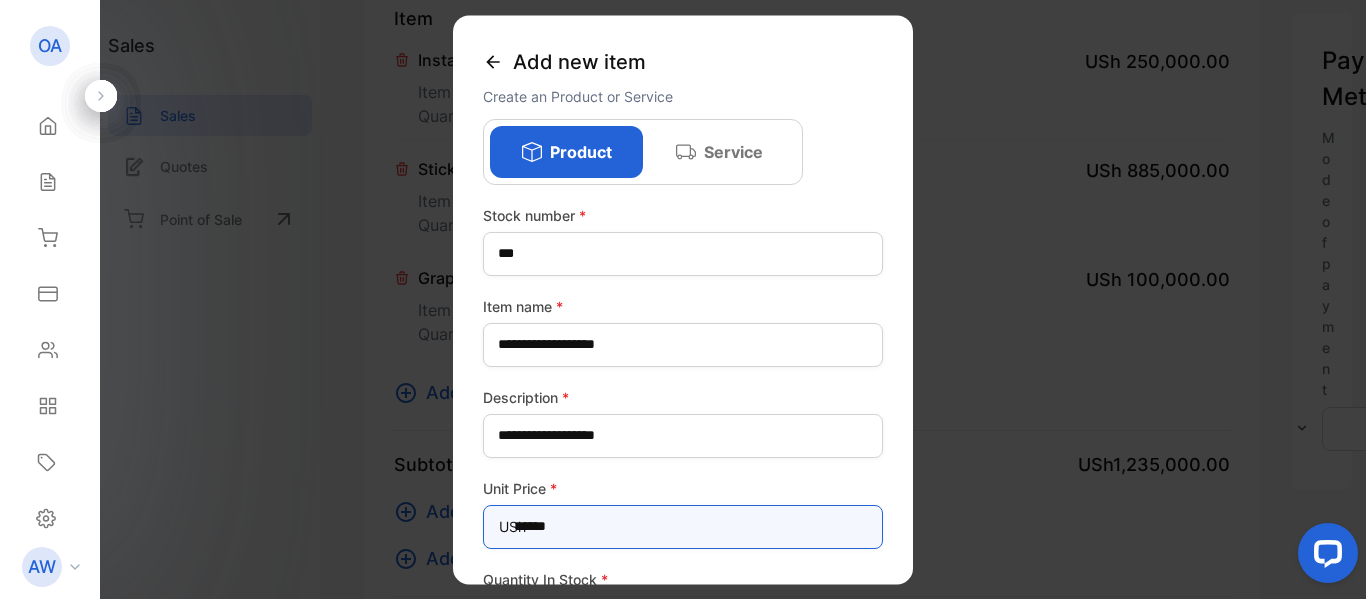 type on "******" 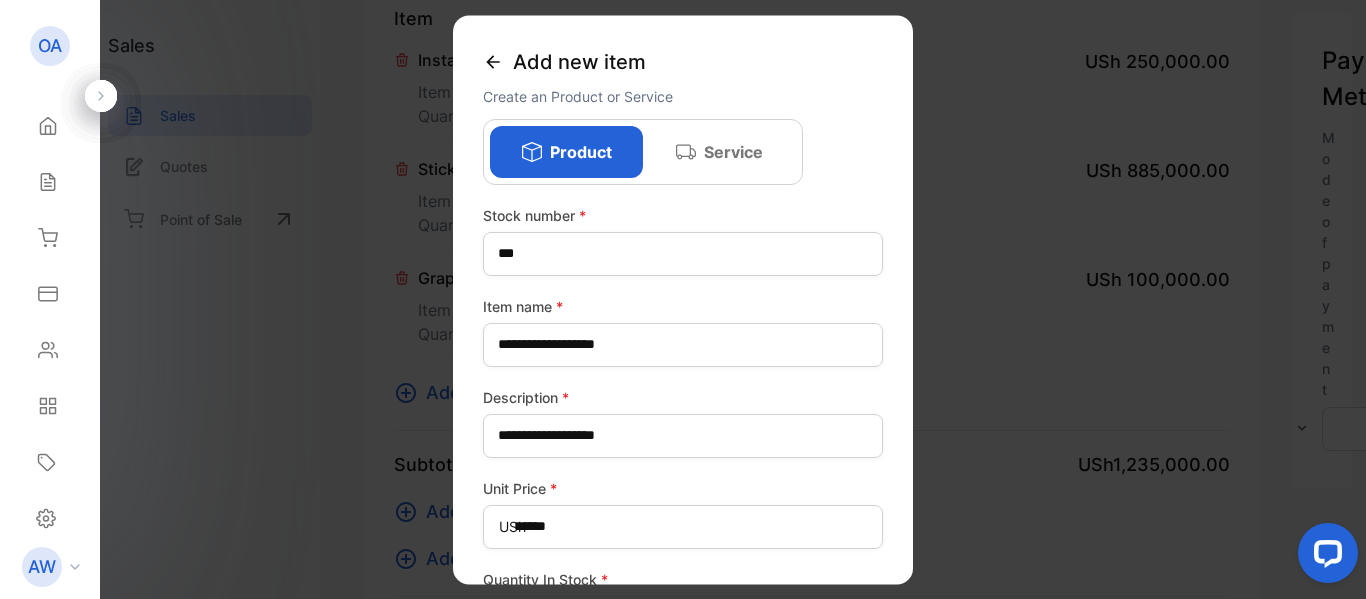 scroll, scrollTop: 56, scrollLeft: 0, axis: vertical 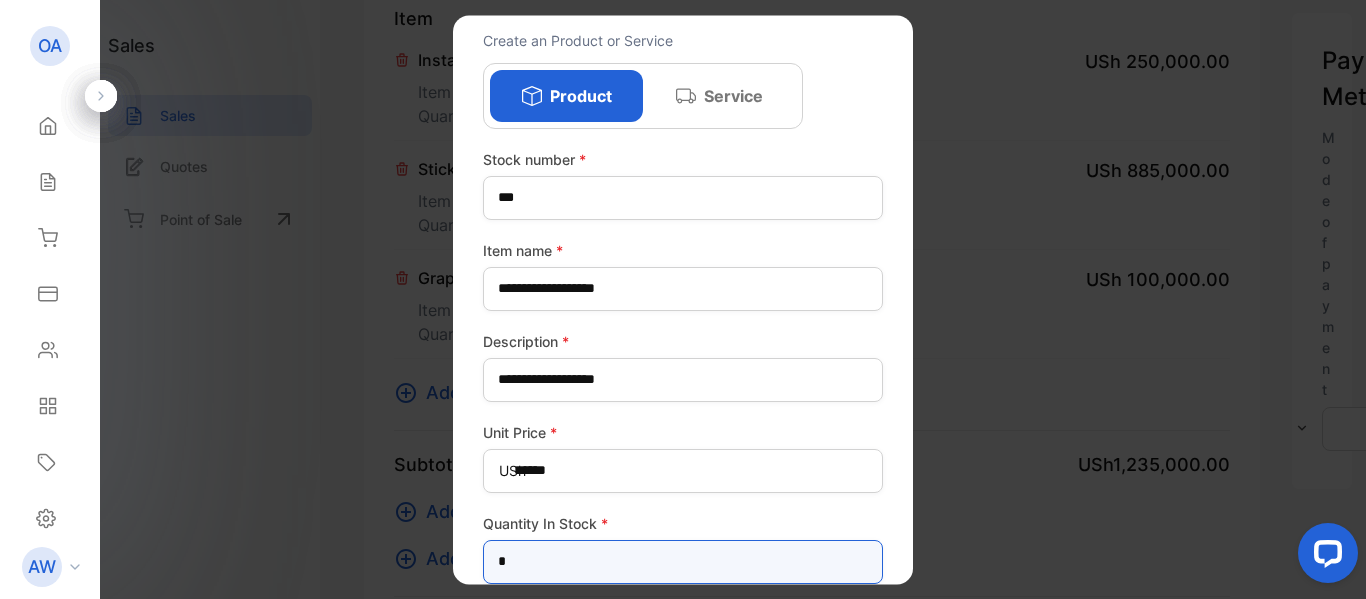 type on "*" 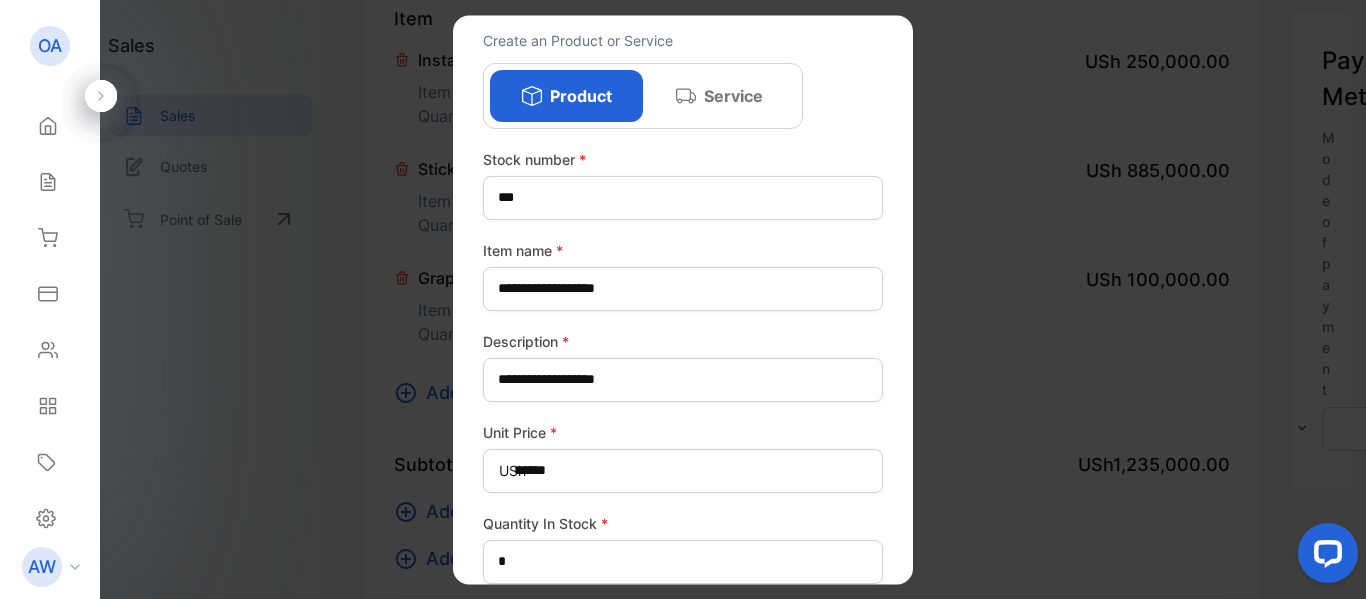 click on "**********" at bounding box center (683, 450) 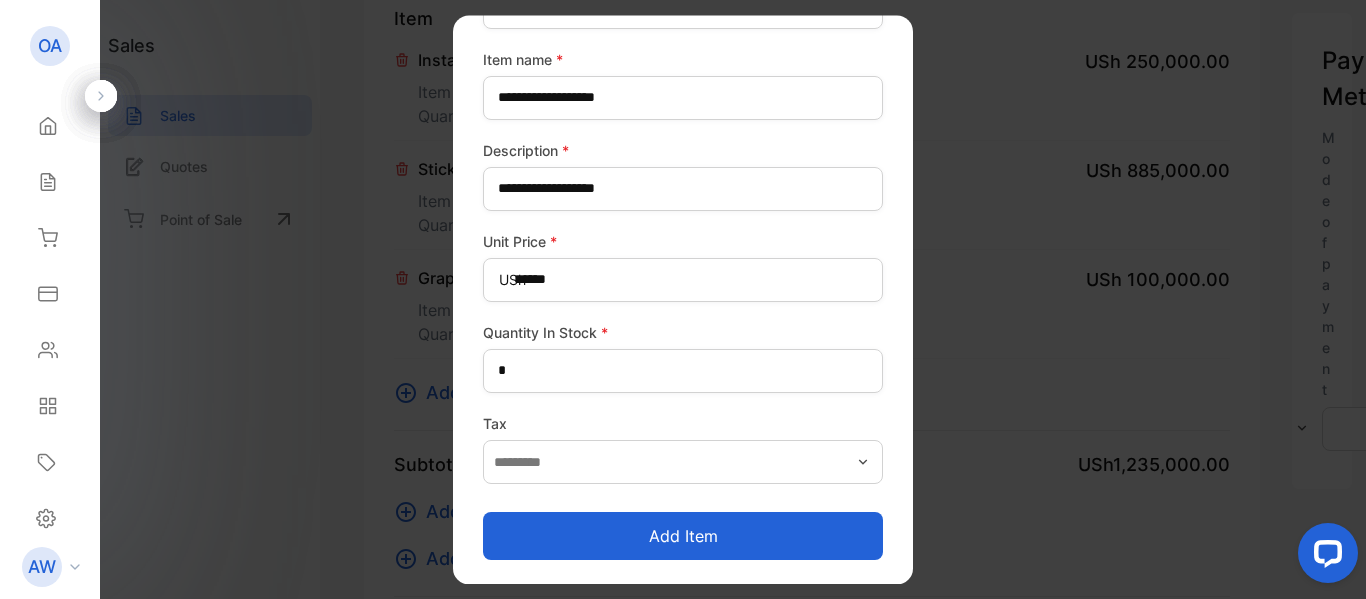 click on "Add item" at bounding box center (683, 536) 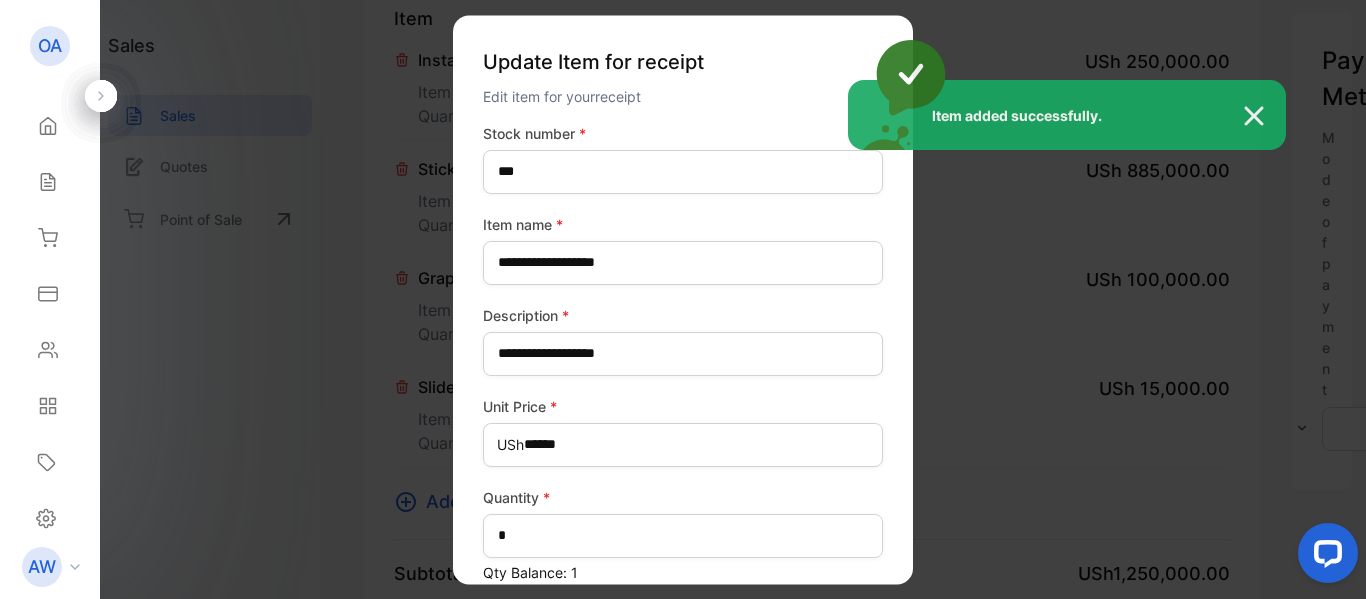 click at bounding box center [1264, 116] 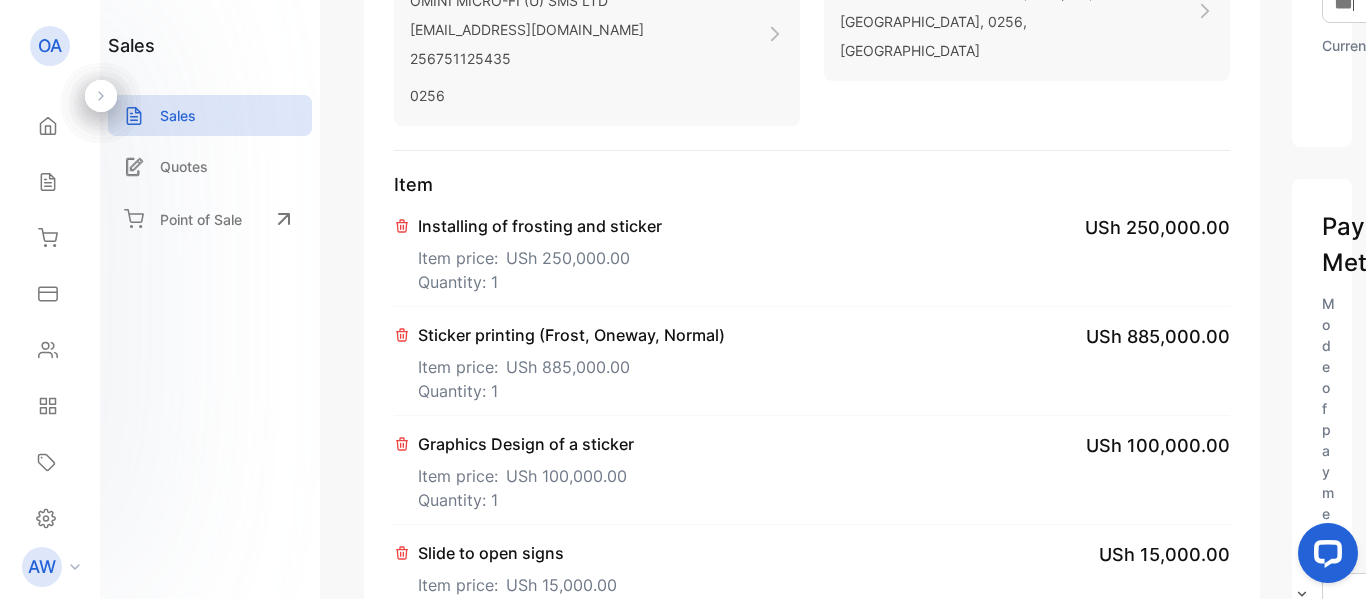 scroll, scrollTop: 385, scrollLeft: 0, axis: vertical 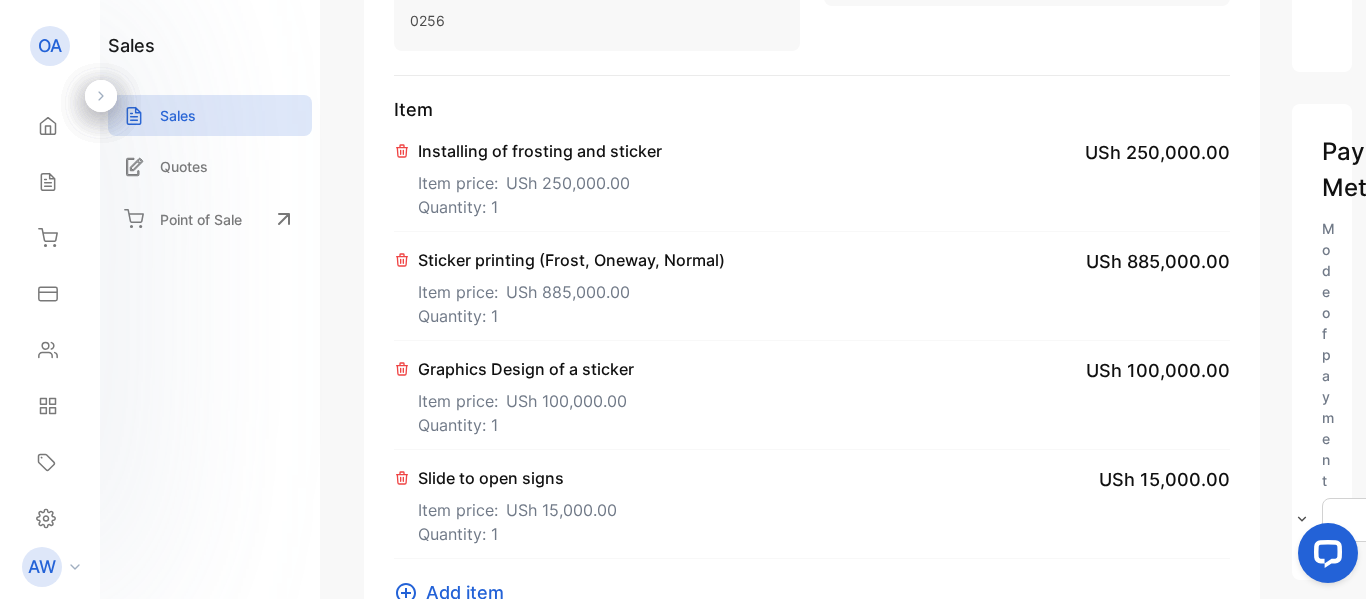 click on "Graphics Design of a sticker" at bounding box center (526, 369) 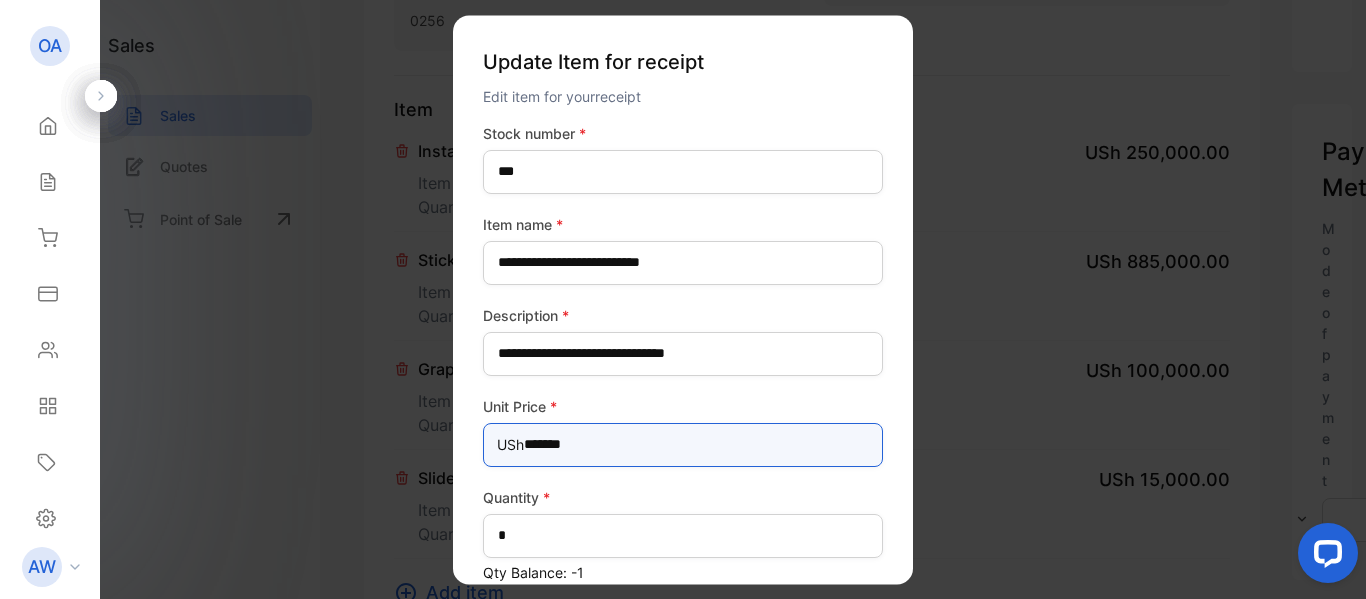 click on "*******" at bounding box center [683, 445] 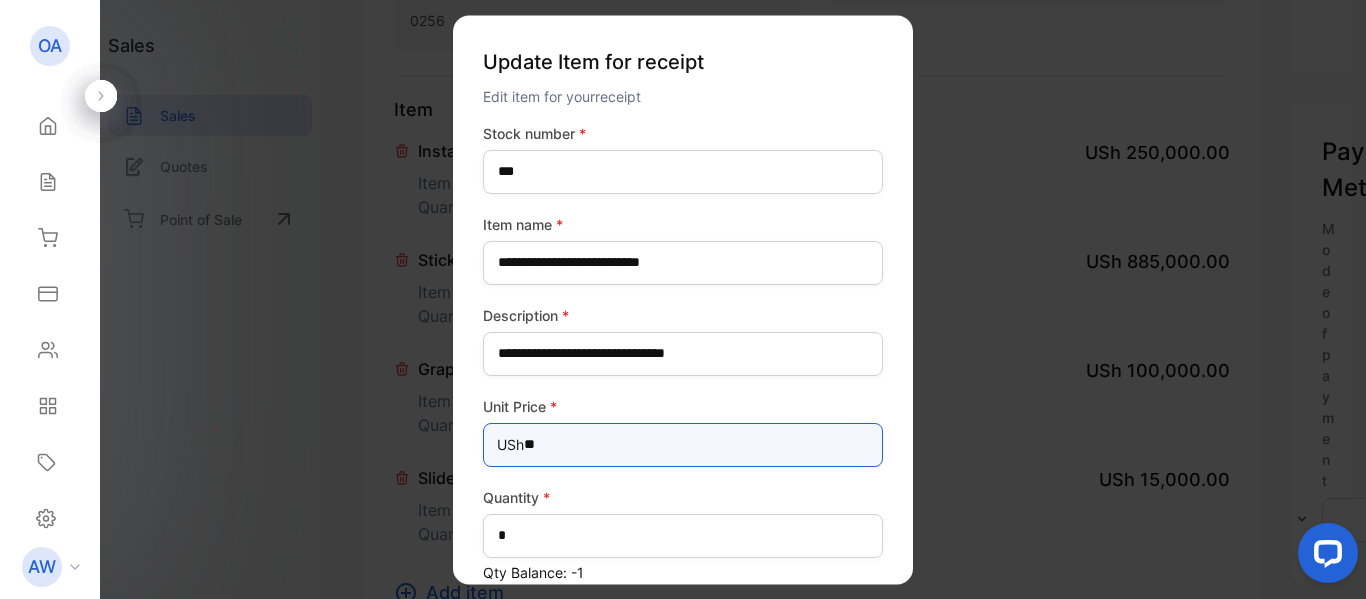 type on "*" 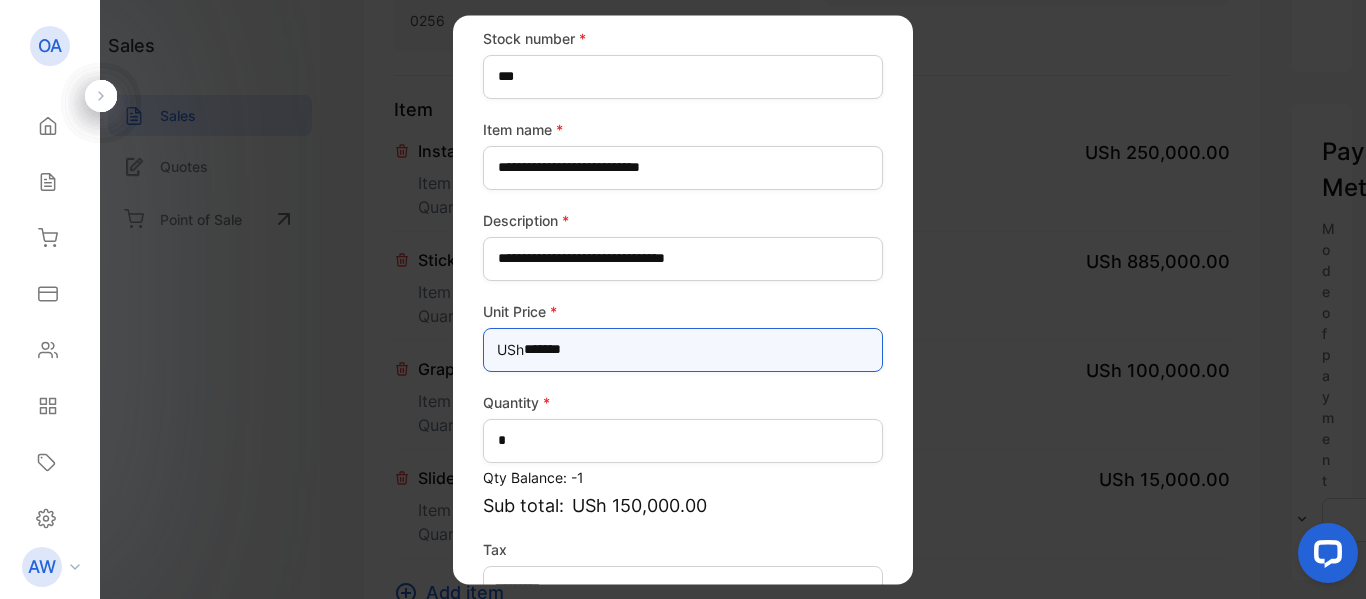 scroll, scrollTop: 221, scrollLeft: 0, axis: vertical 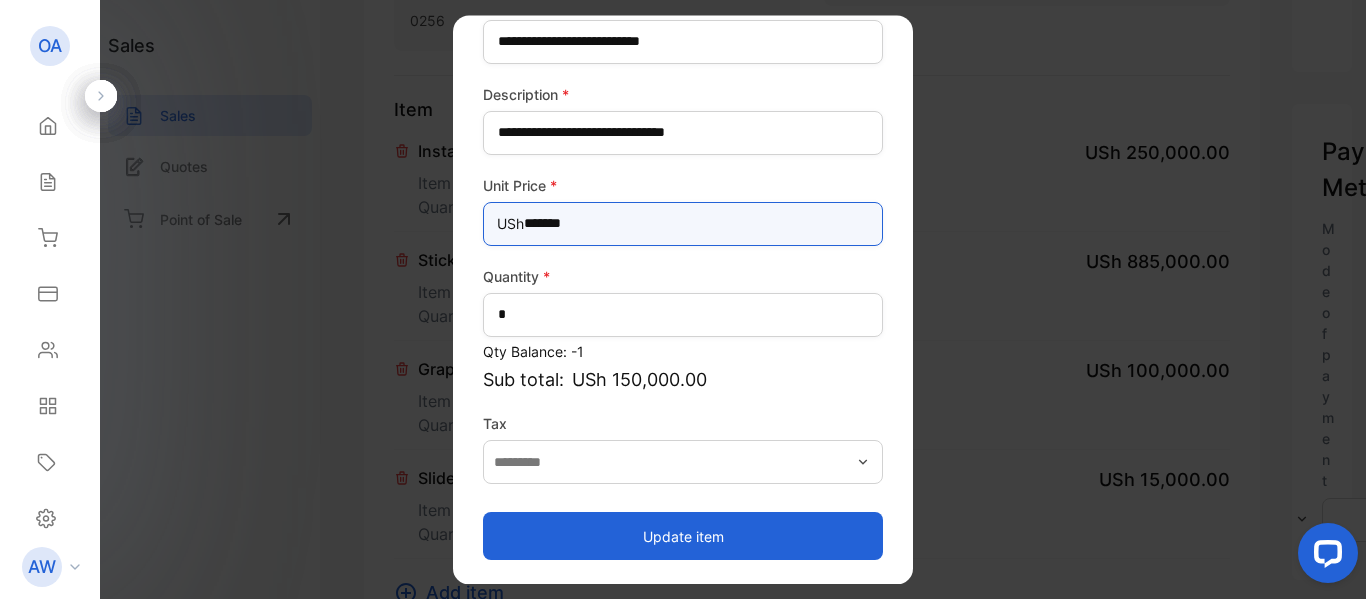 type on "*******" 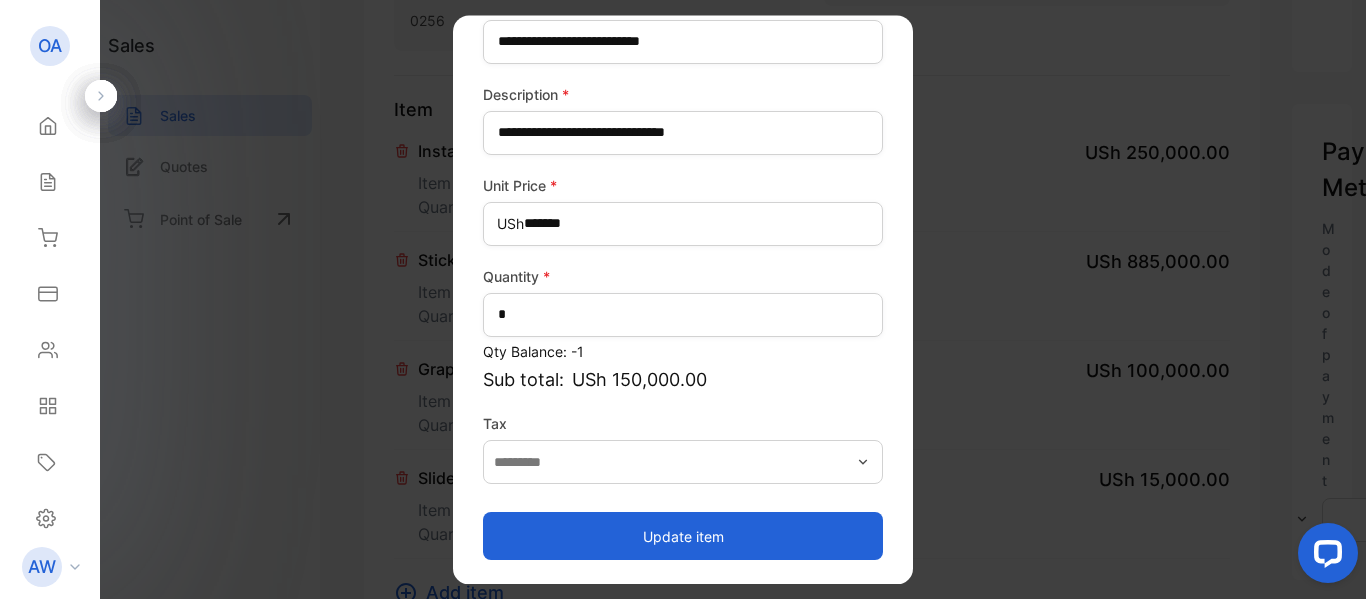 click on "Update item" at bounding box center (683, 536) 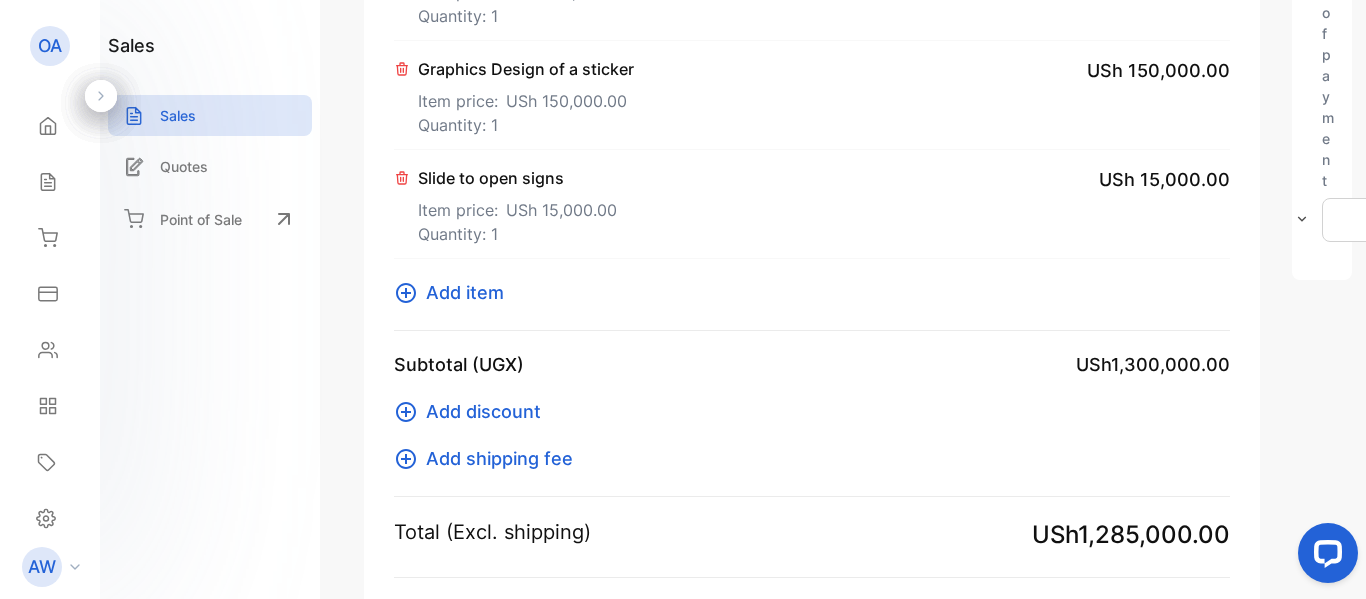 scroll, scrollTop: 585, scrollLeft: 0, axis: vertical 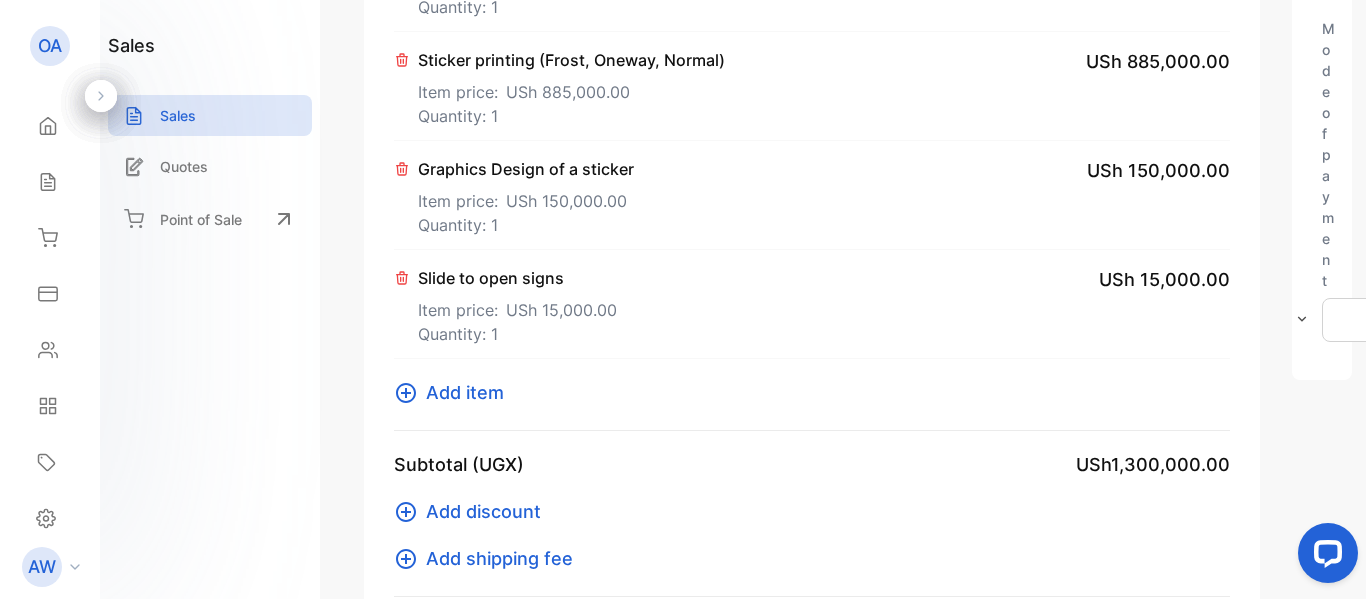 click on "USh 15,000.00" at bounding box center [1164, 279] 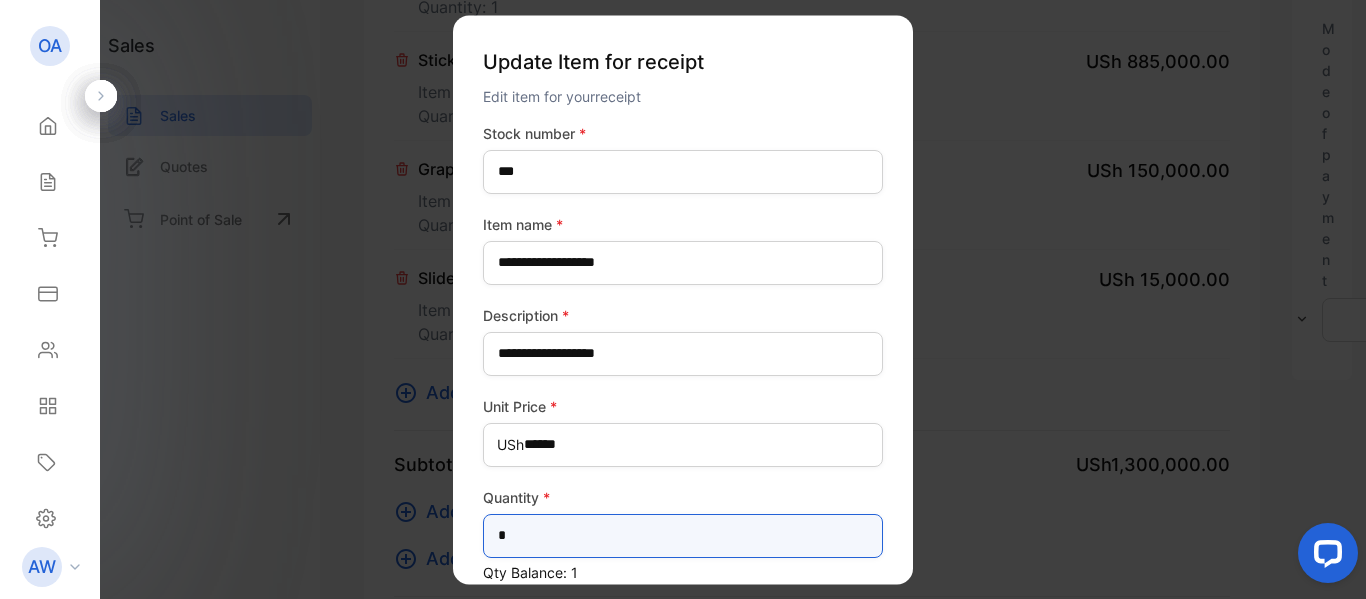 click on "*" at bounding box center [683, 536] 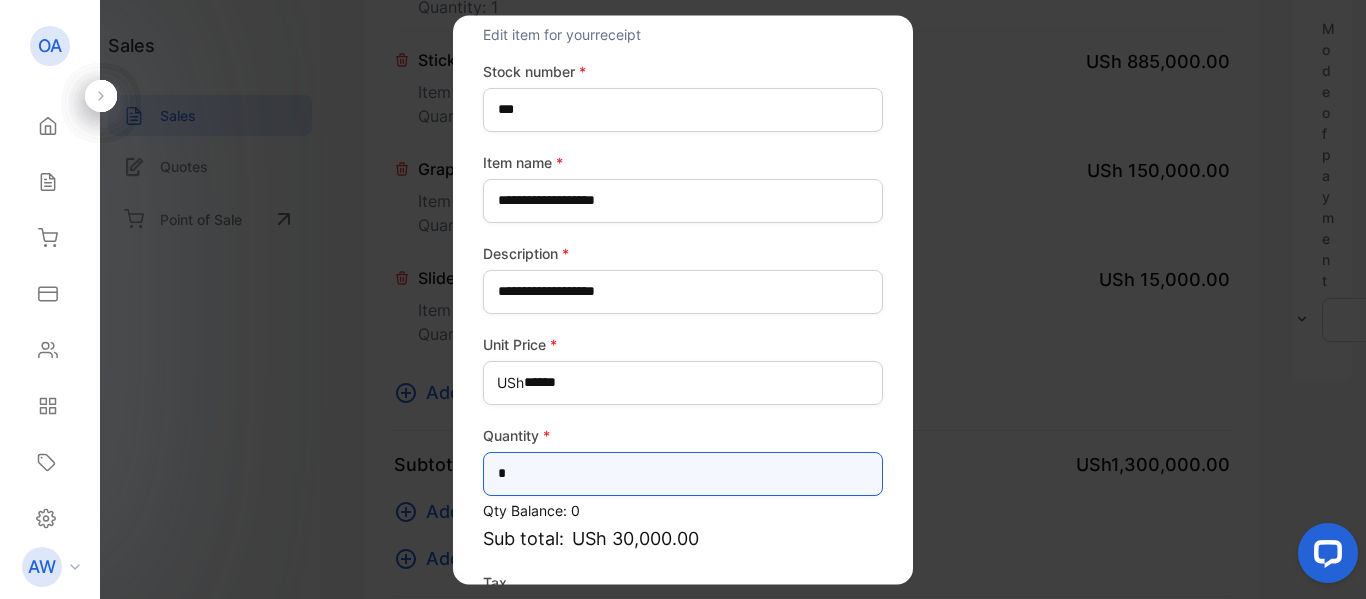 scroll, scrollTop: 221, scrollLeft: 0, axis: vertical 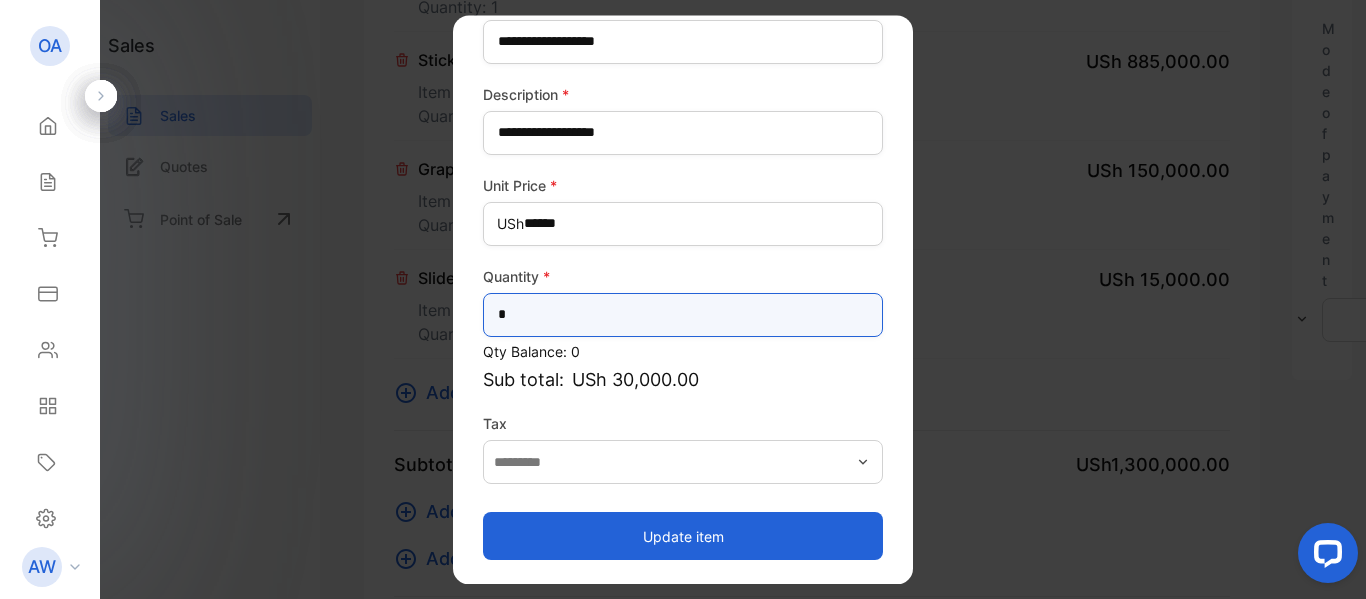 type on "*" 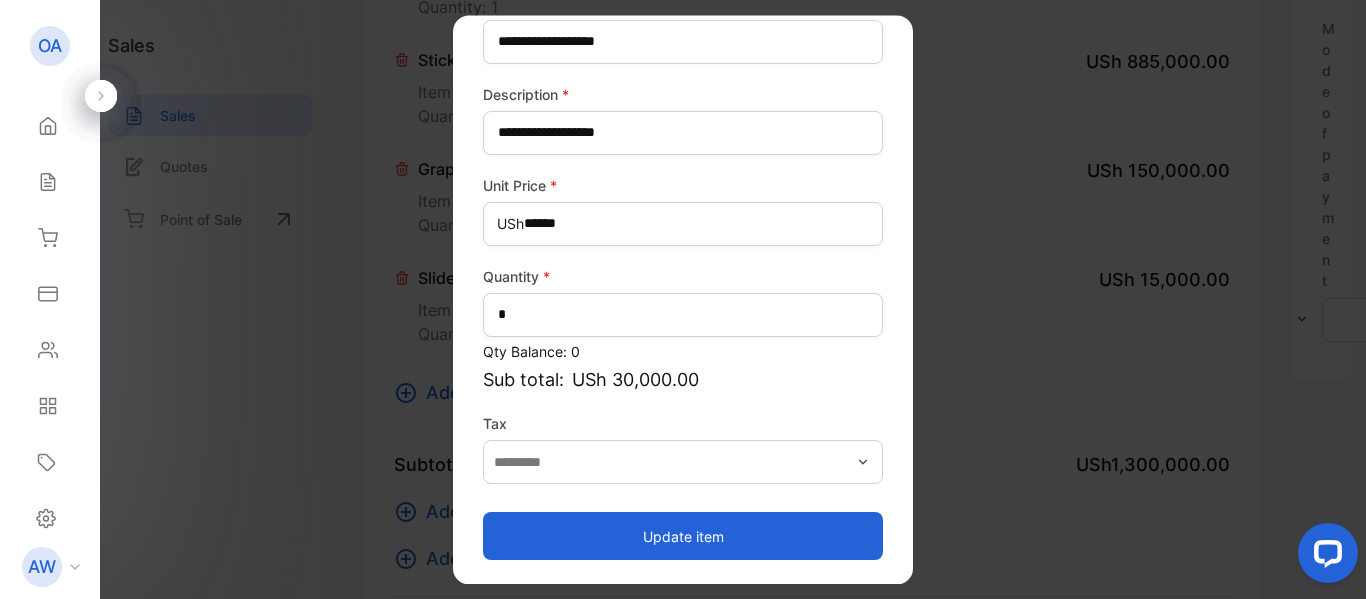 click on "Update item" at bounding box center (683, 536) 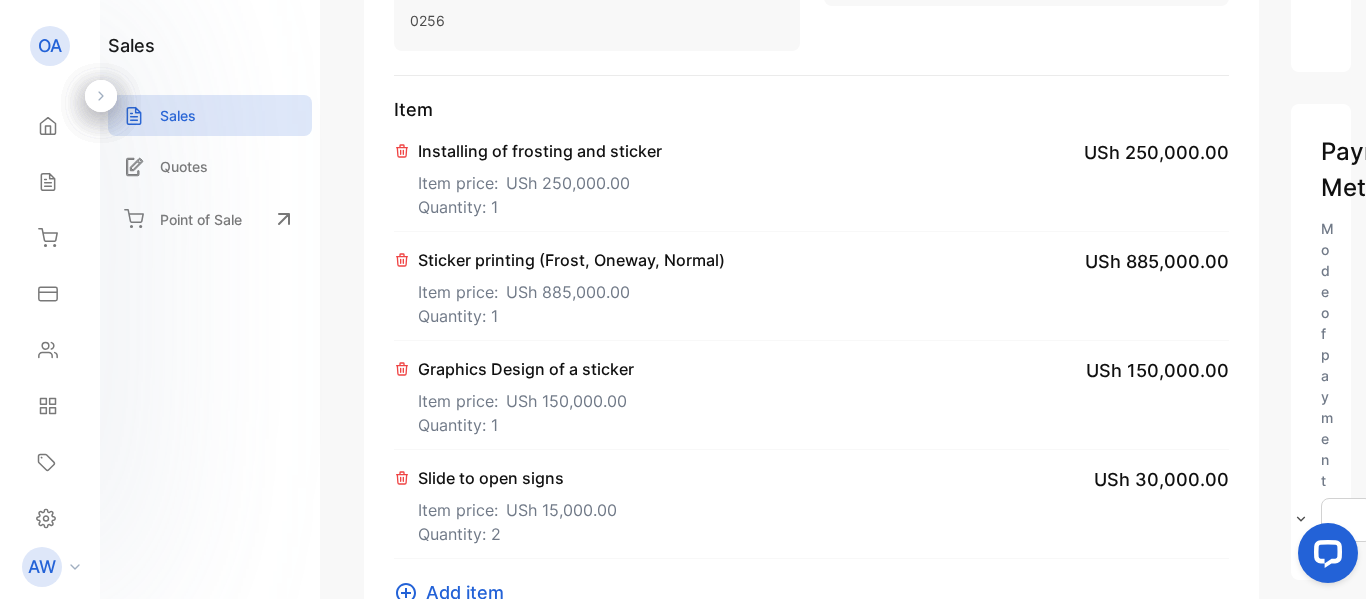 scroll, scrollTop: 0, scrollLeft: 0, axis: both 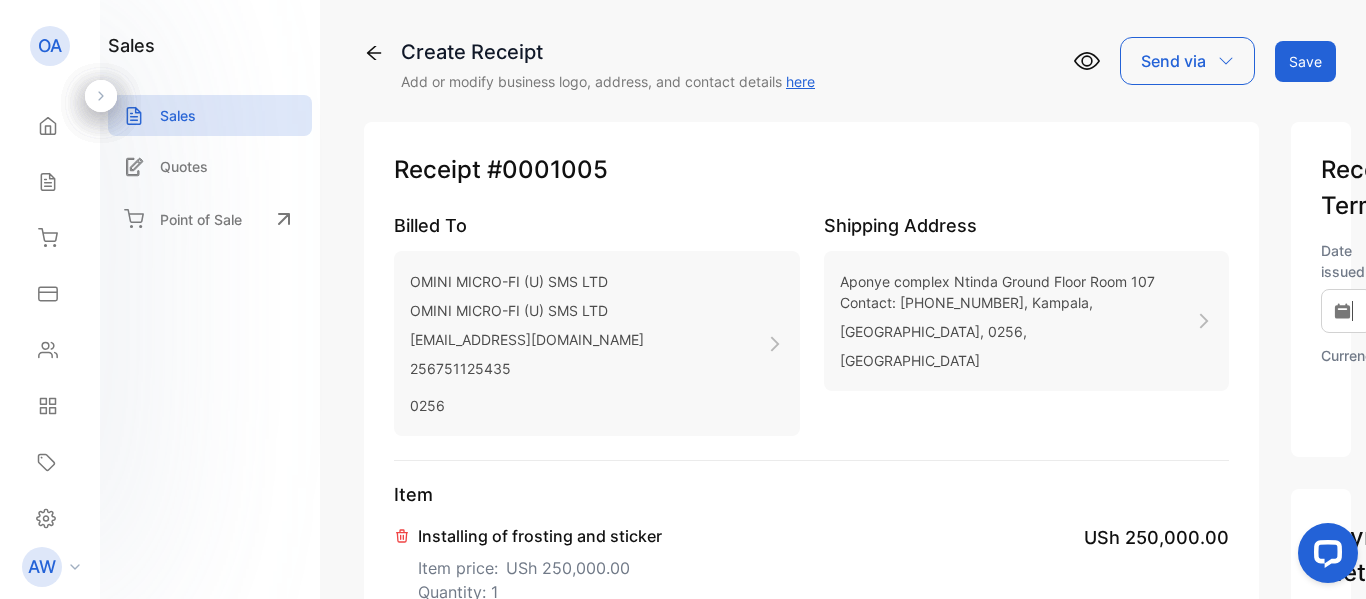 click on "Save" at bounding box center [1305, 61] 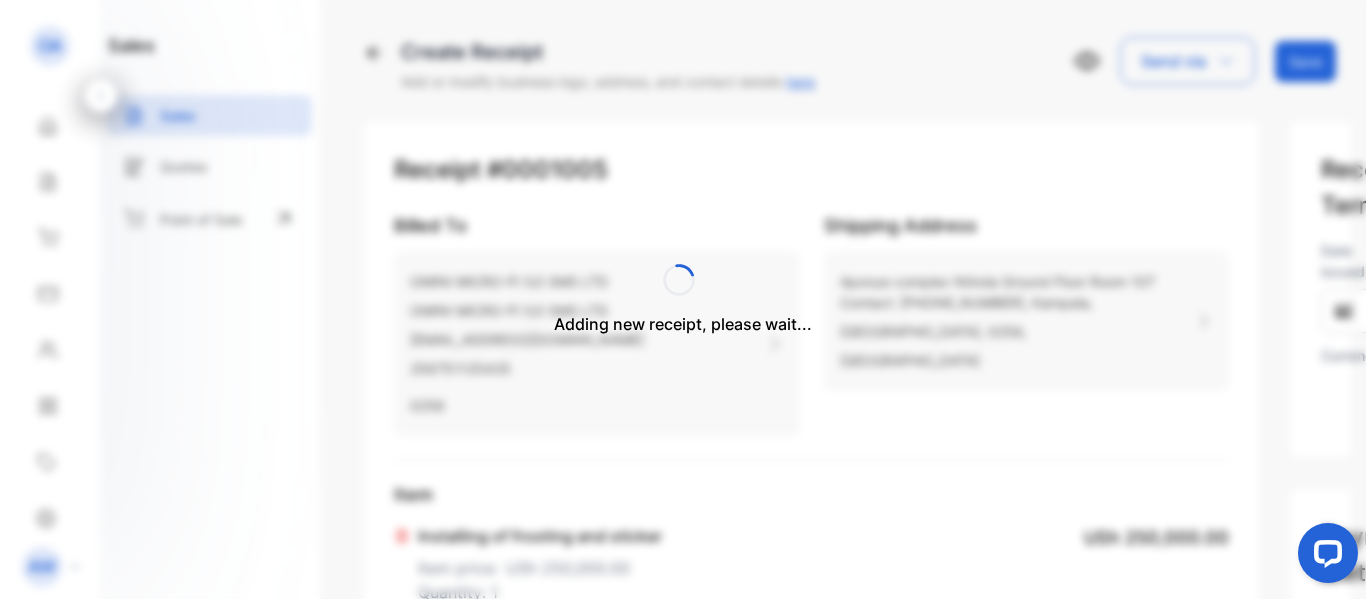 type 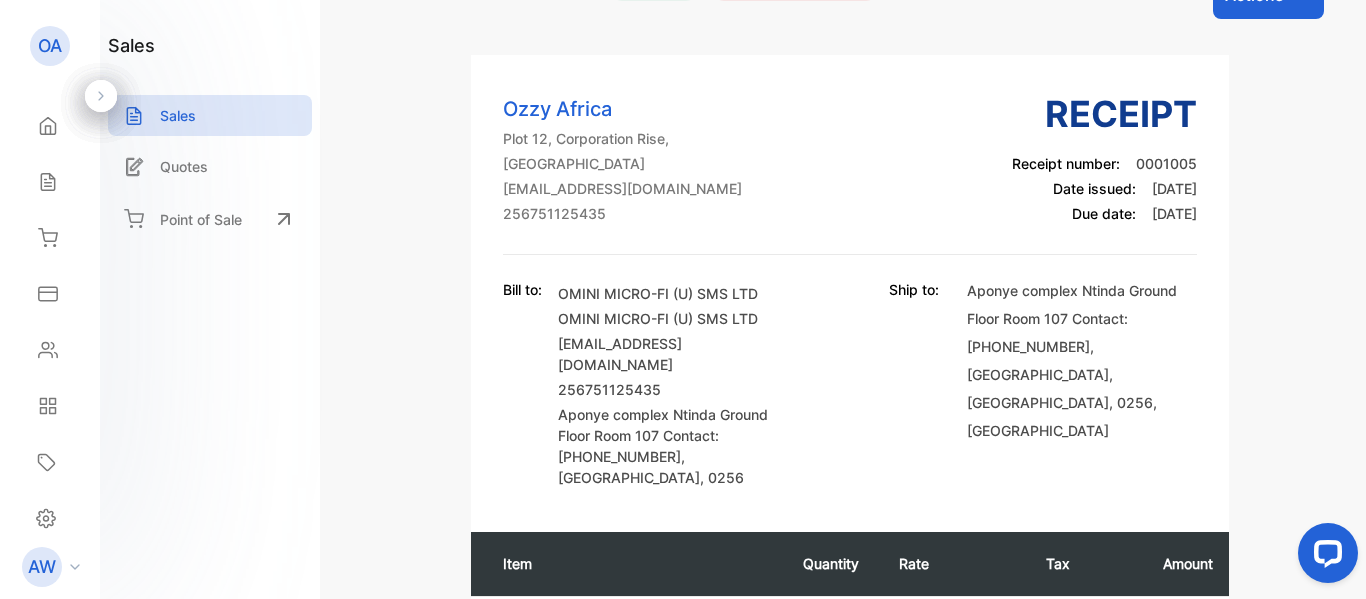 scroll, scrollTop: 0, scrollLeft: 0, axis: both 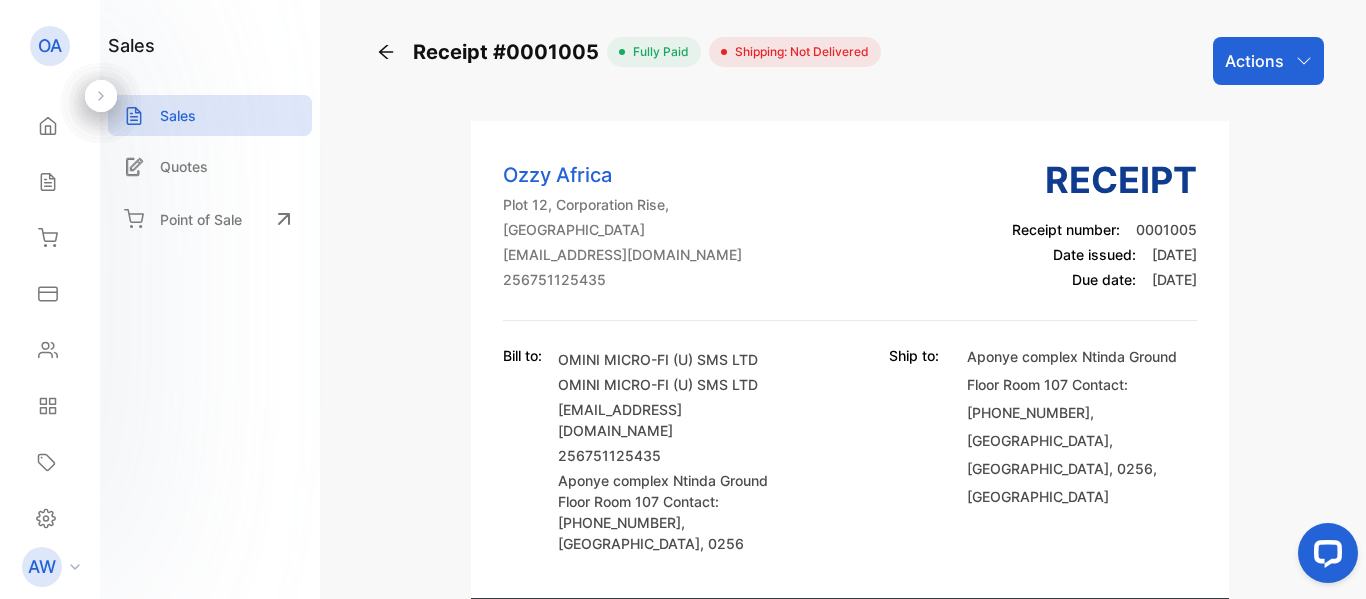 click on "Actions" at bounding box center [1254, 61] 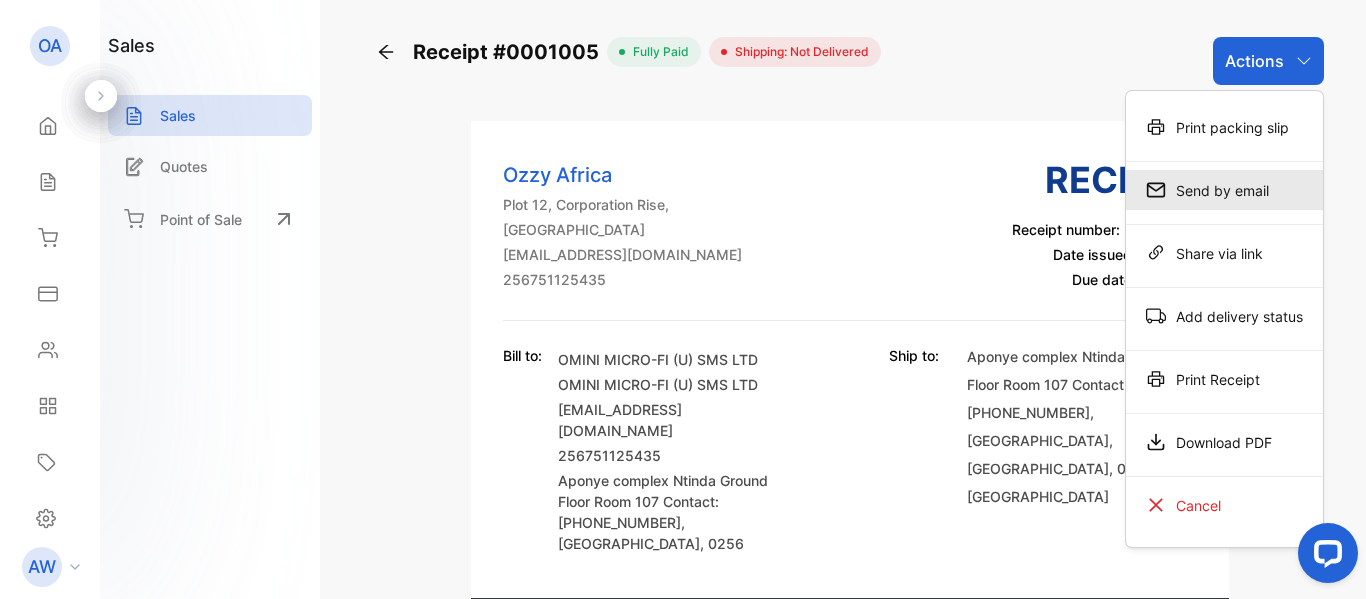 click on "Send by email" at bounding box center [1224, 190] 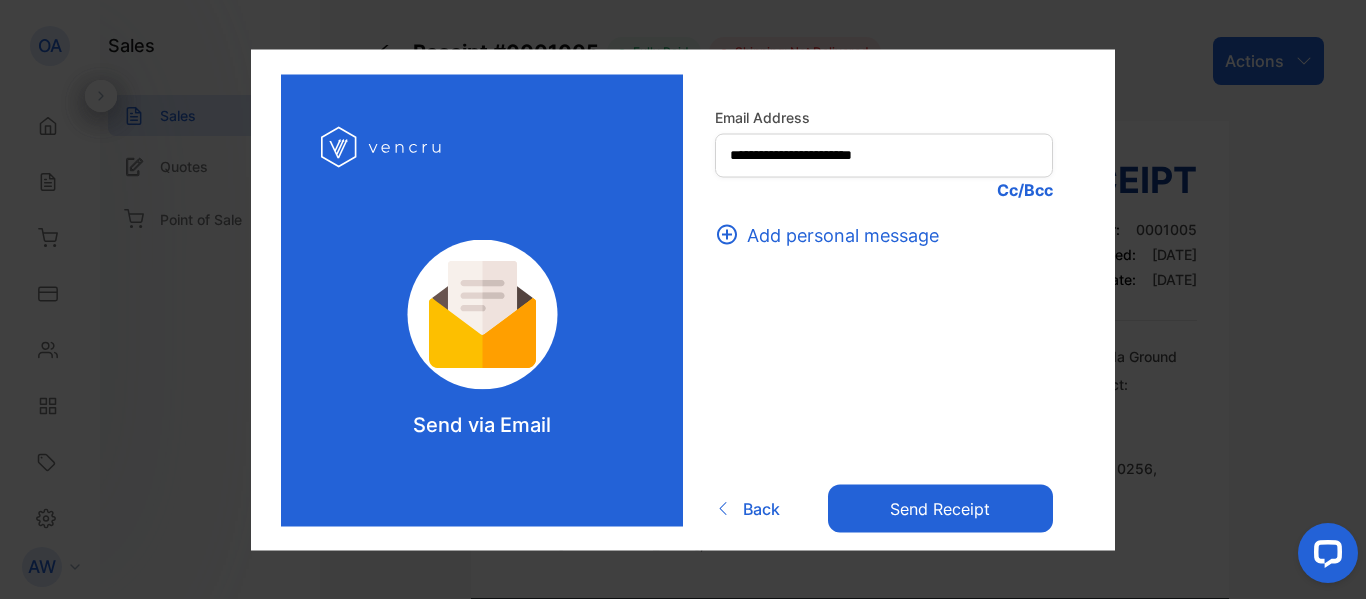 click at bounding box center [729, 509] 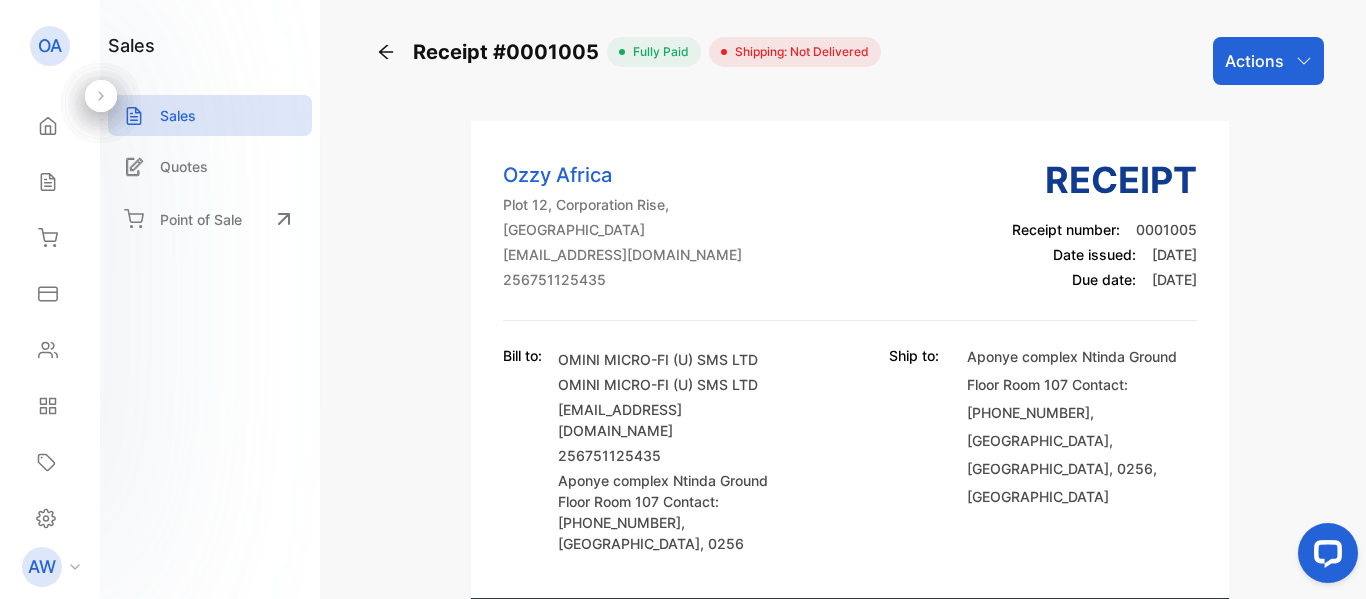click on "Actions" at bounding box center (1254, 61) 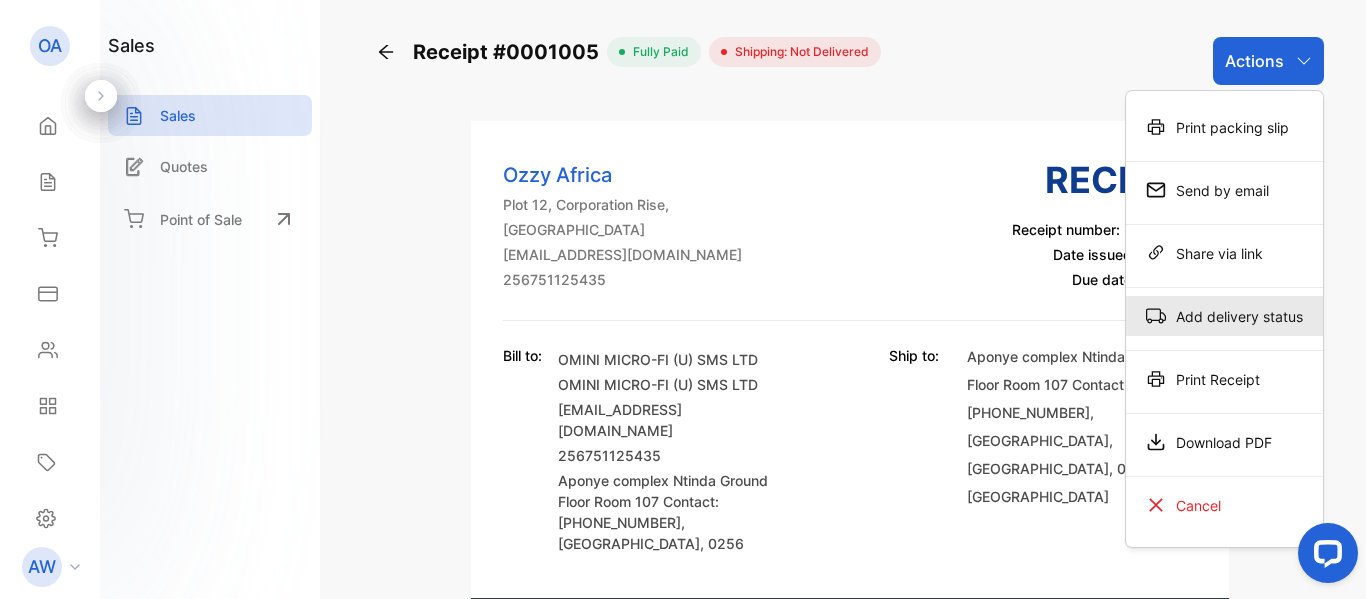 click on "Add delivery status" at bounding box center [1224, 316] 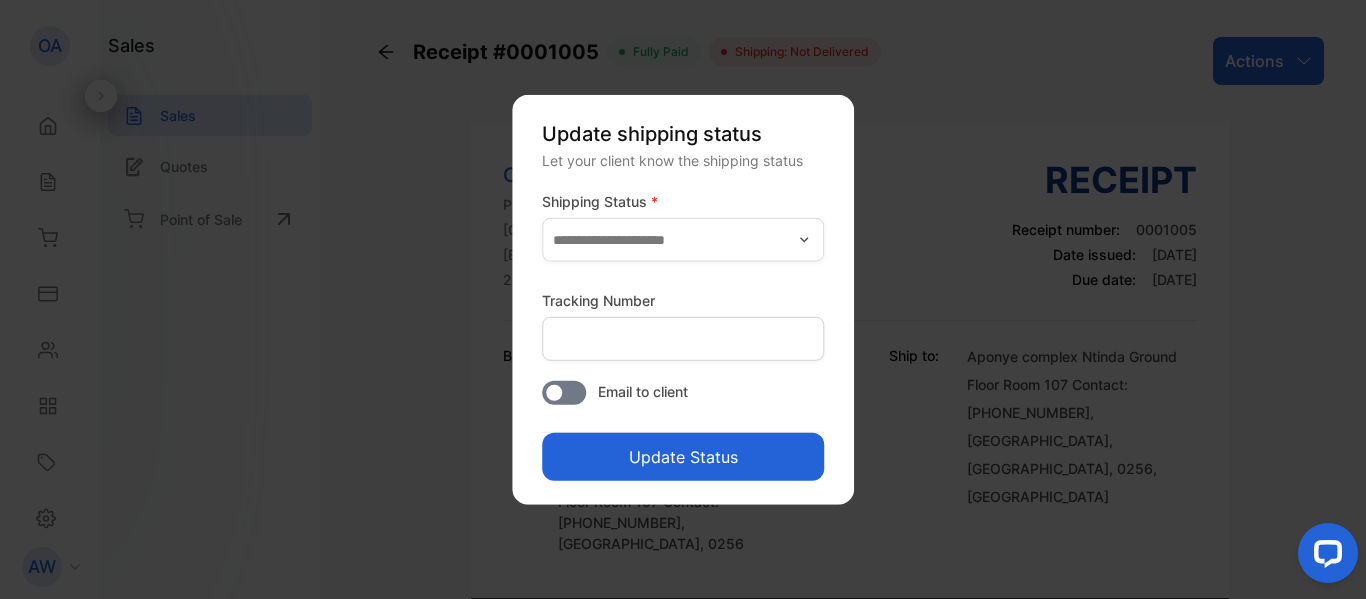 click 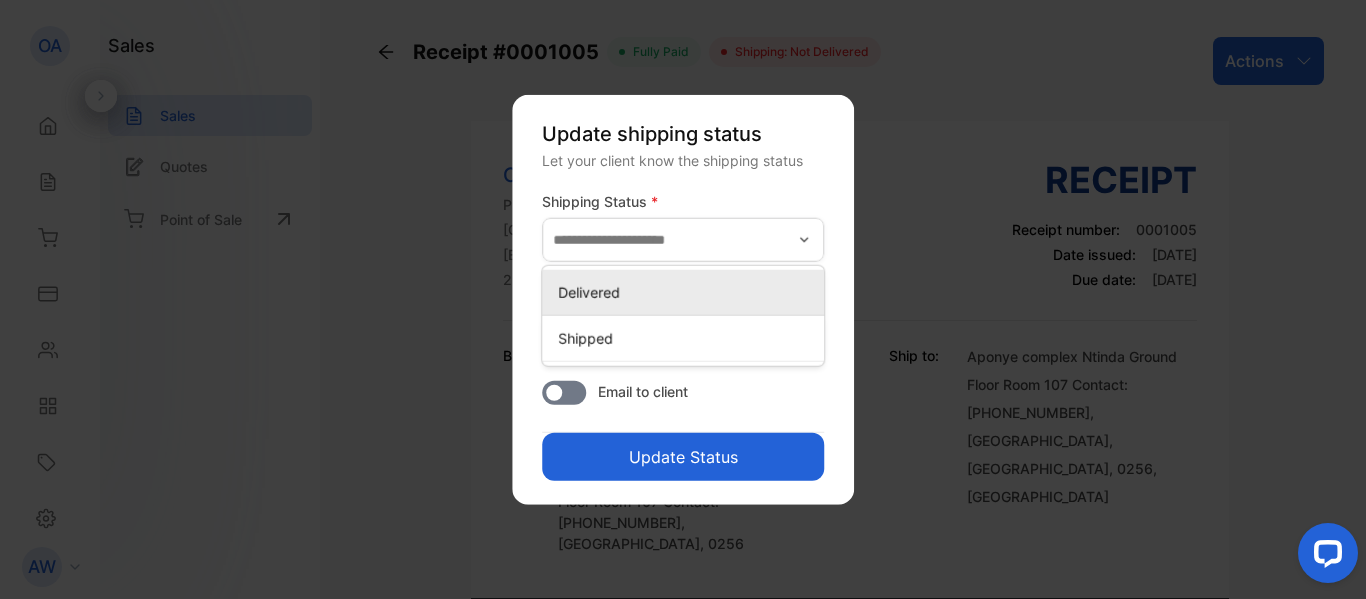 click on "Delivered" at bounding box center [687, 292] 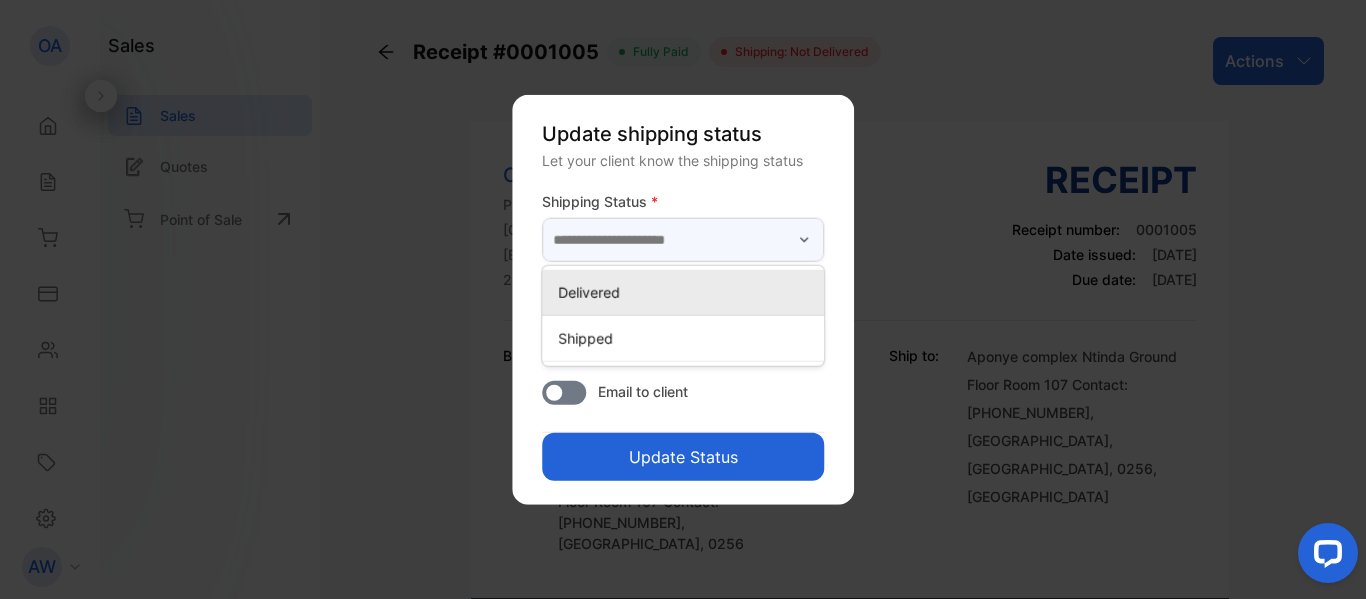type on "*********" 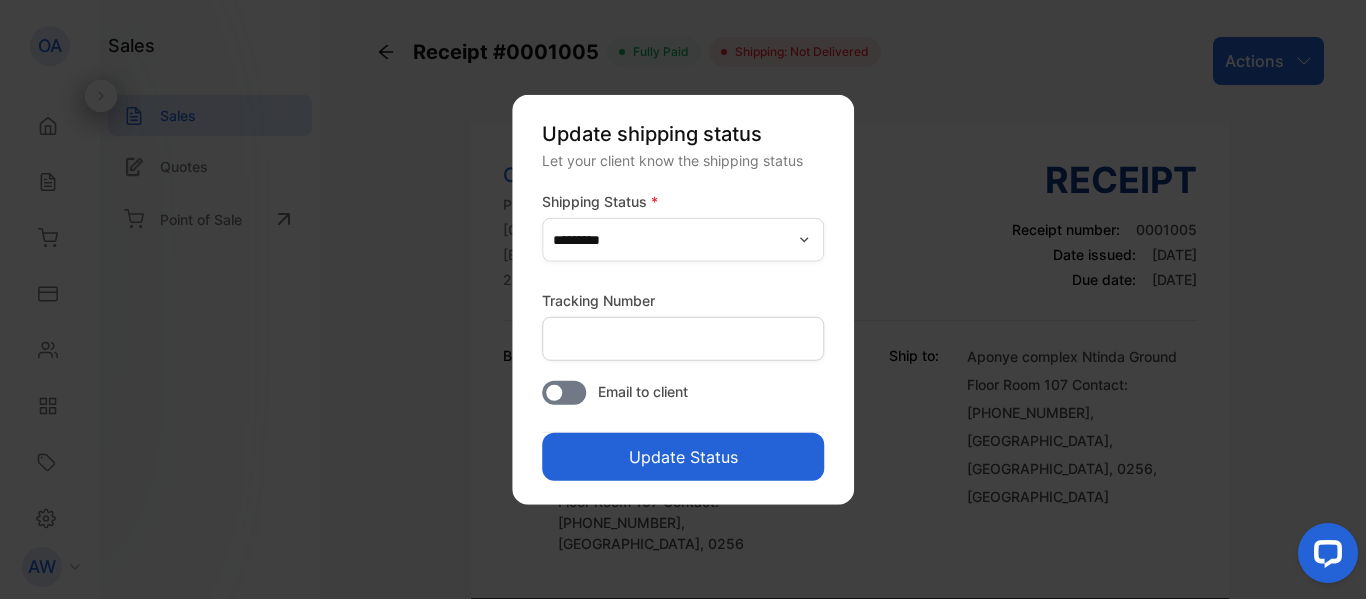 click on "Update Status" at bounding box center (683, 457) 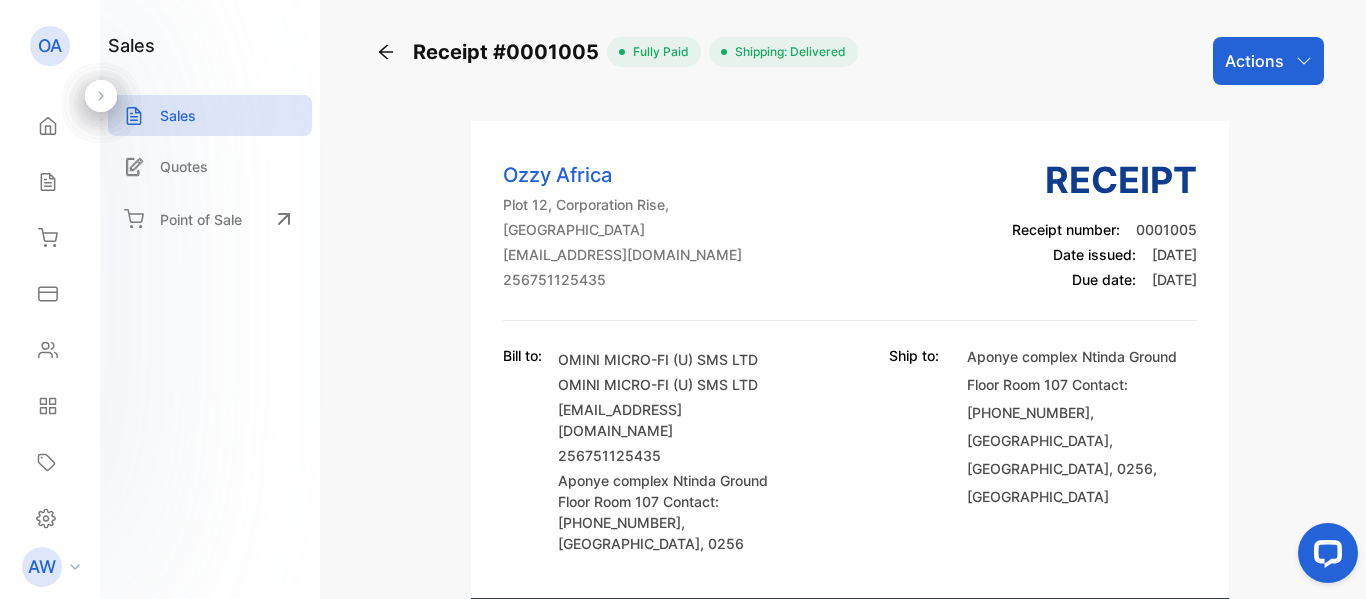 click 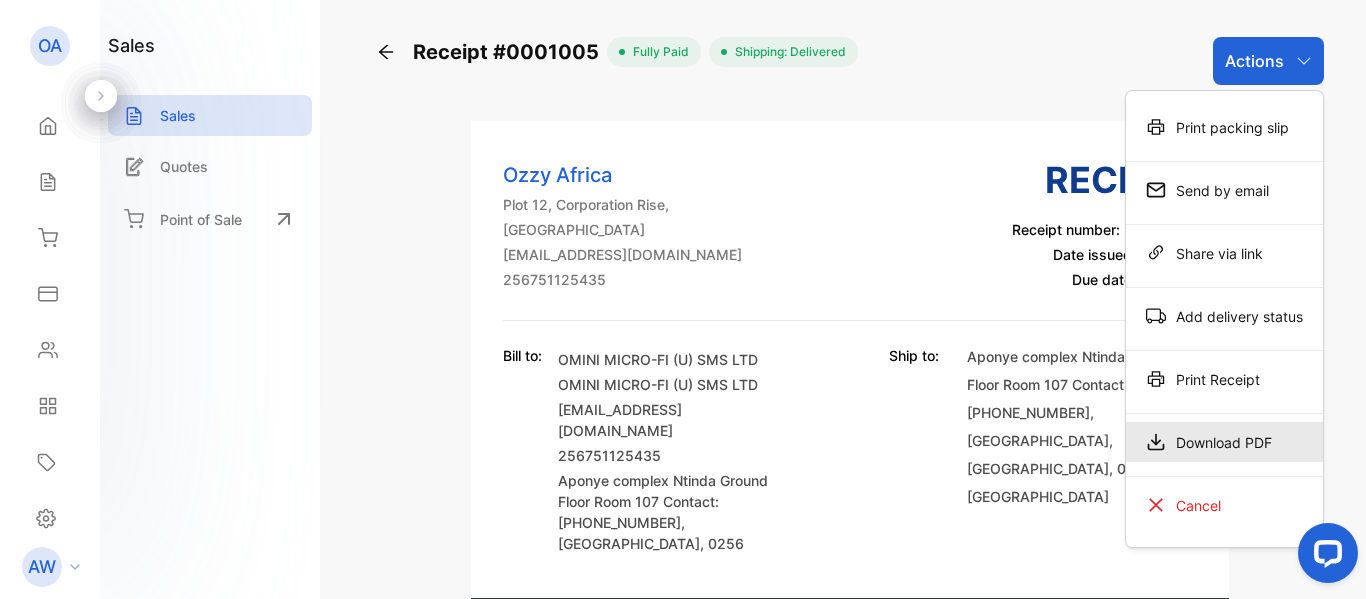click on "Download PDF" at bounding box center [1224, 442] 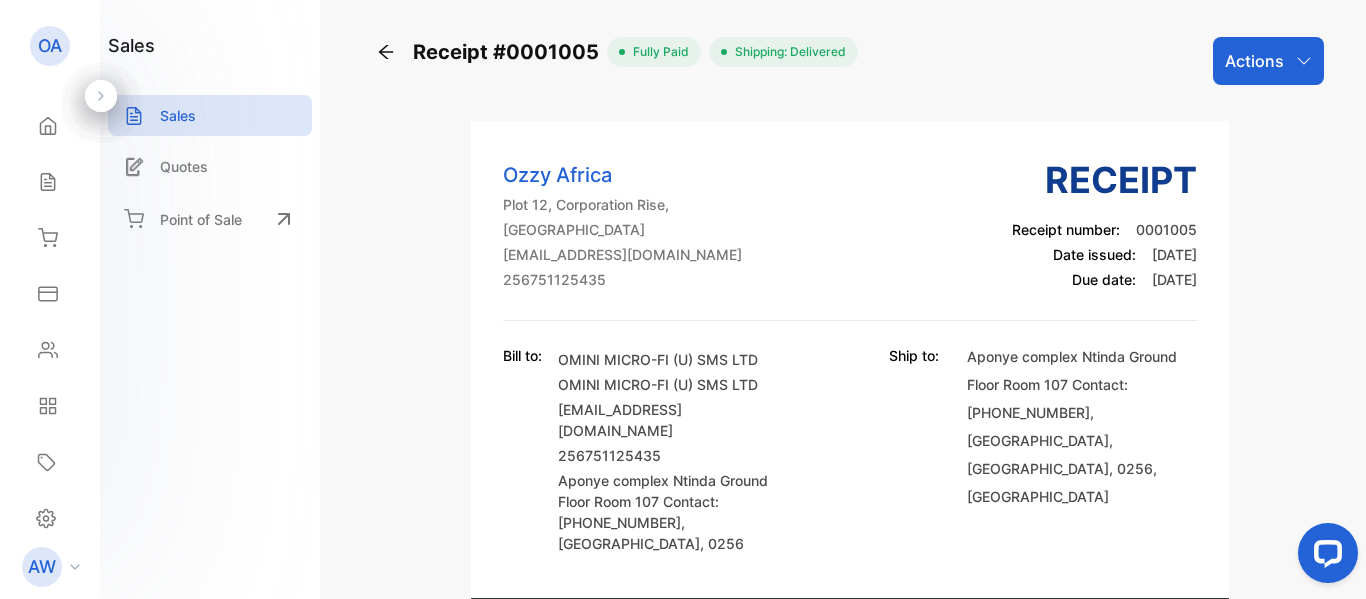 click 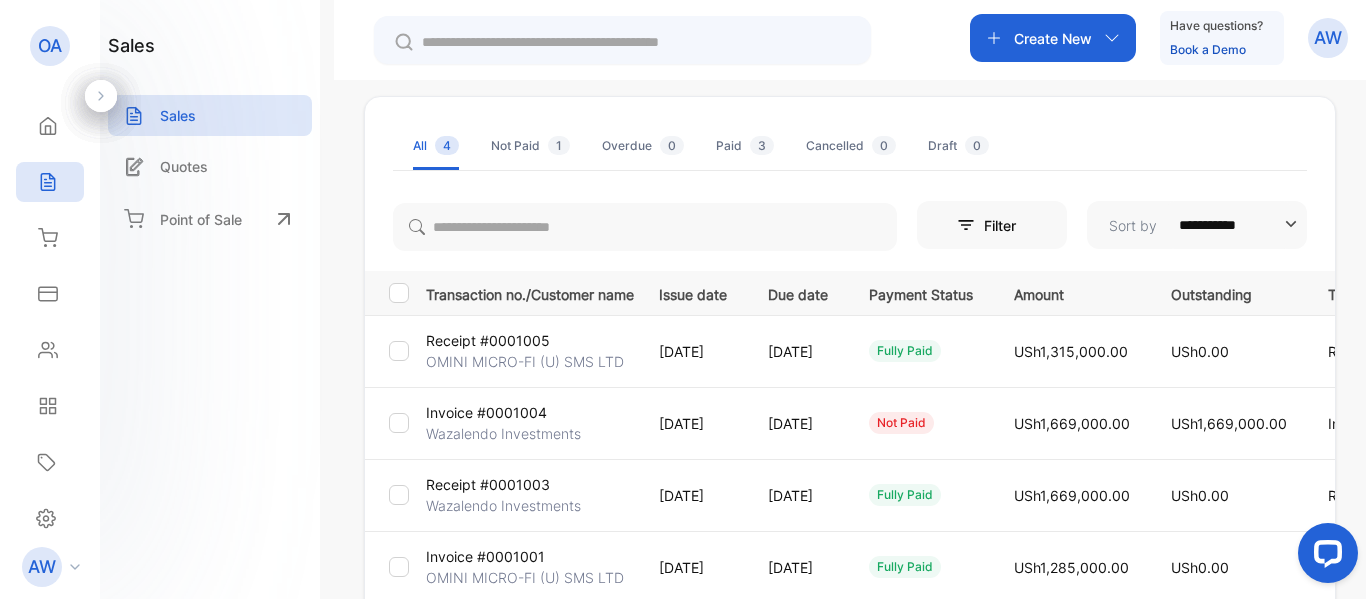 scroll, scrollTop: 100, scrollLeft: 0, axis: vertical 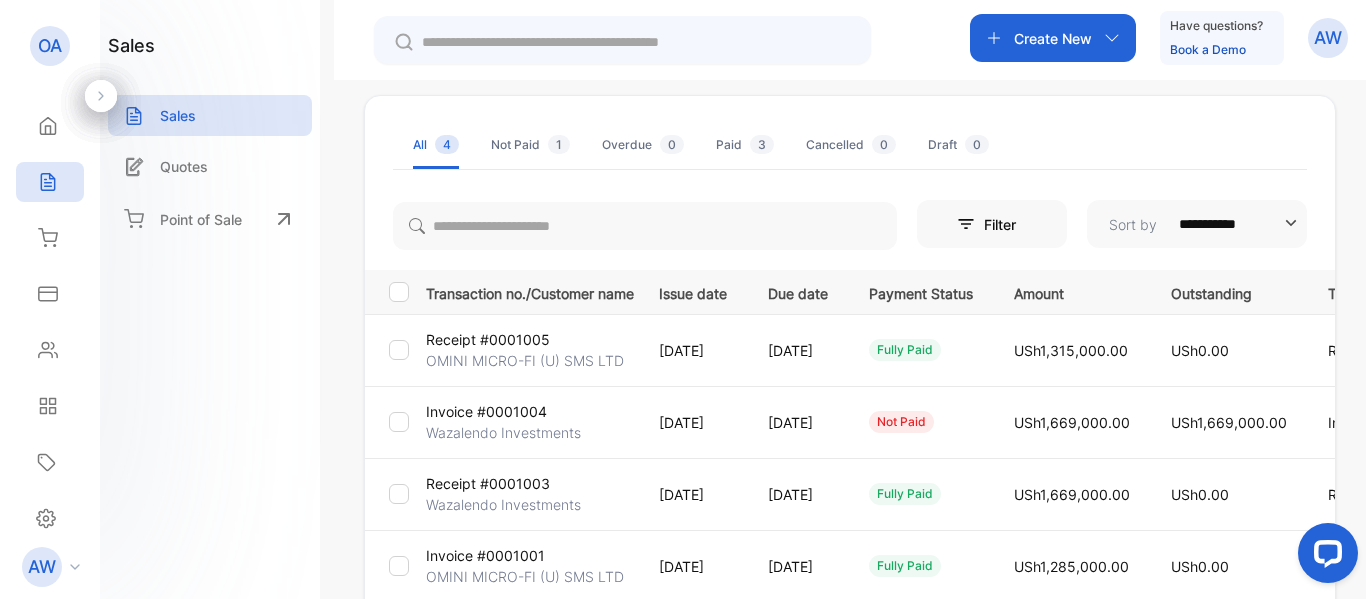 click on "Invoice #0001004" at bounding box center [486, 411] 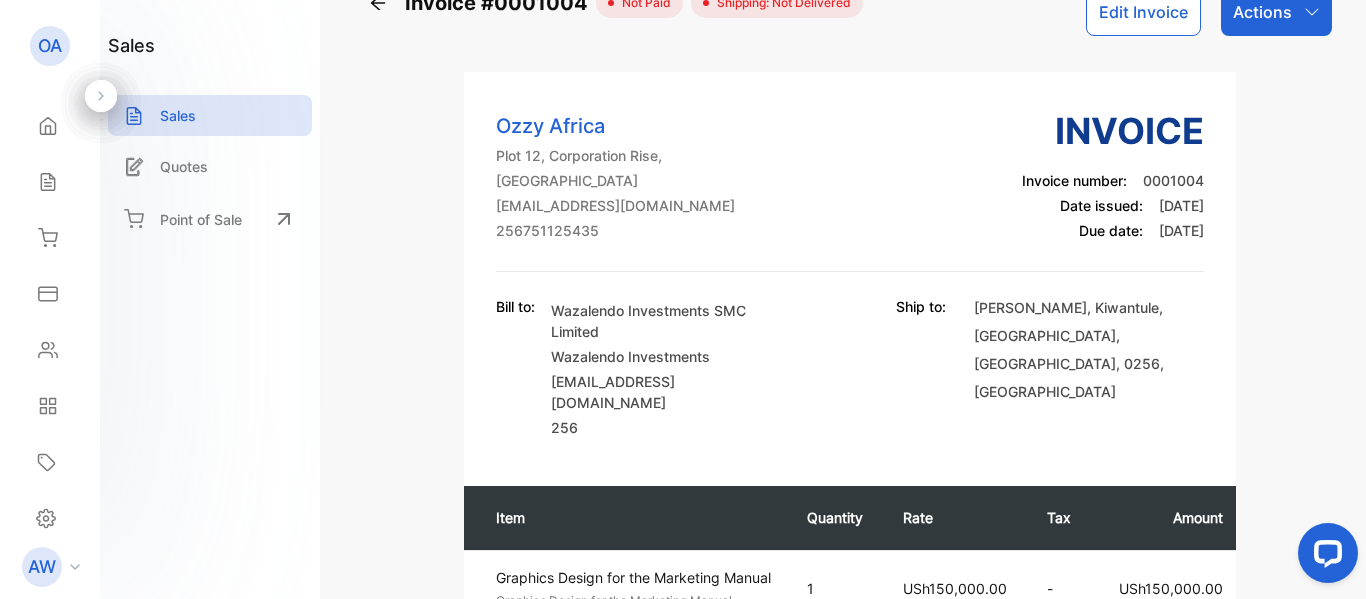 scroll, scrollTop: 0, scrollLeft: 0, axis: both 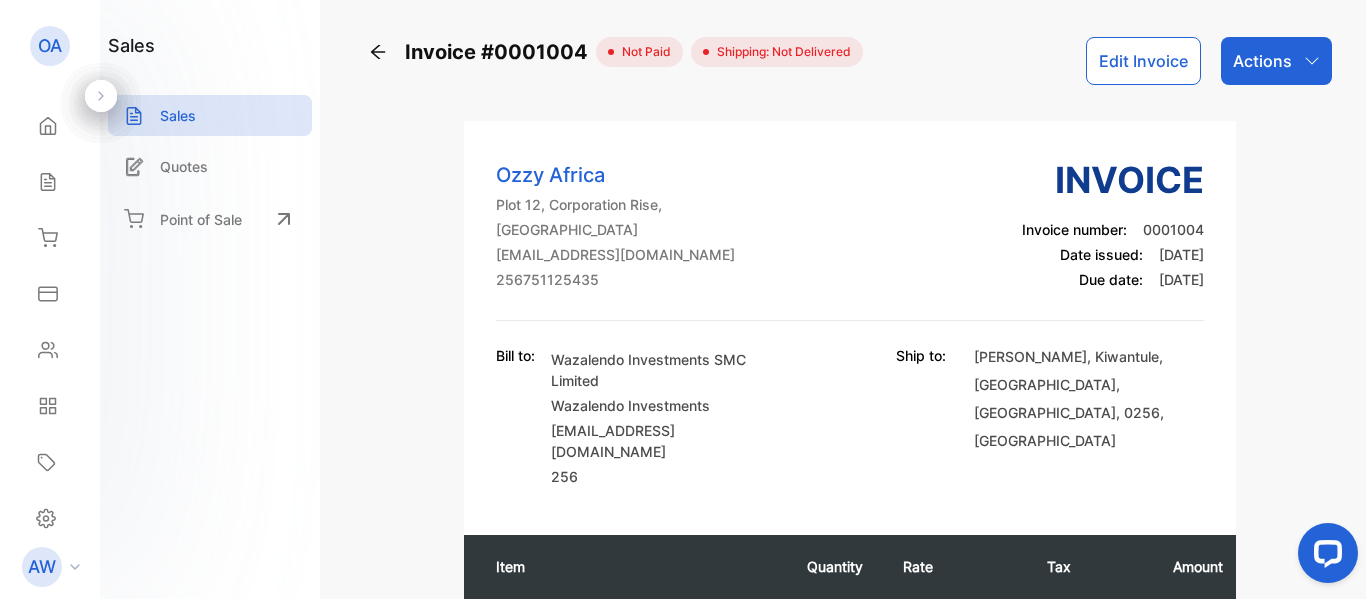 click on "Edit Invoice" at bounding box center (1143, 61) 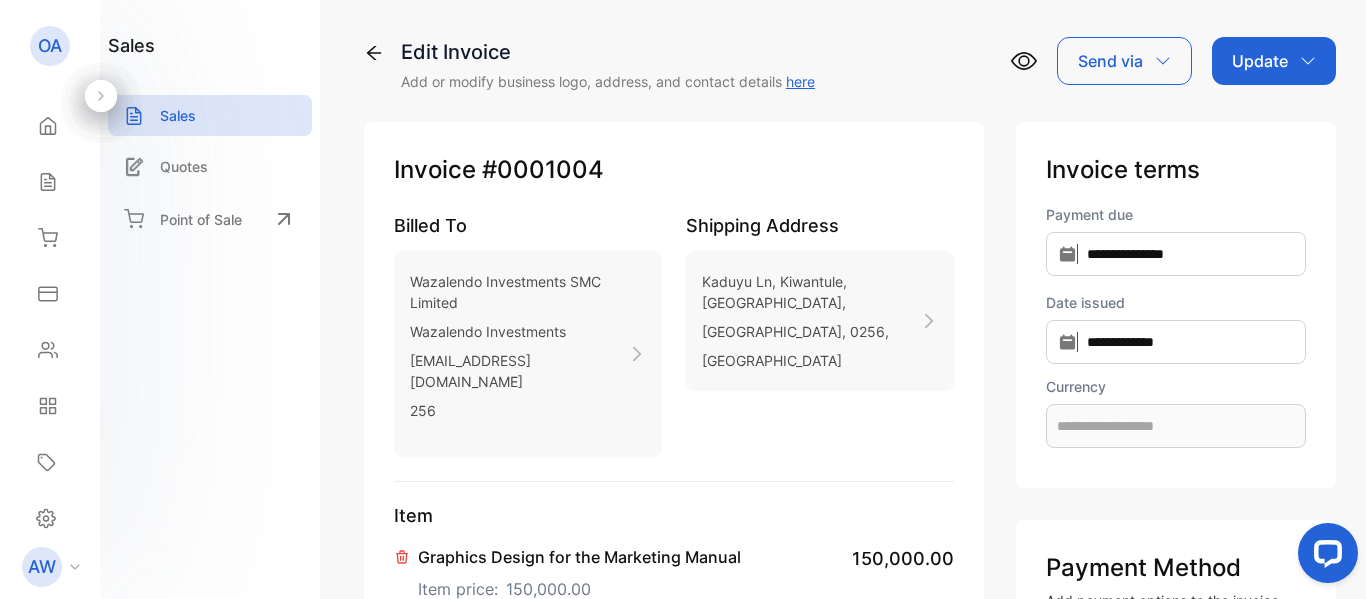 type on "**********" 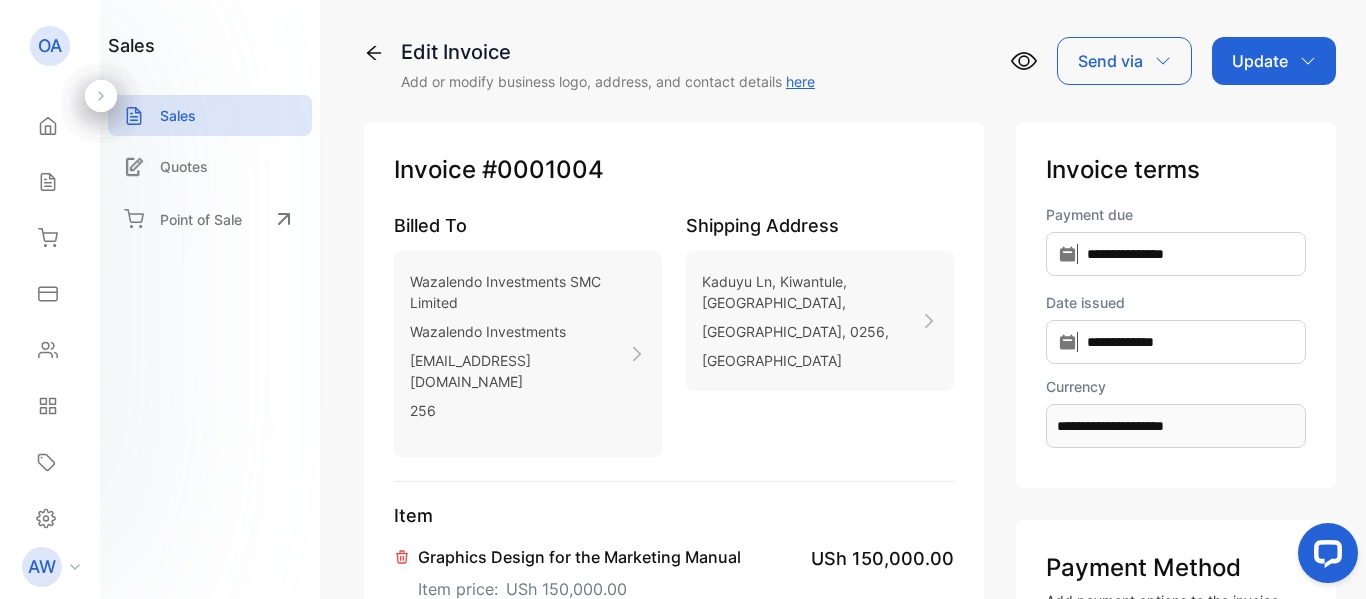 click 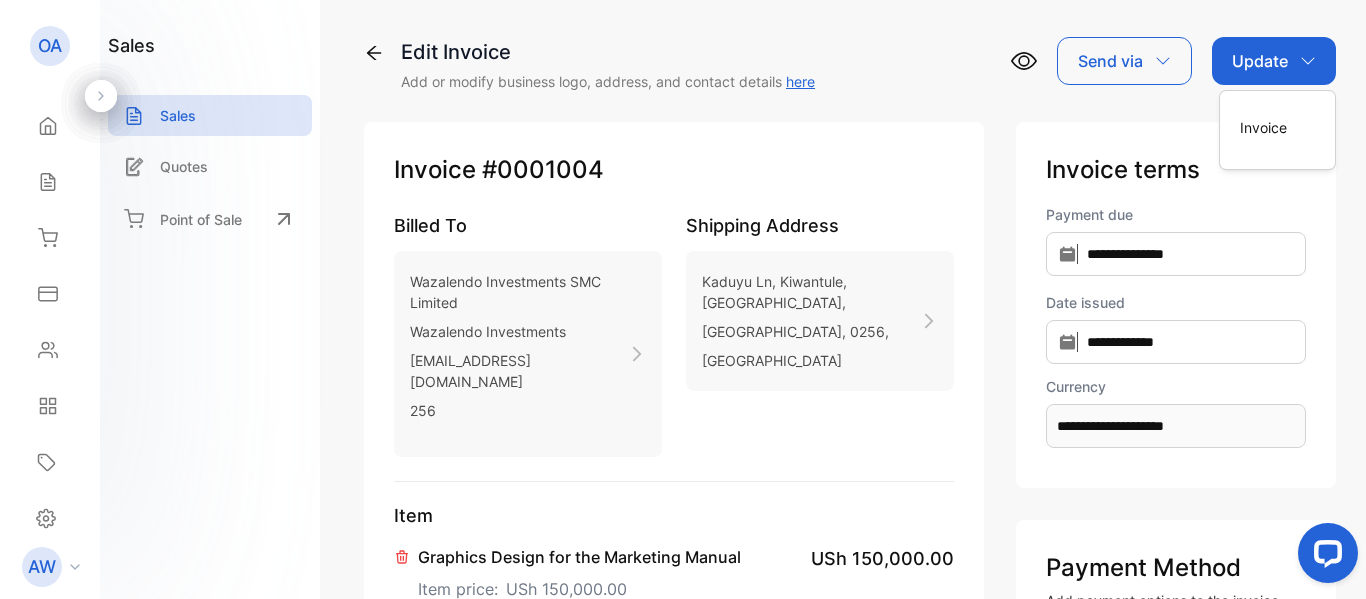 click 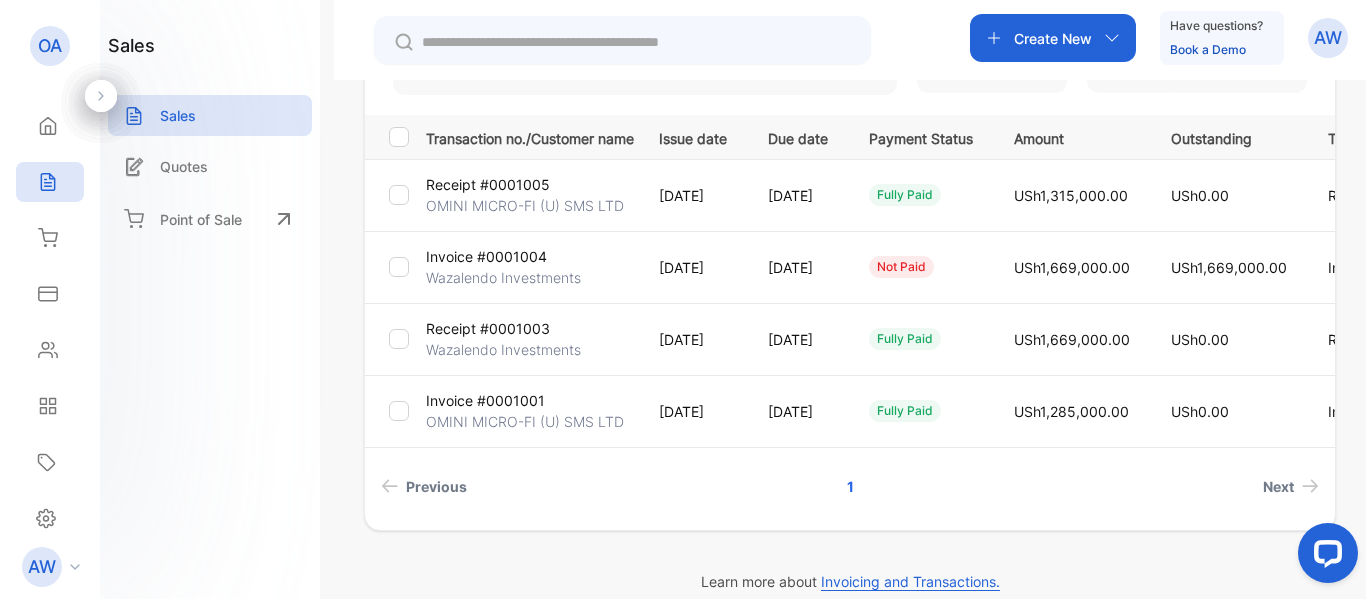 scroll, scrollTop: 280, scrollLeft: 0, axis: vertical 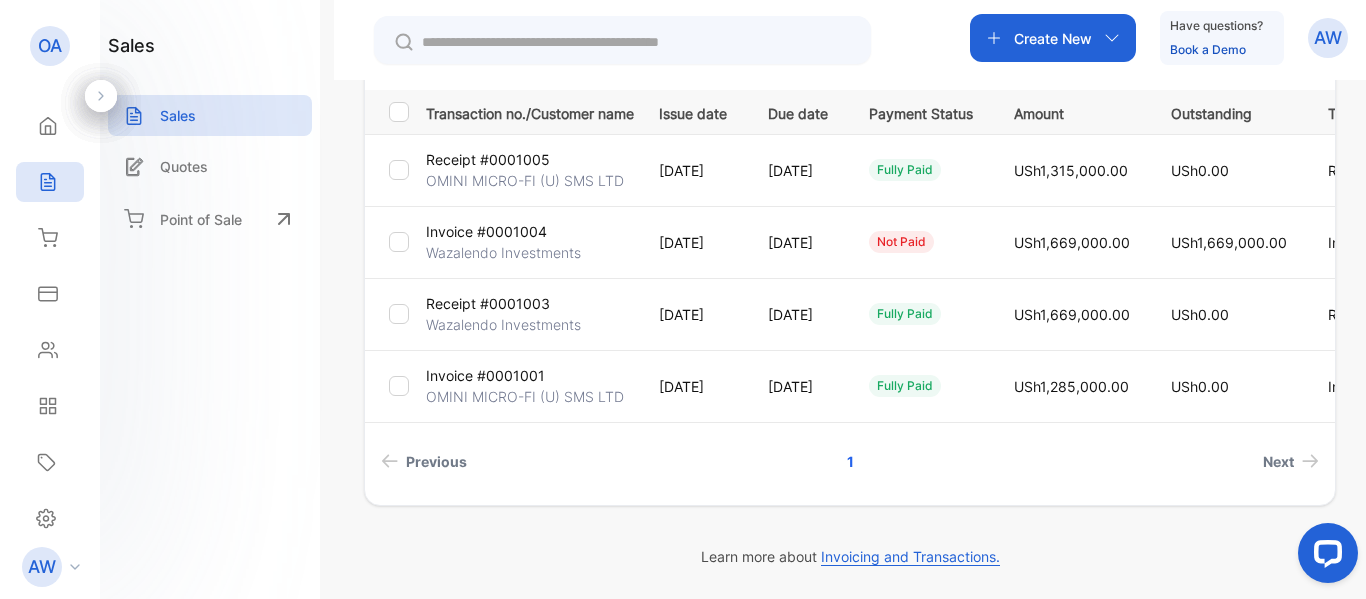click on "Invoice #0001004" at bounding box center [486, 231] 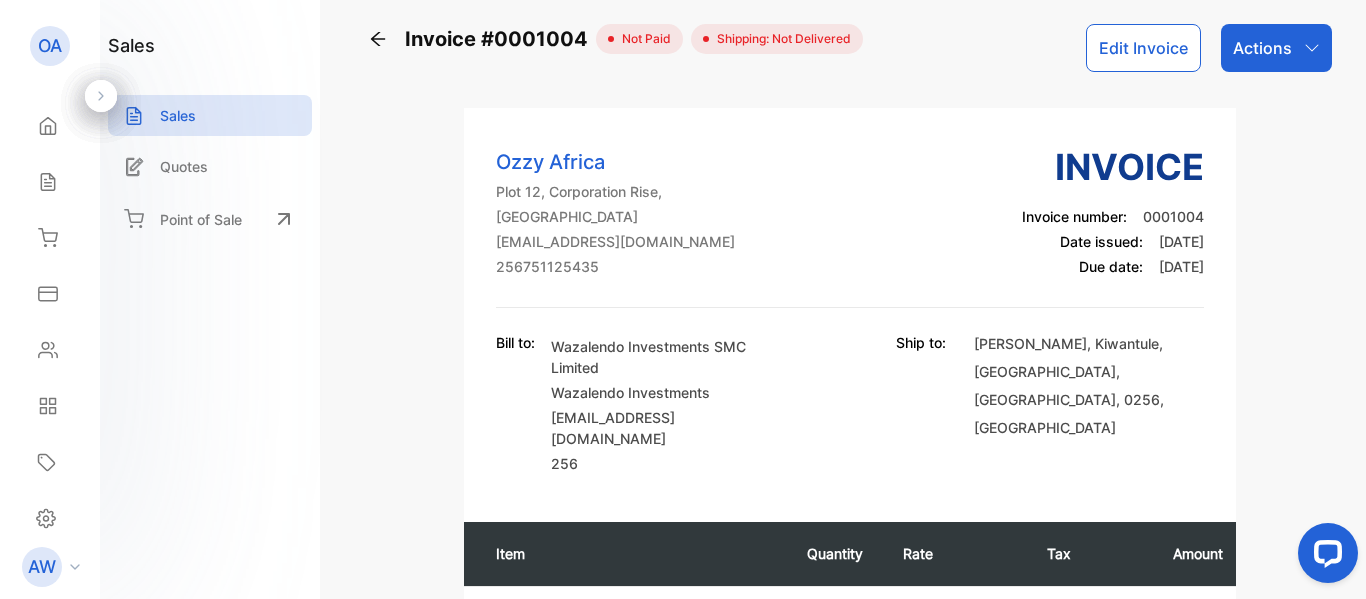 scroll, scrollTop: 0, scrollLeft: 0, axis: both 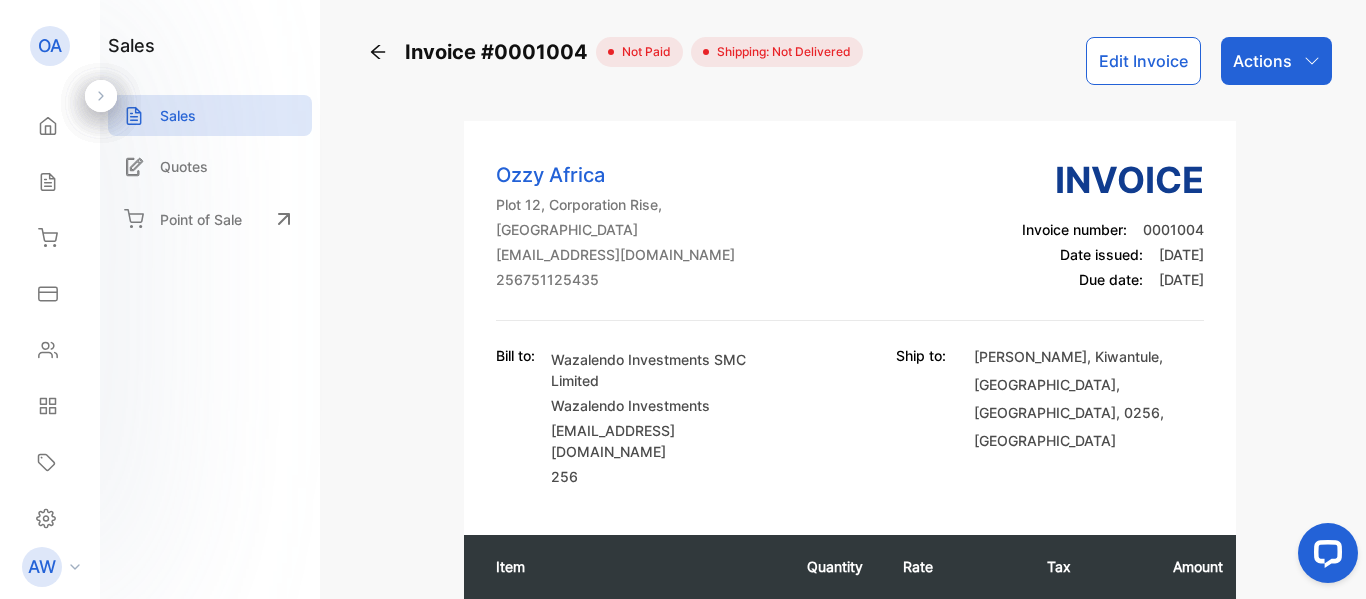 click 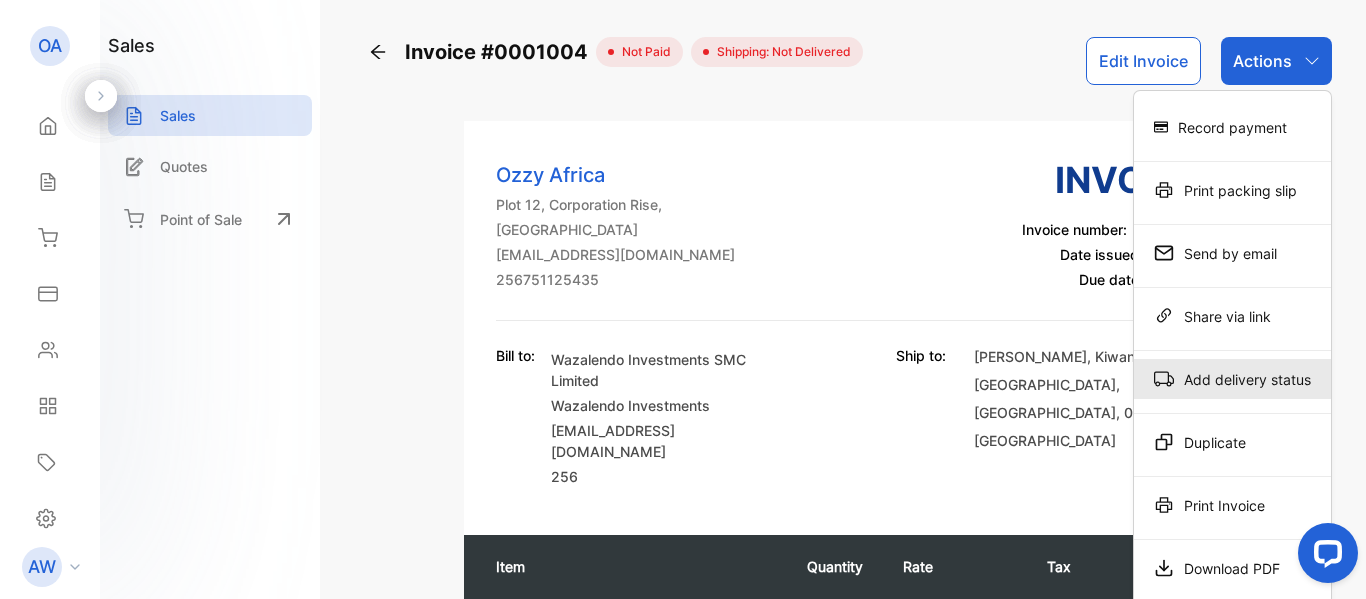 click on "Add delivery status" at bounding box center [1232, 379] 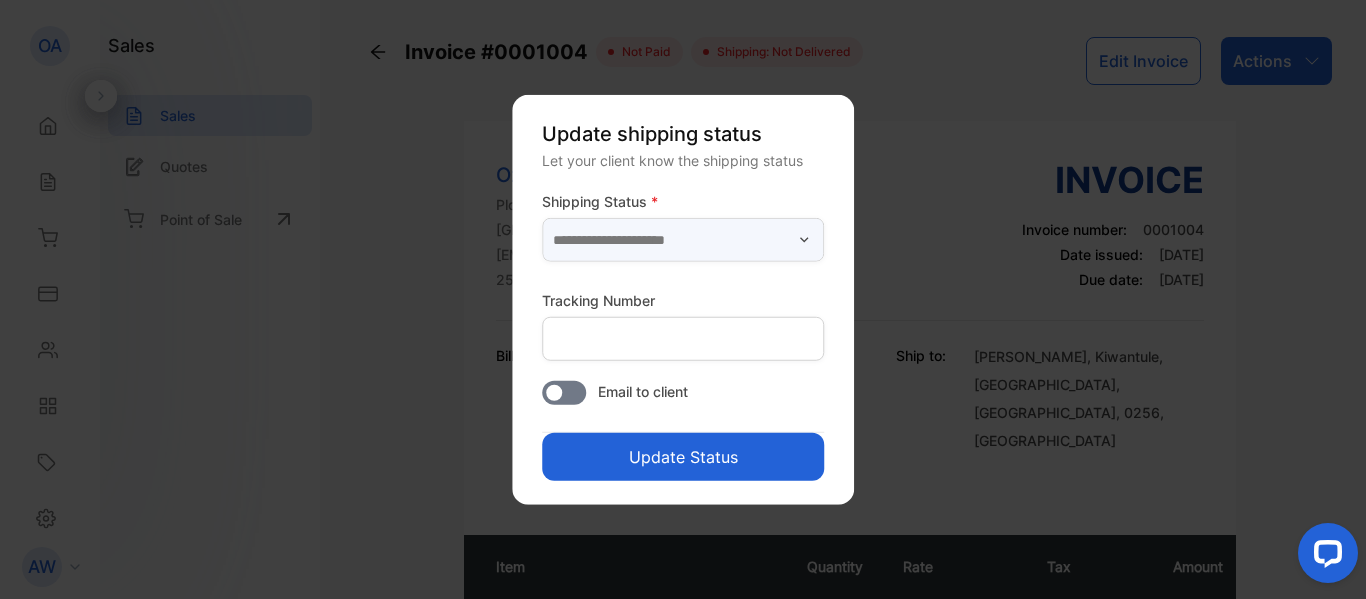 click at bounding box center [683, 240] 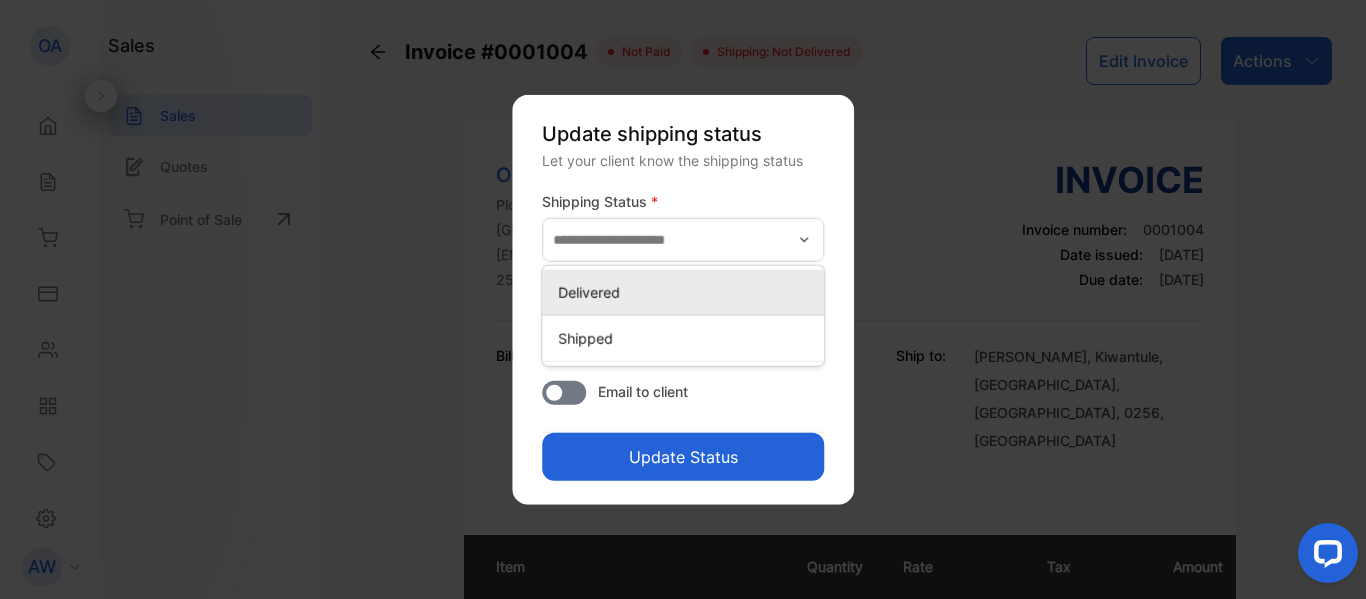 click on "Delivered" at bounding box center (687, 292) 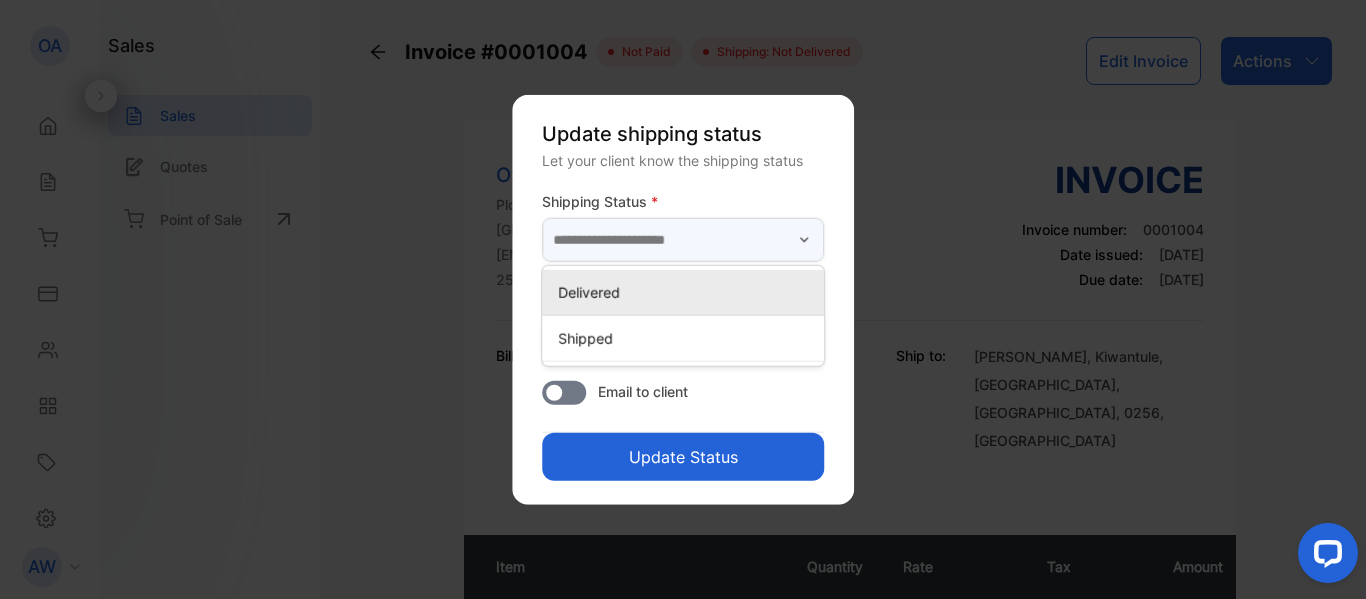 type on "*********" 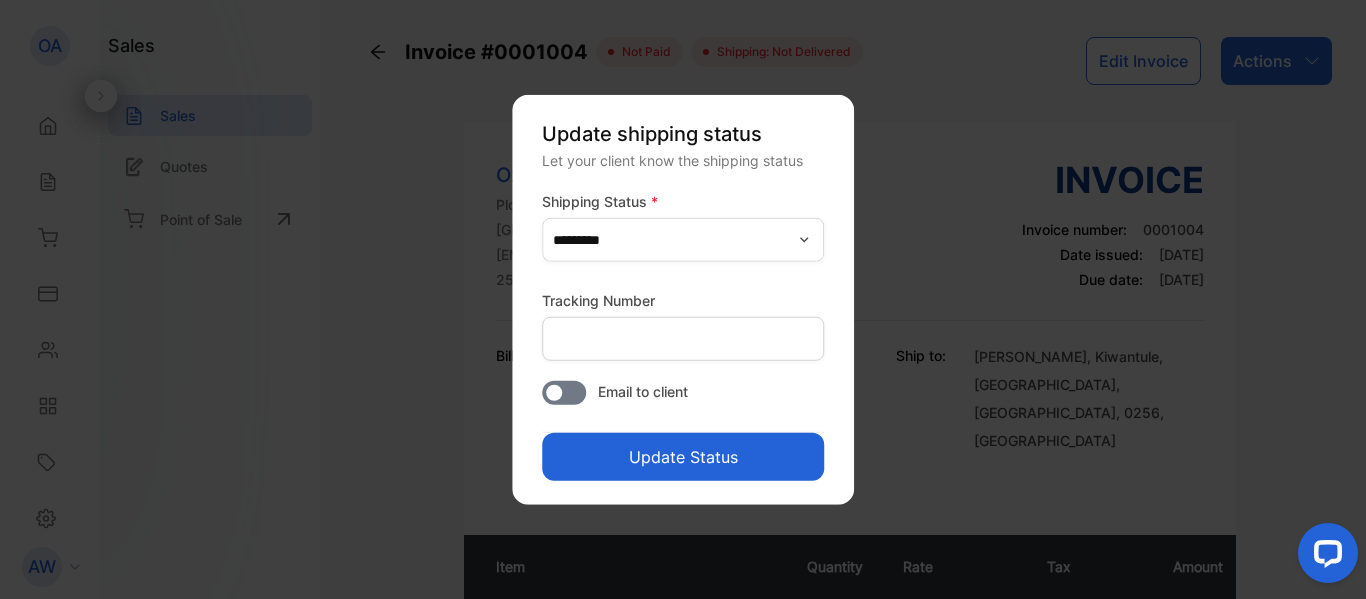 click on "Email to client" at bounding box center (564, 393) 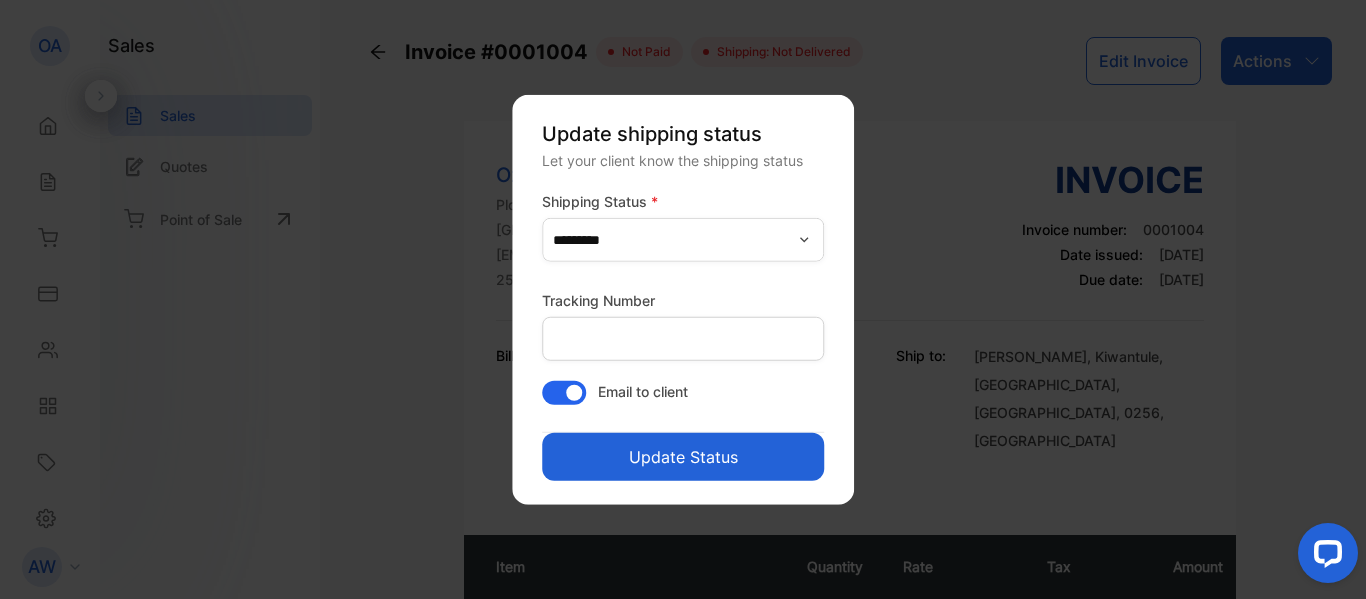 click on "Email to client" at bounding box center [564, 393] 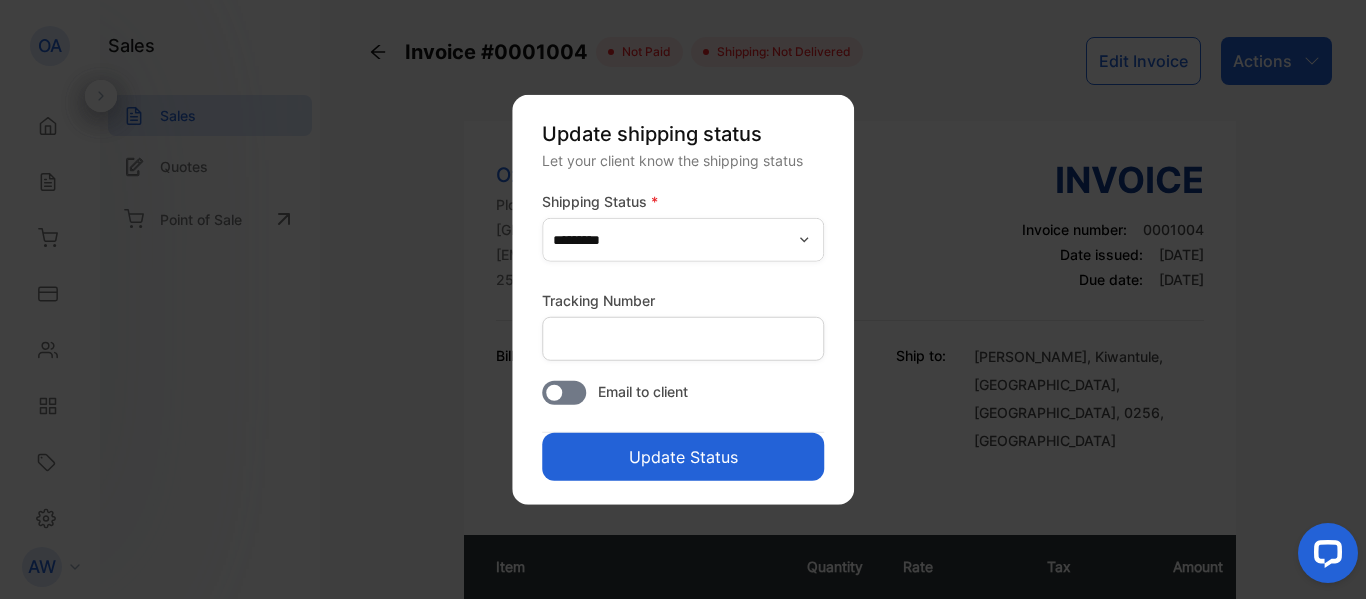 click on "Update Status" at bounding box center [683, 457] 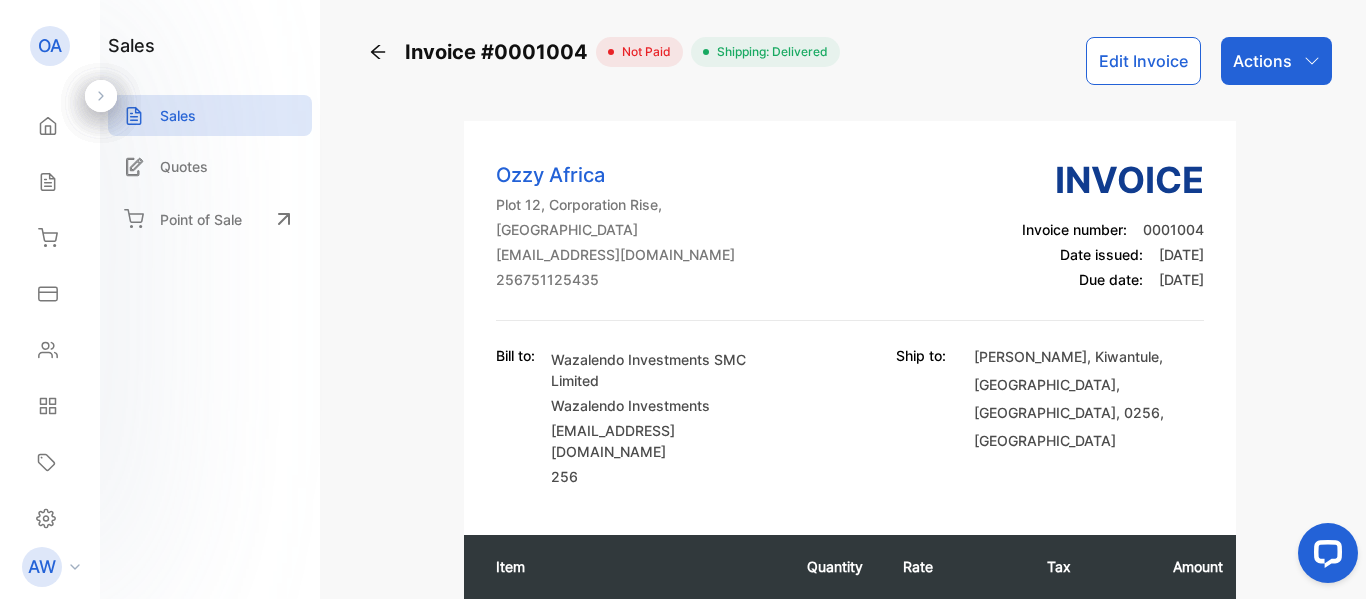 click on "Actions" at bounding box center (1276, 61) 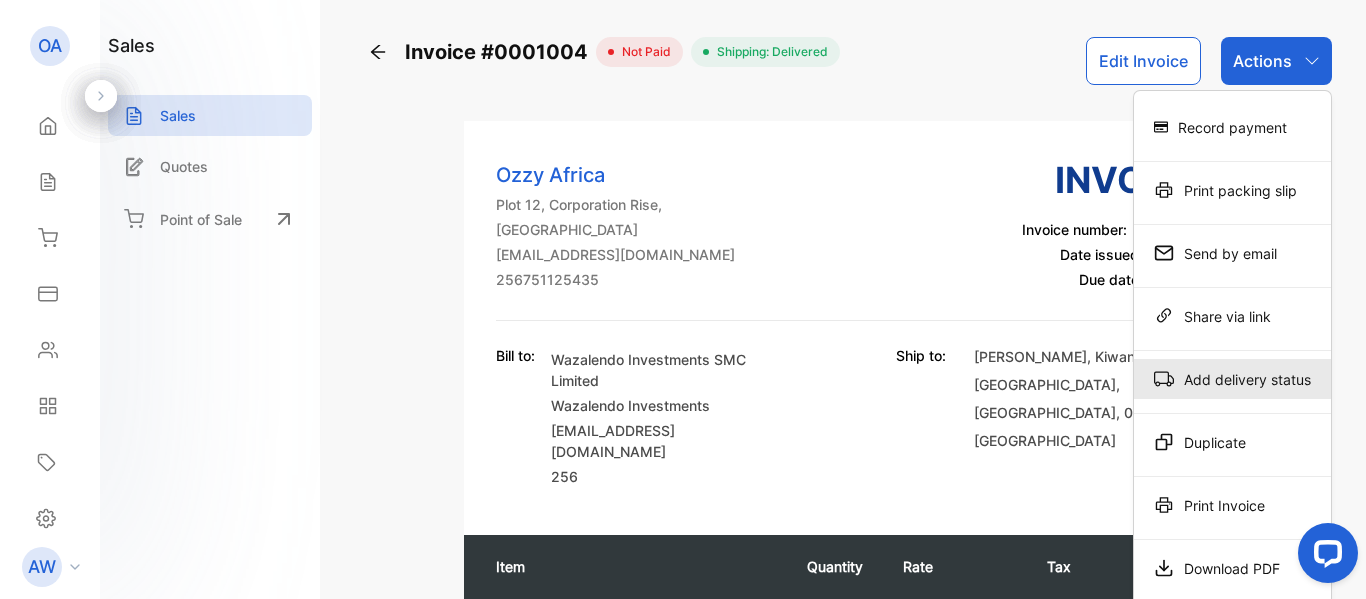 click on "Add delivery status" at bounding box center (1232, 379) 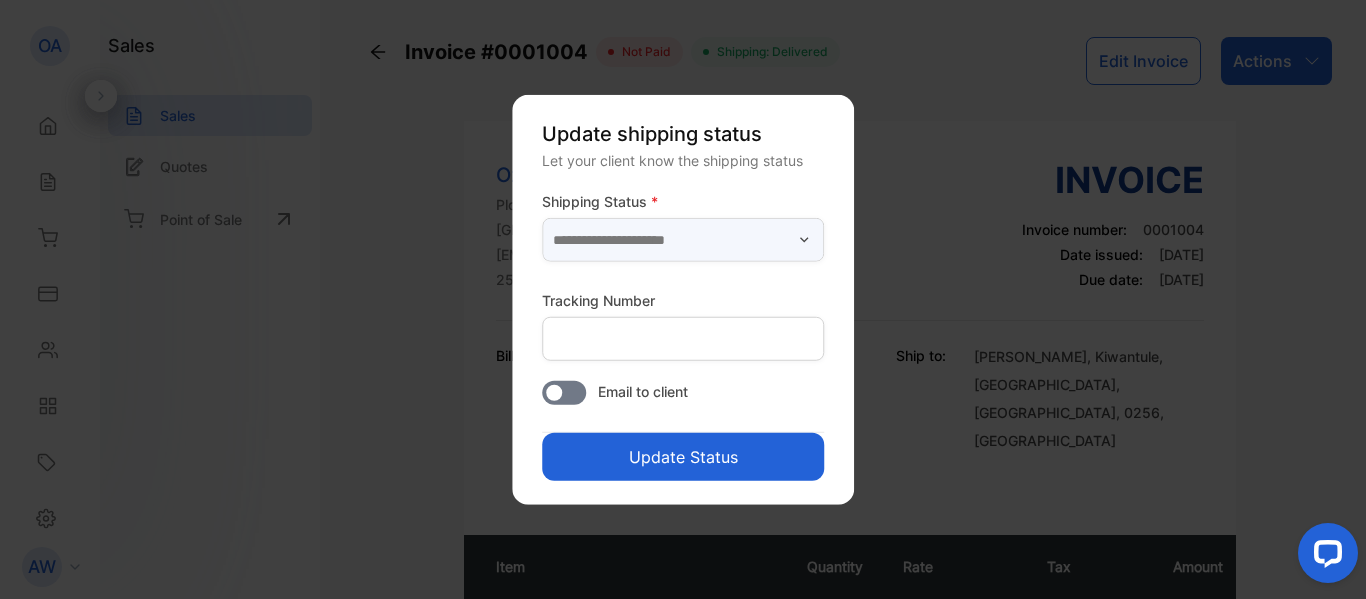 click at bounding box center (683, 240) 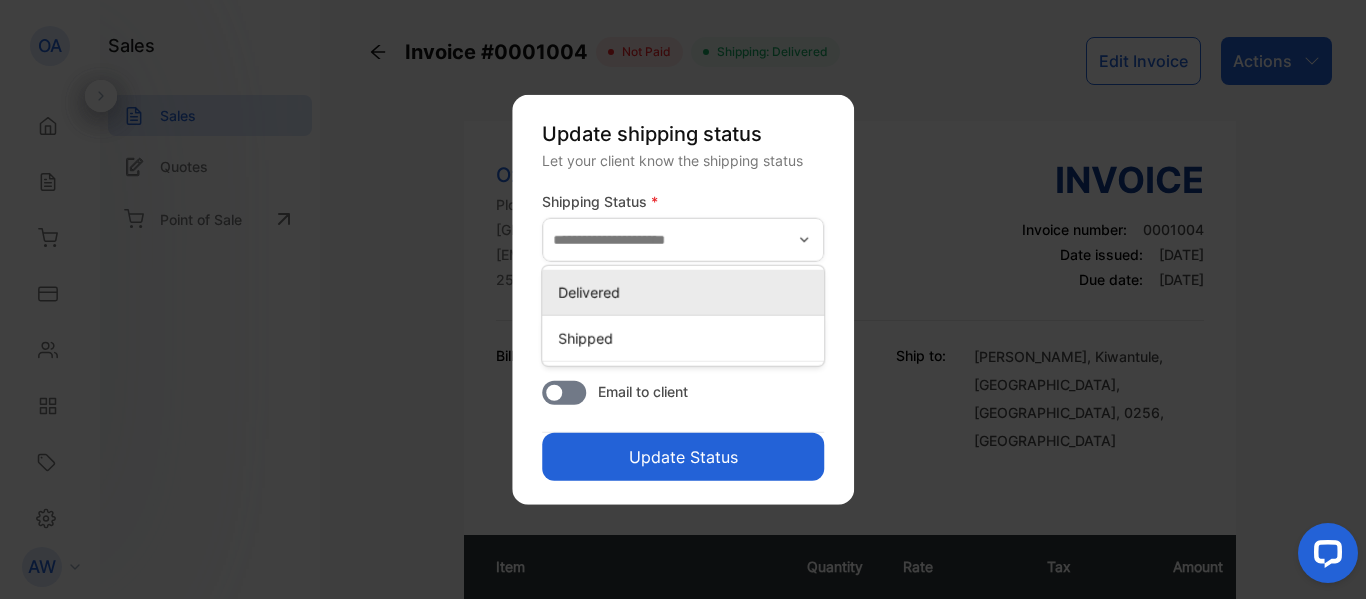 click on "Delivered" at bounding box center (687, 292) 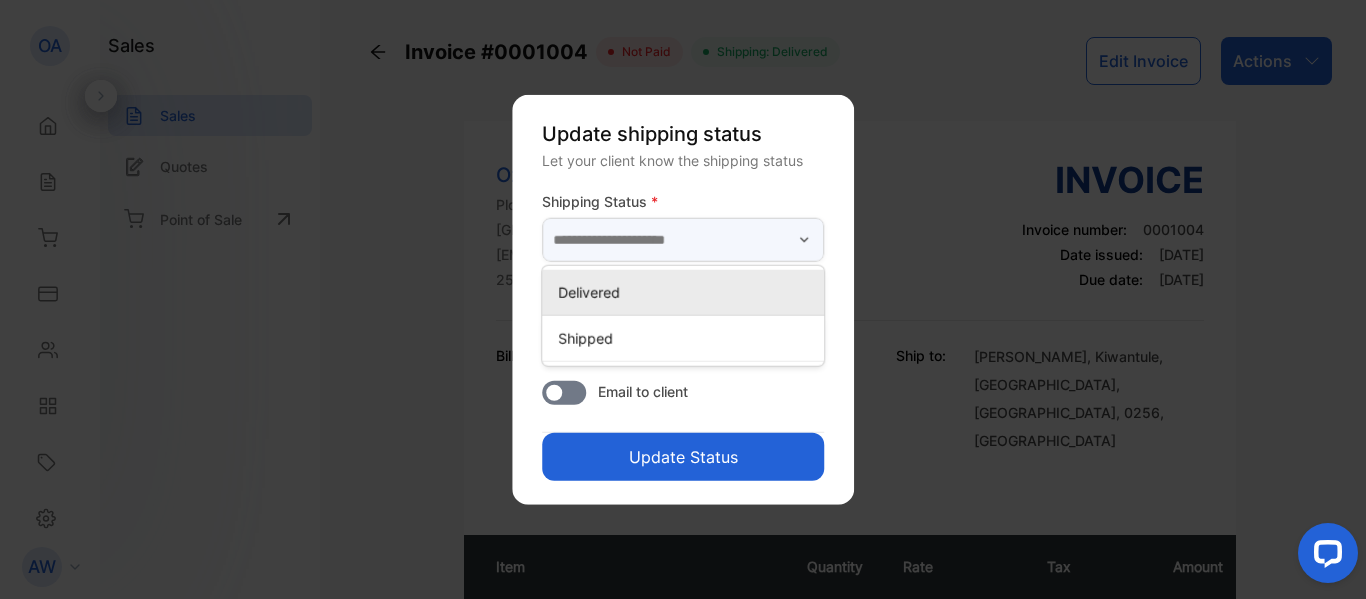type on "*********" 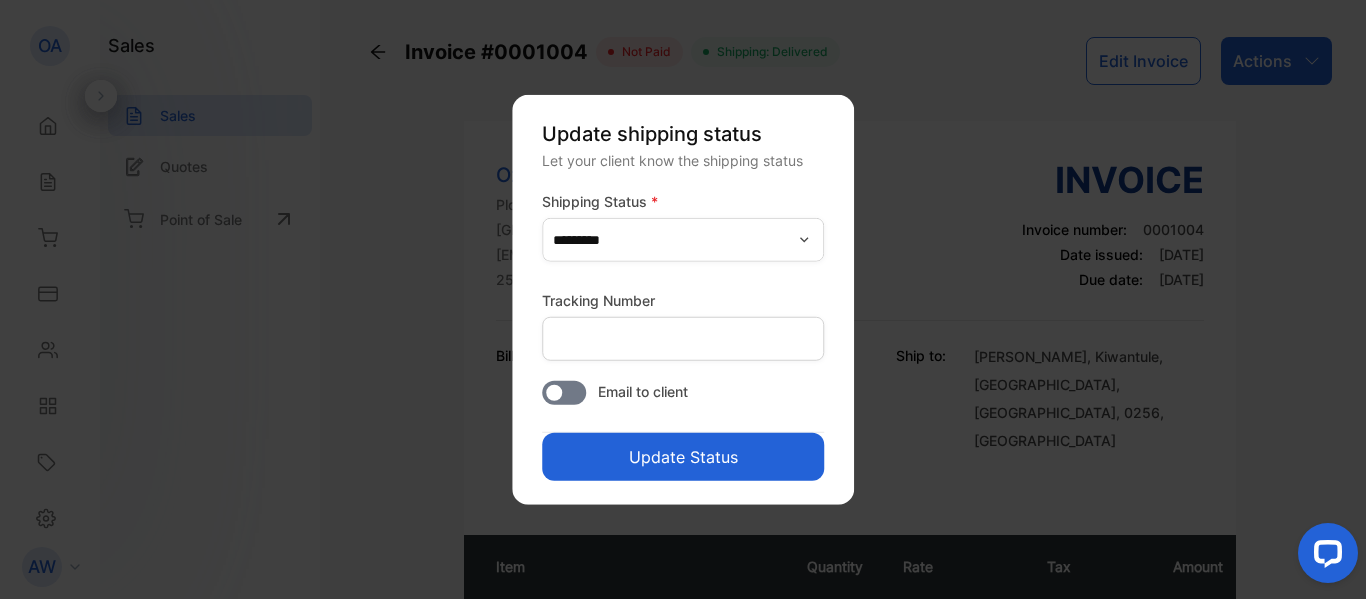 click on "Email to client" at bounding box center [564, 393] 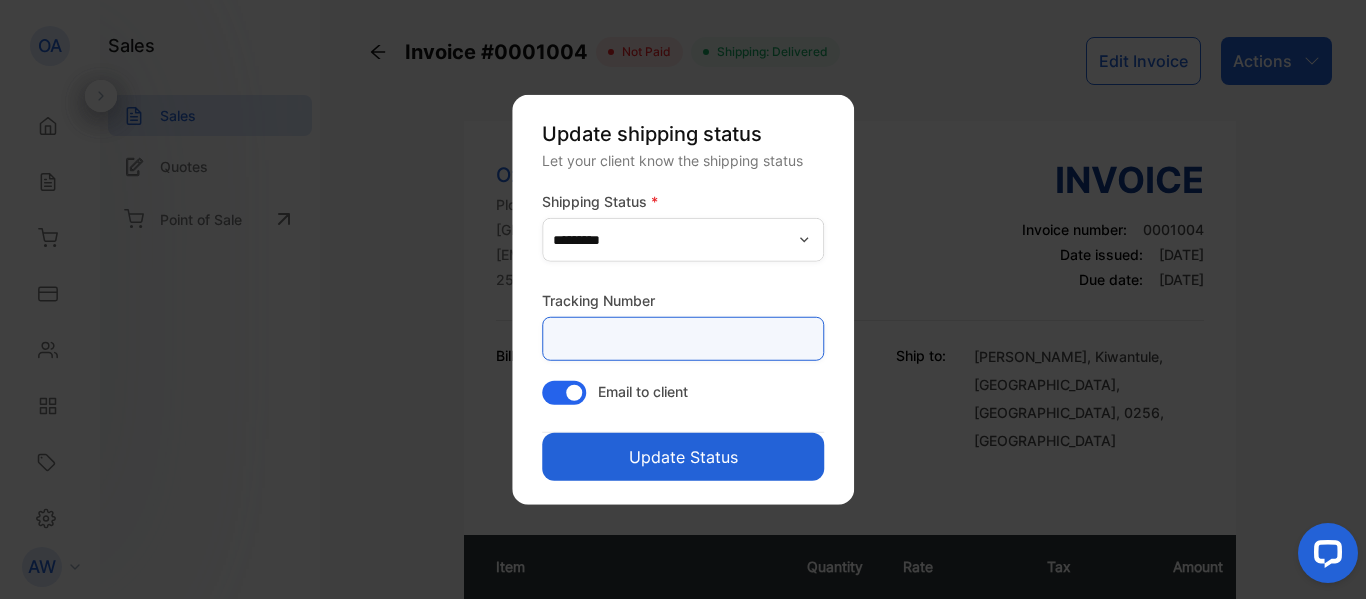 click at bounding box center [683, 339] 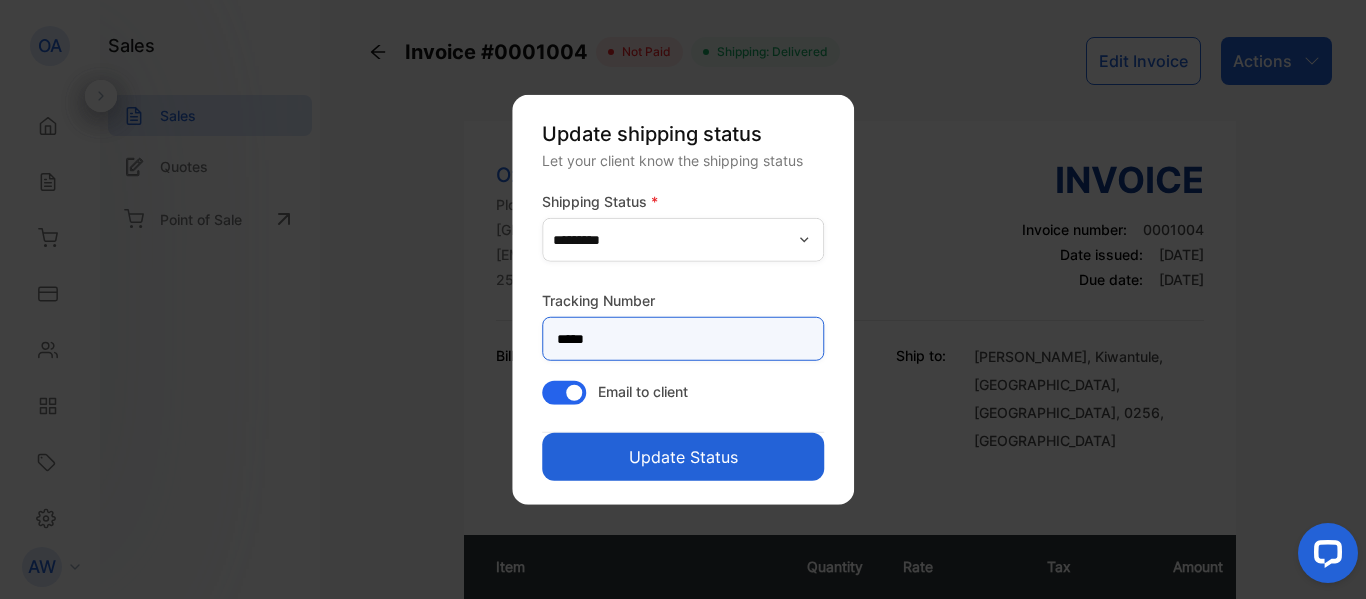type on "*****" 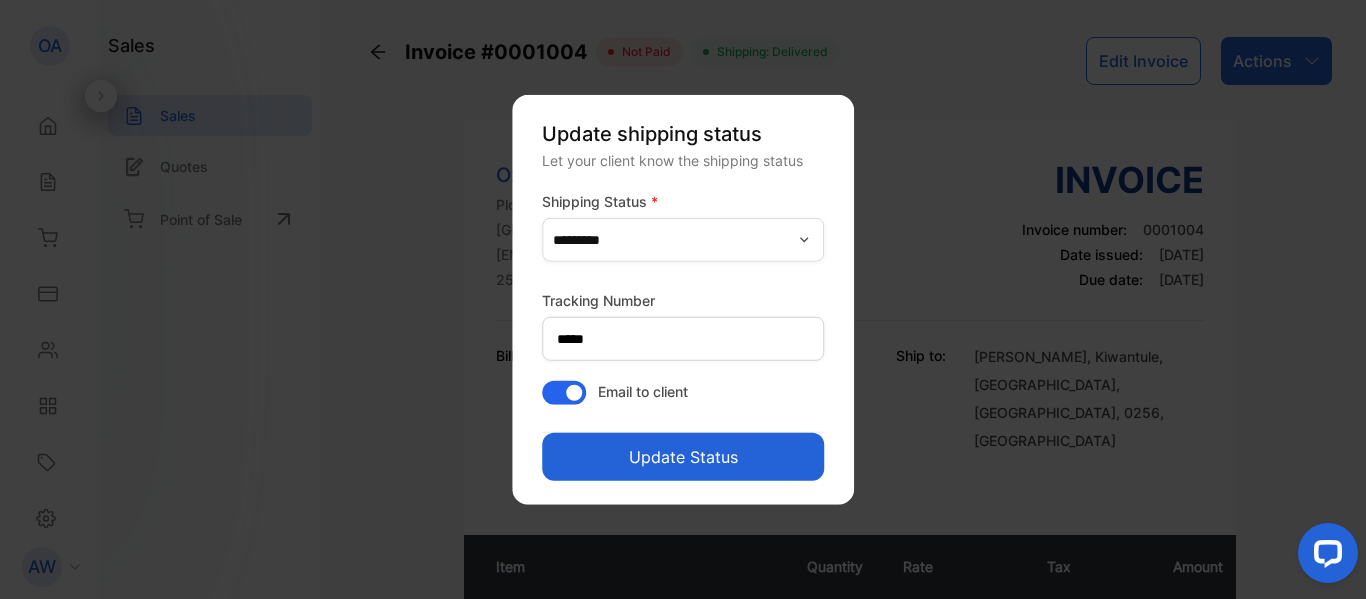 click on "Update Status" at bounding box center [683, 457] 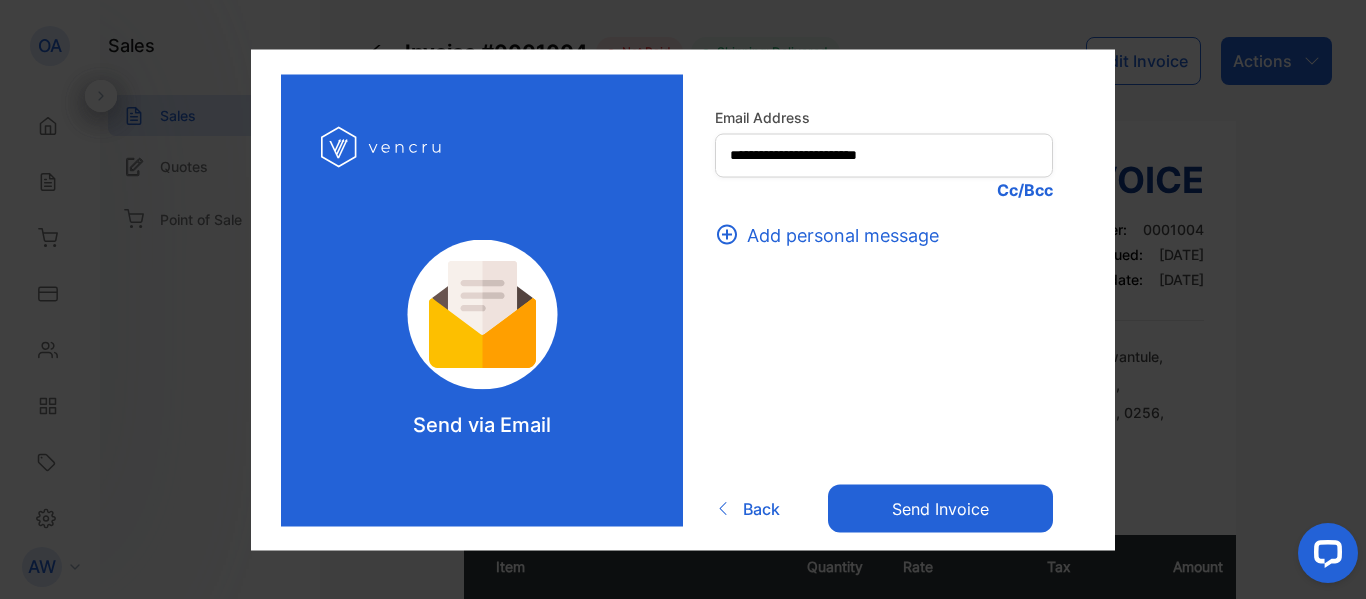 click on "Send invoice" at bounding box center (940, 509) 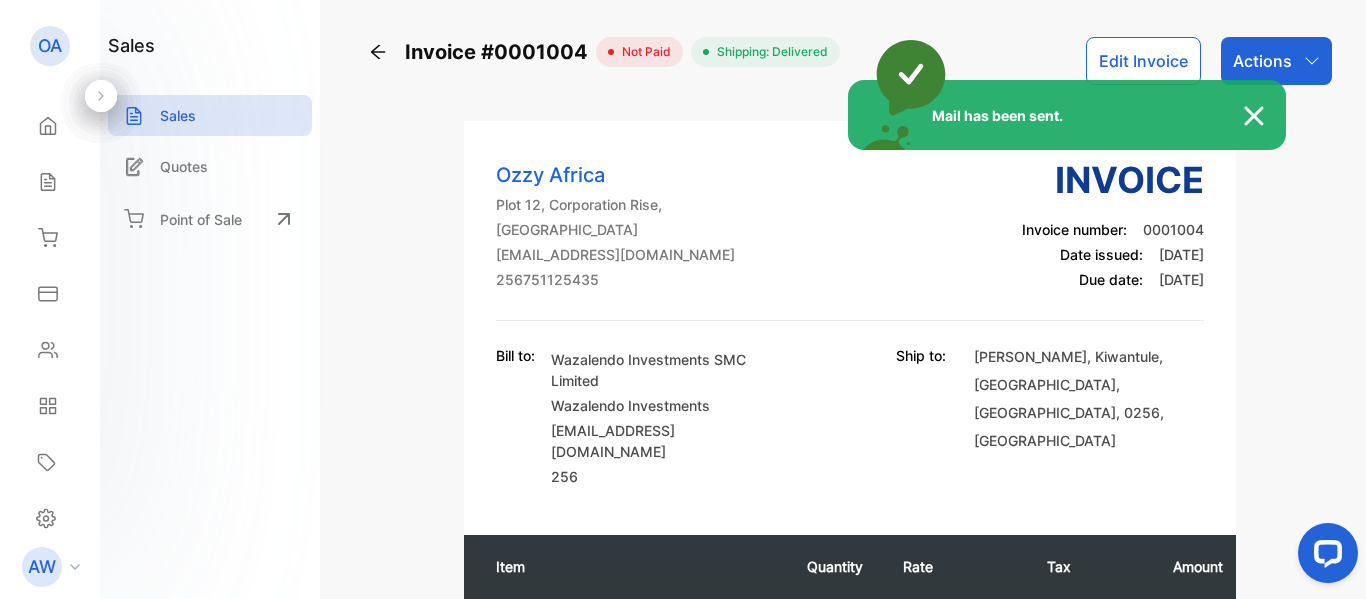 click at bounding box center [1264, 116] 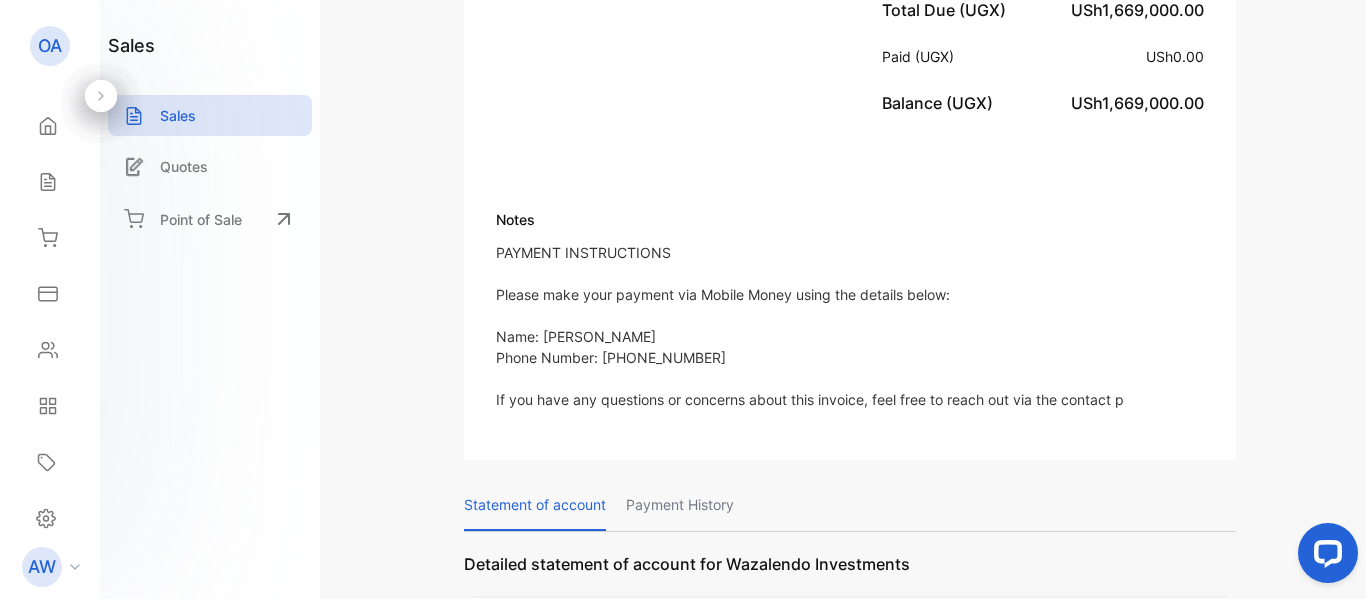 scroll, scrollTop: 1149, scrollLeft: 0, axis: vertical 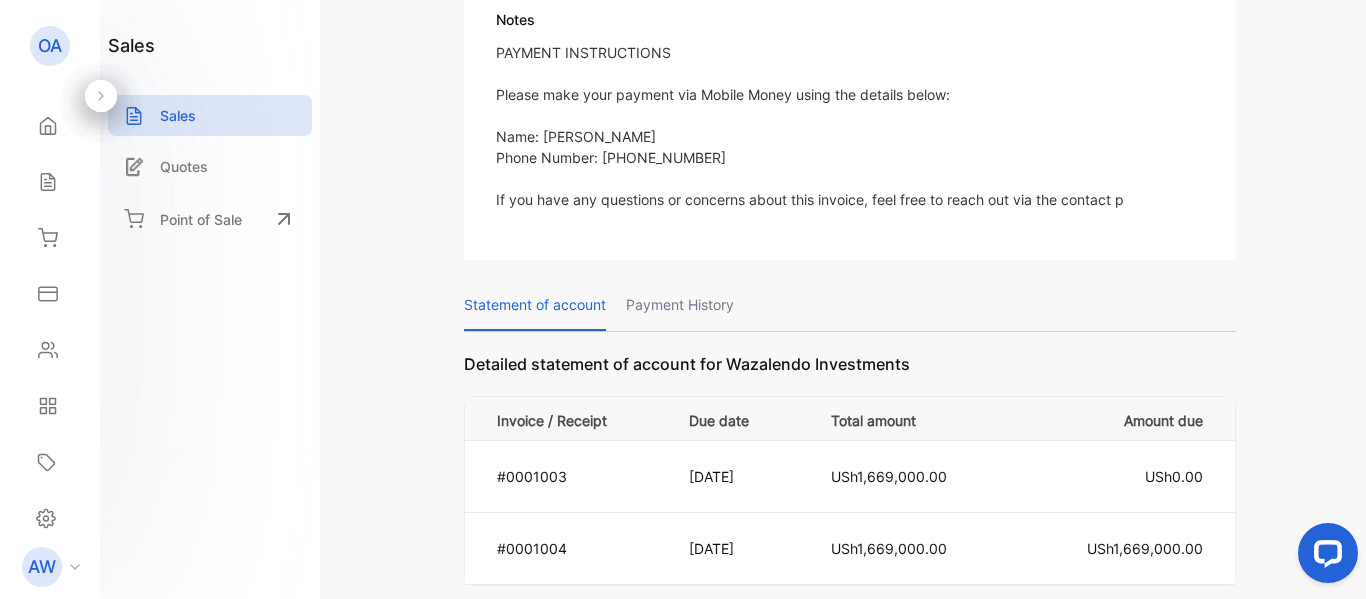 click on "Payment History" at bounding box center (680, 305) 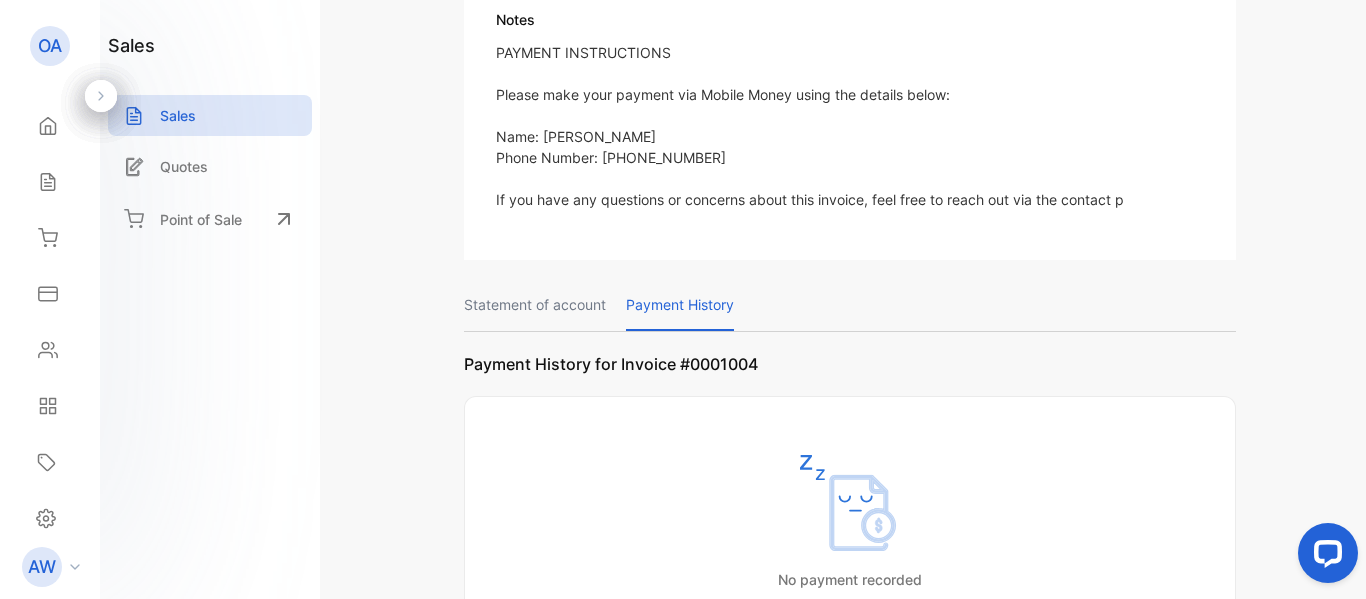 click on "Statement of account" at bounding box center (535, 305) 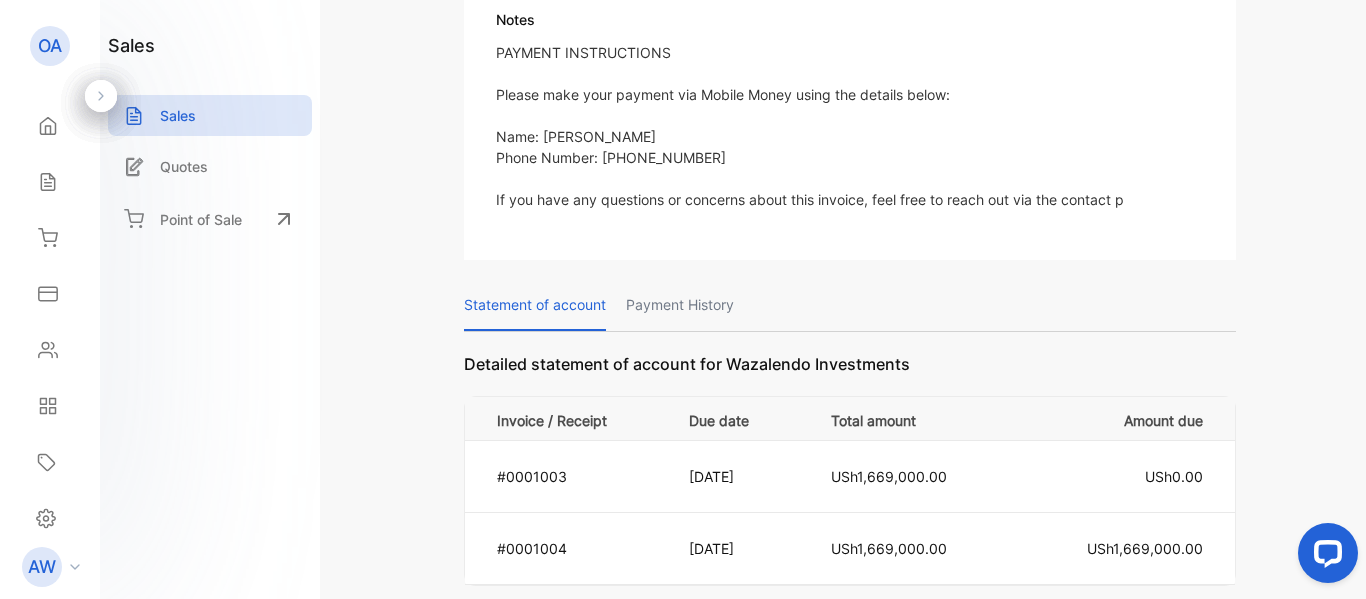 click on "Payment History" at bounding box center [680, 305] 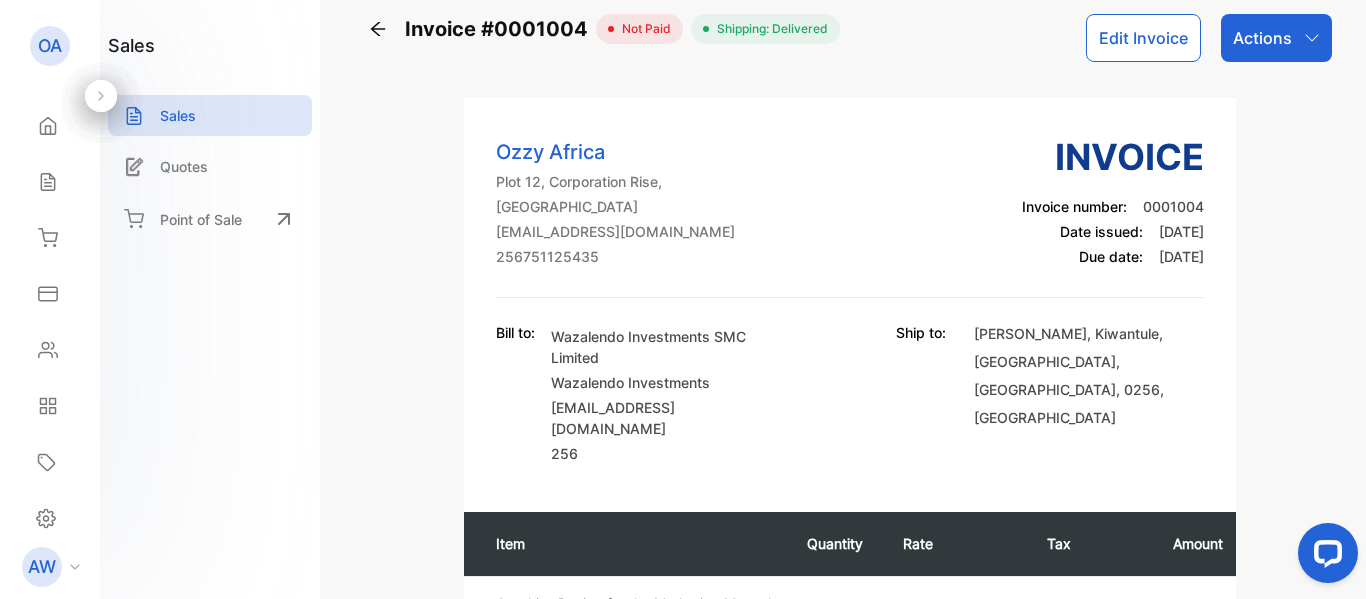 scroll, scrollTop: 0, scrollLeft: 0, axis: both 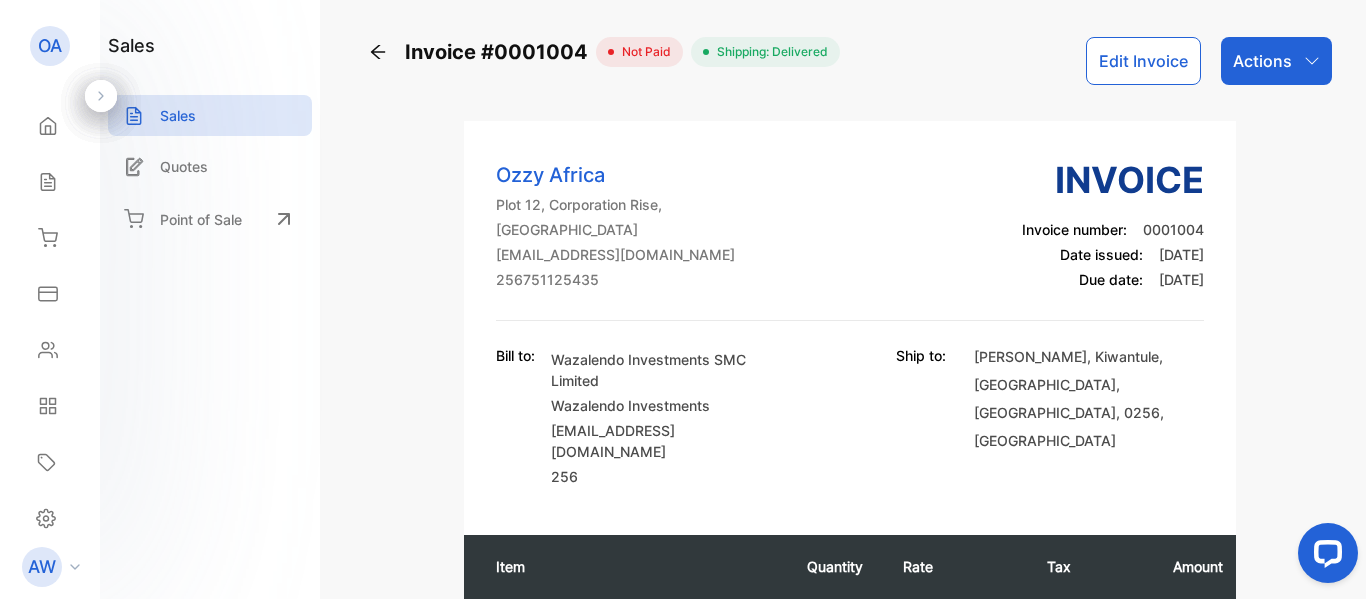 click on "OA" at bounding box center (50, 46) 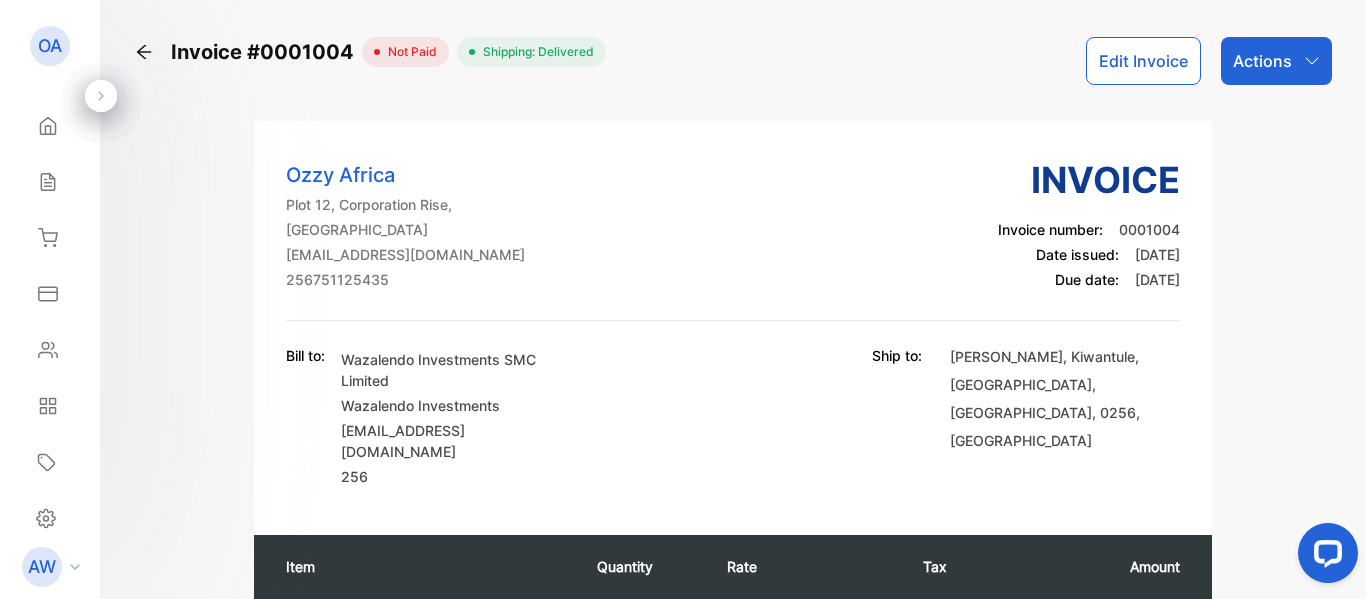 click 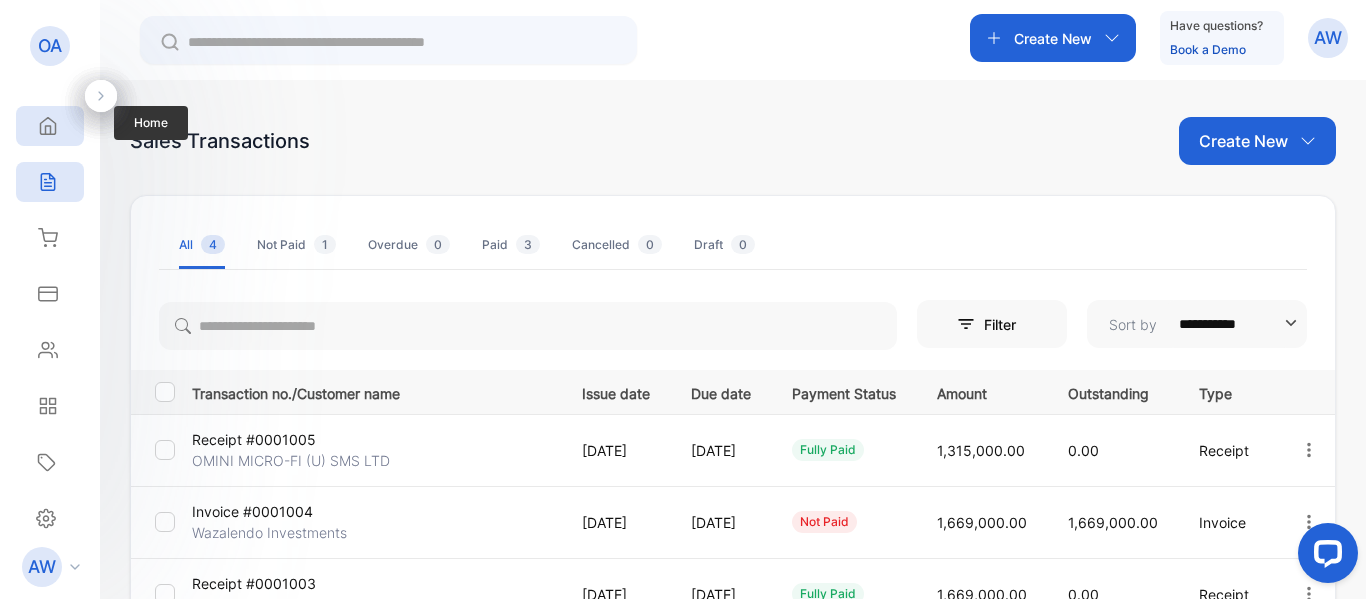 click 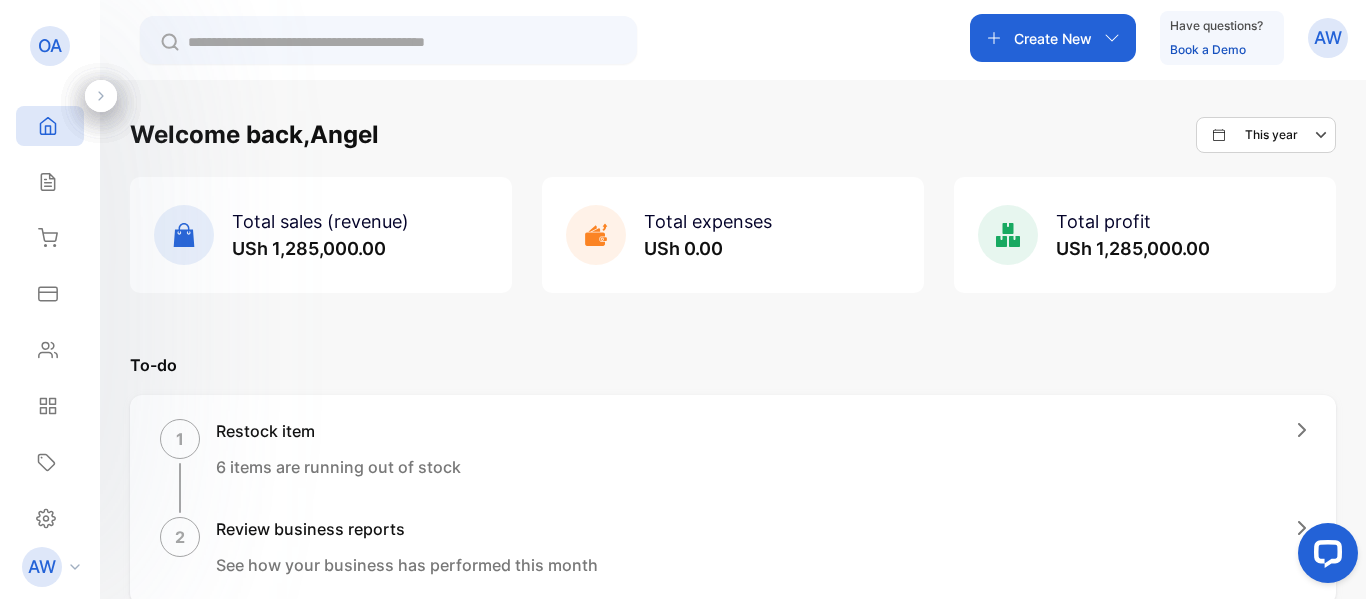 click on "AW" at bounding box center [1328, 38] 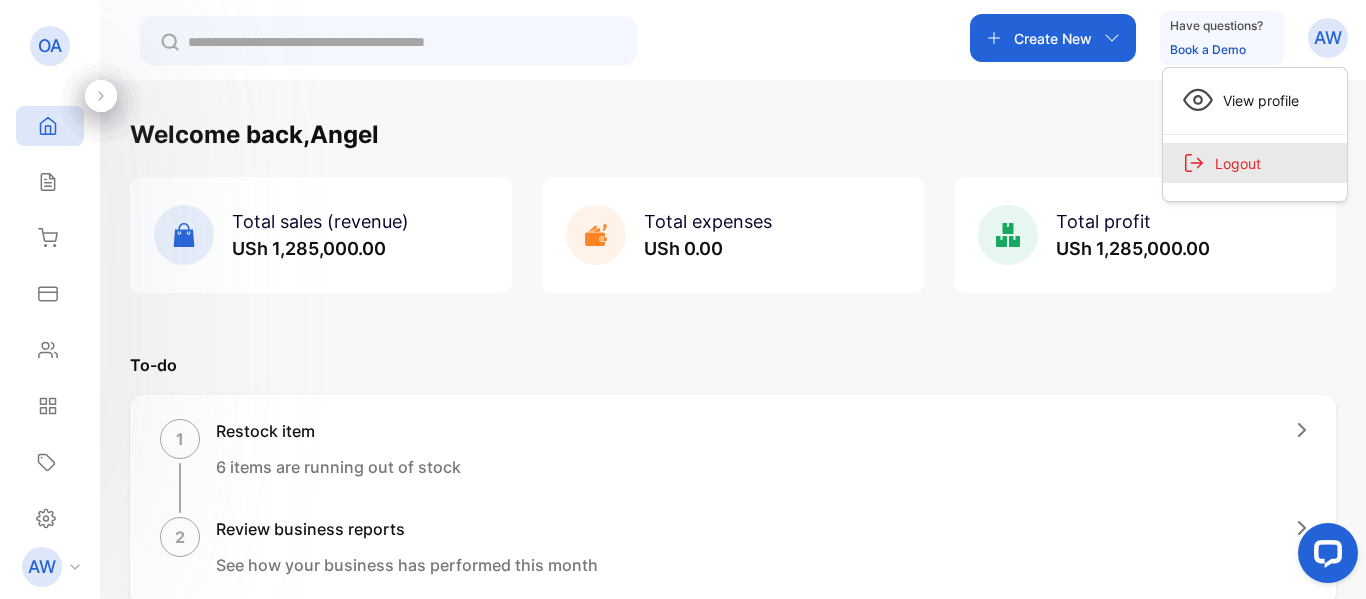 click on "Logout" at bounding box center [1233, 163] 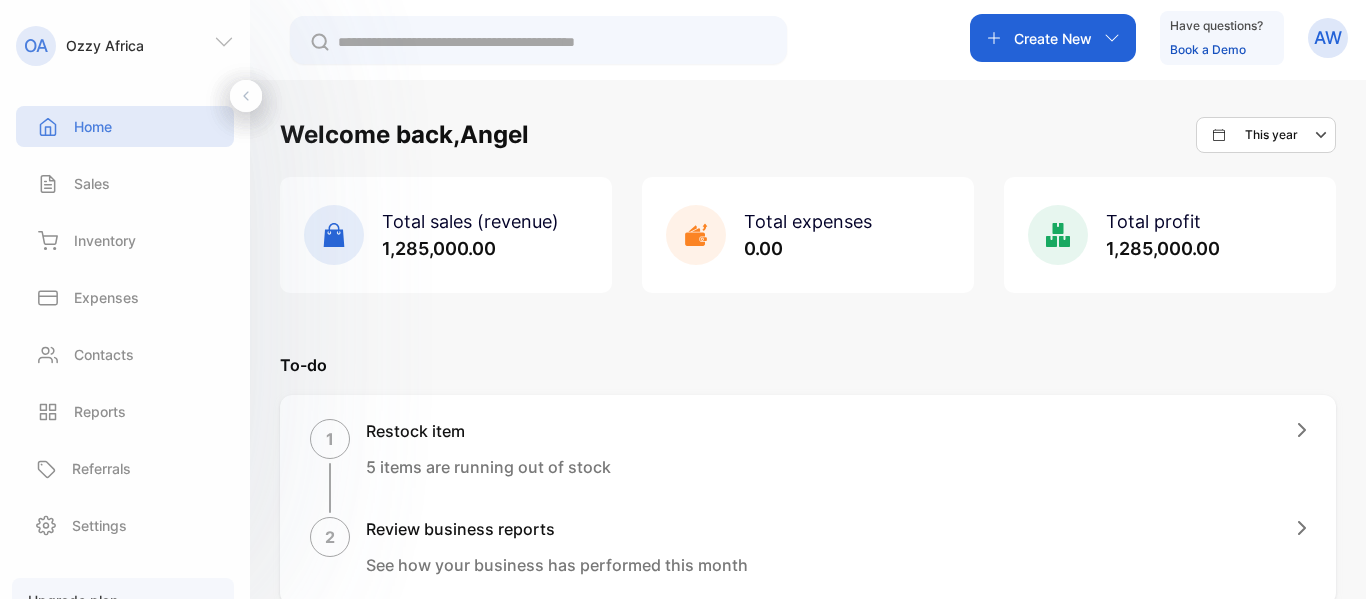 scroll, scrollTop: 0, scrollLeft: 0, axis: both 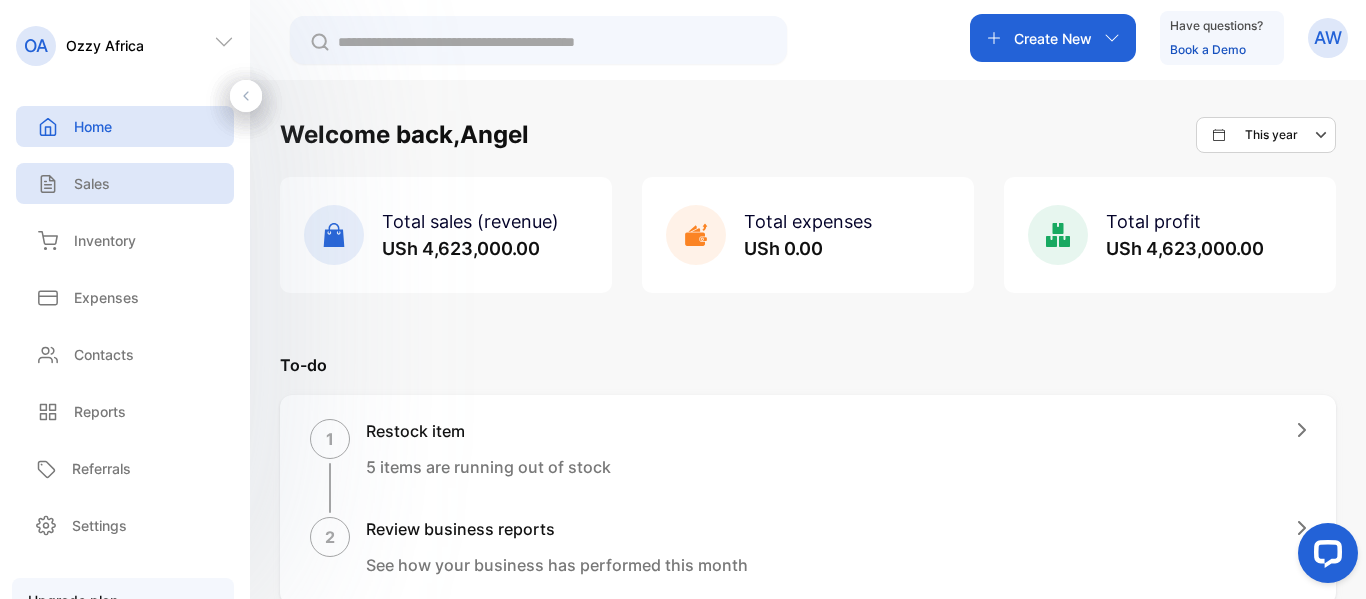 click 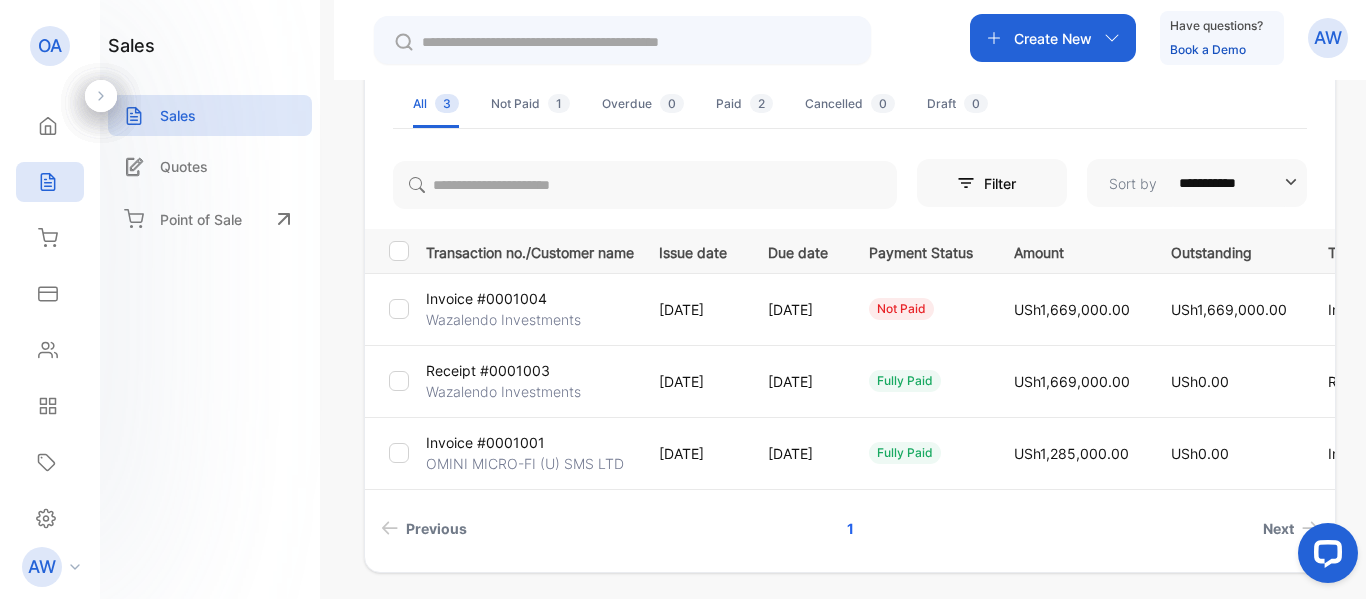 scroll, scrollTop: 200, scrollLeft: 0, axis: vertical 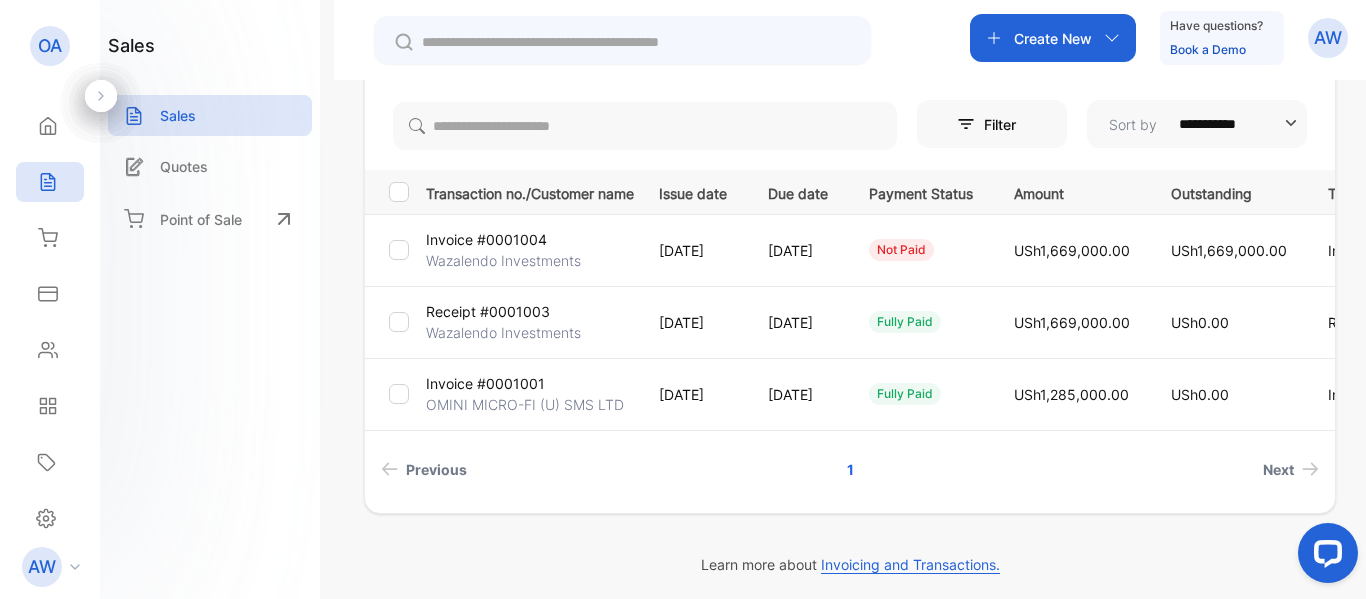 click on "Invoice #0001001" at bounding box center [485, 383] 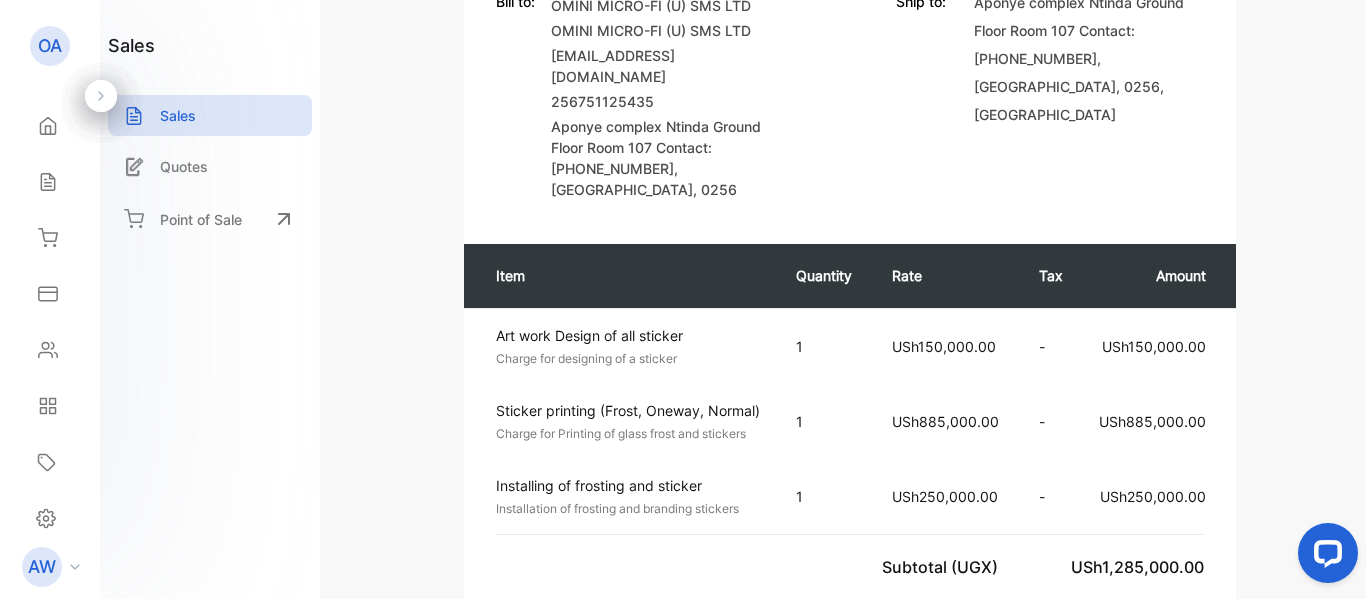 scroll, scrollTop: 400, scrollLeft: 0, axis: vertical 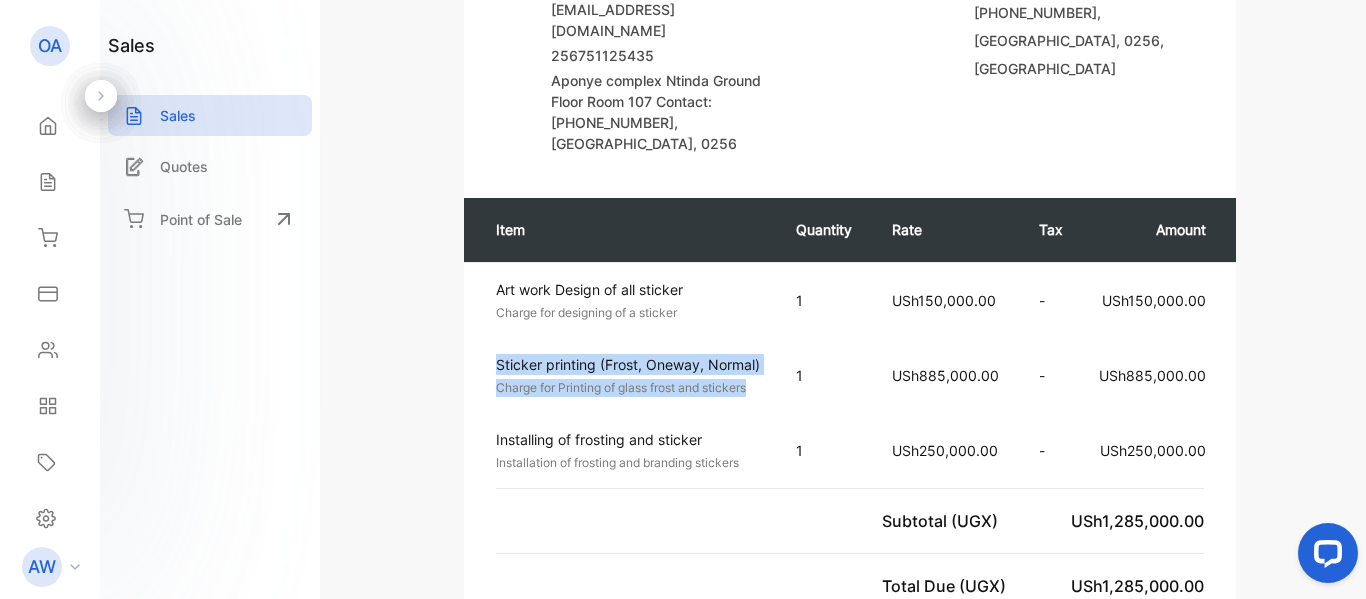 drag, startPoint x: 497, startPoint y: 320, endPoint x: 762, endPoint y: 349, distance: 266.58206 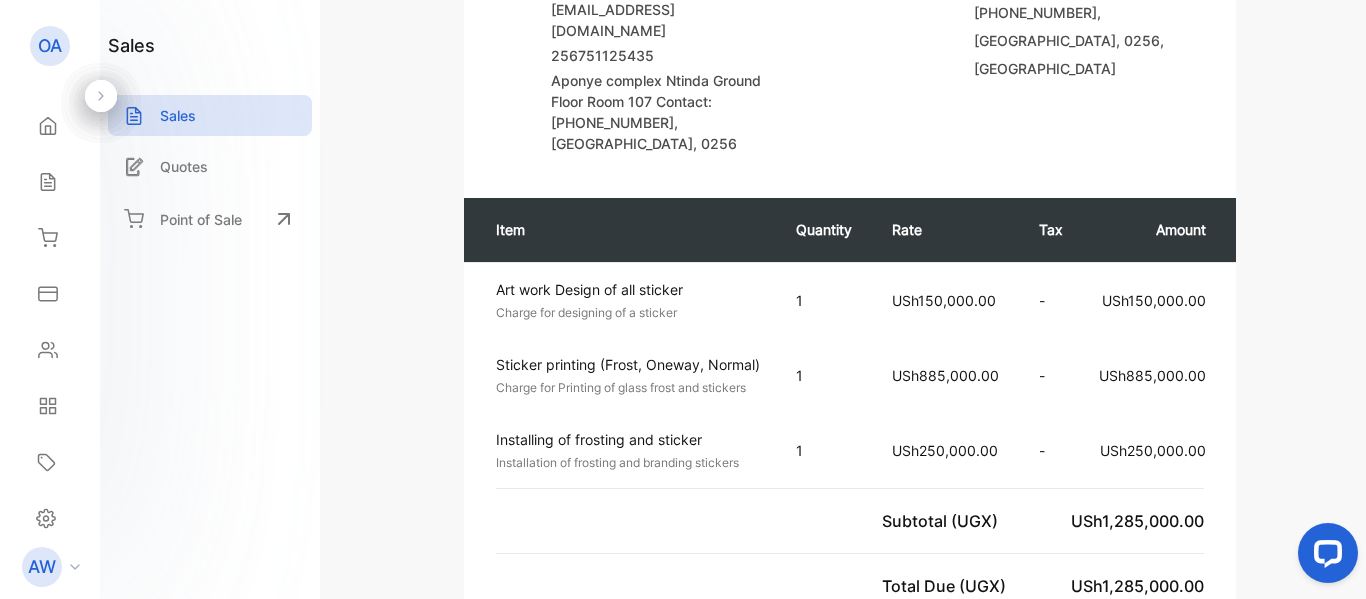 click on "Installing of frosting and sticker" at bounding box center [628, 439] 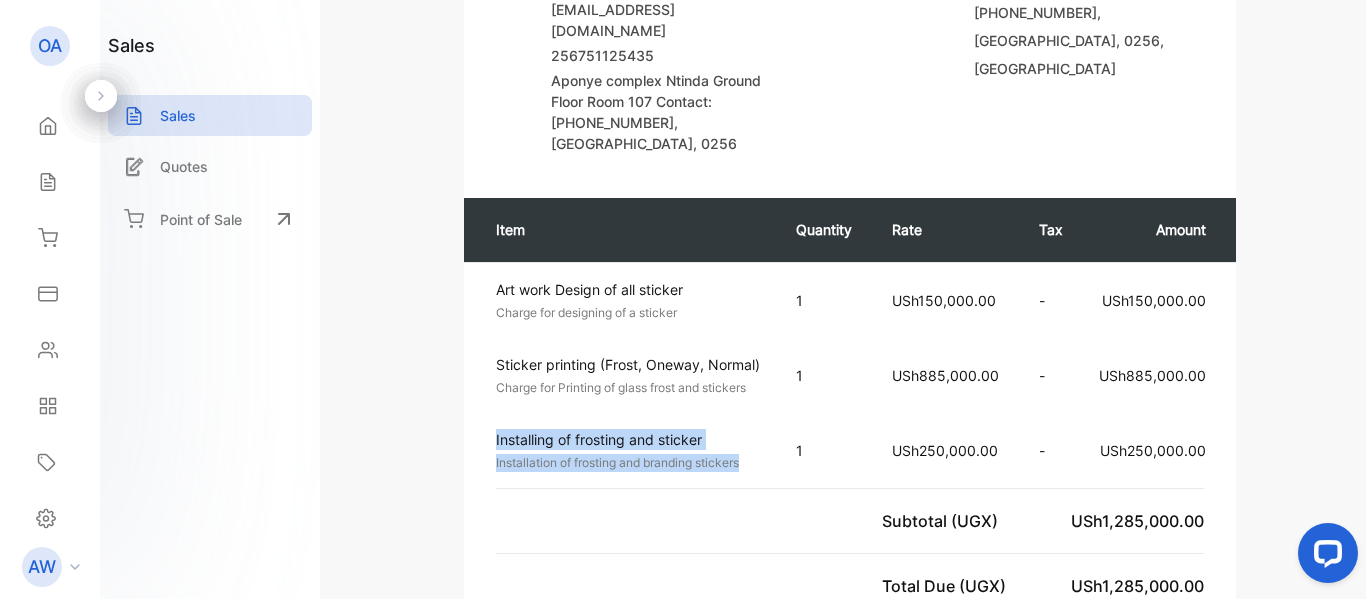 drag, startPoint x: 751, startPoint y: 414, endPoint x: 473, endPoint y: 404, distance: 278.1798 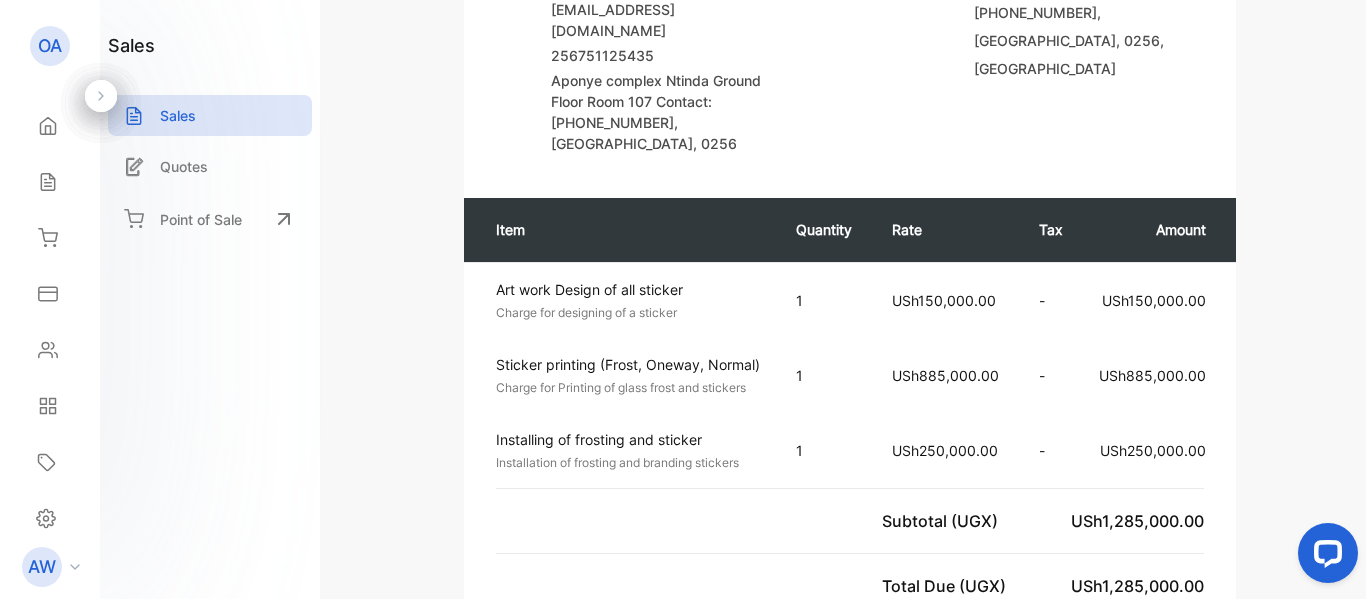 click on "USh885,000.00" at bounding box center (945, 375) 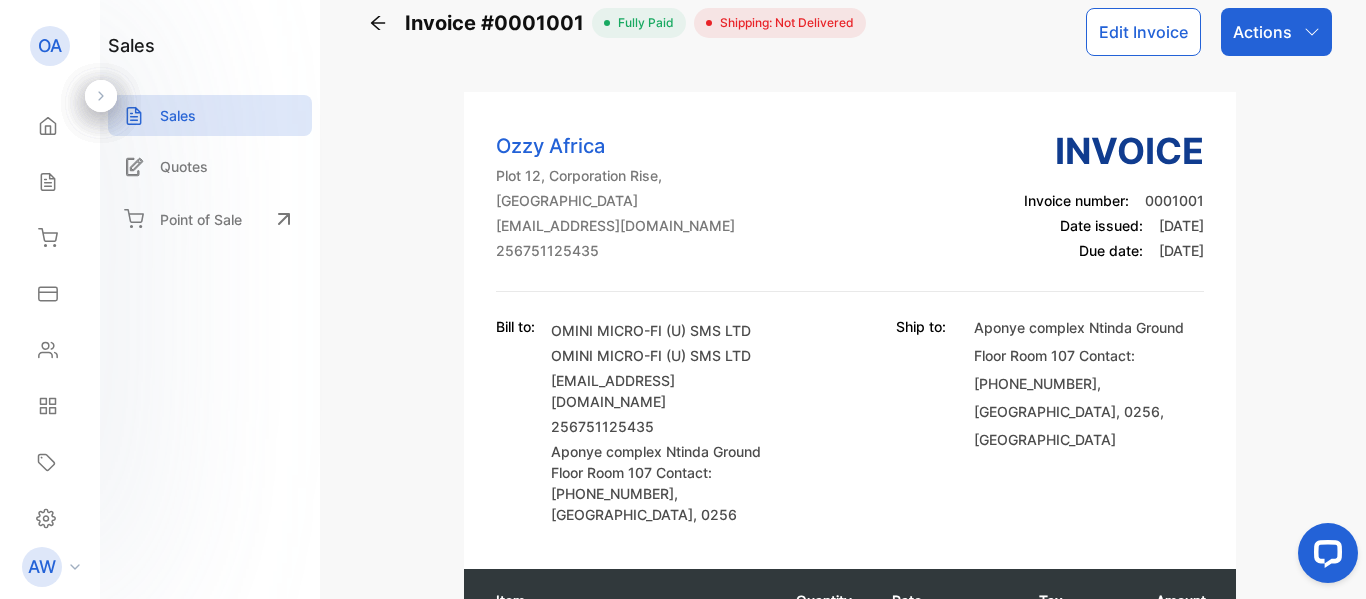 scroll, scrollTop: 0, scrollLeft: 0, axis: both 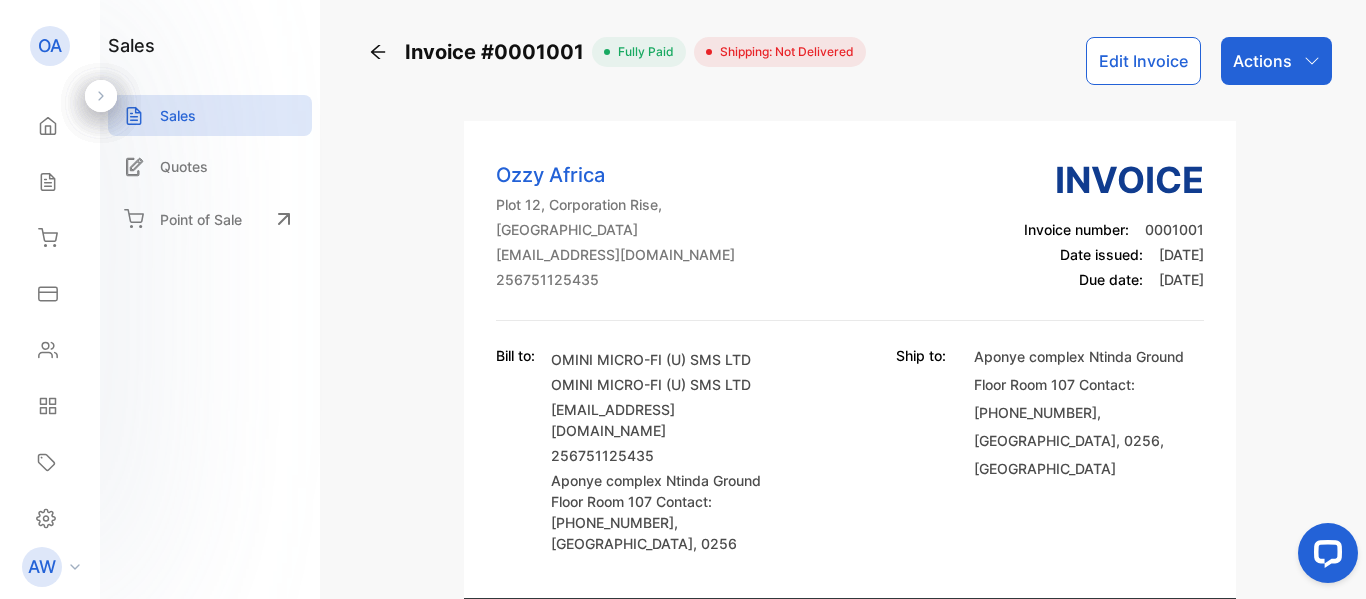 click 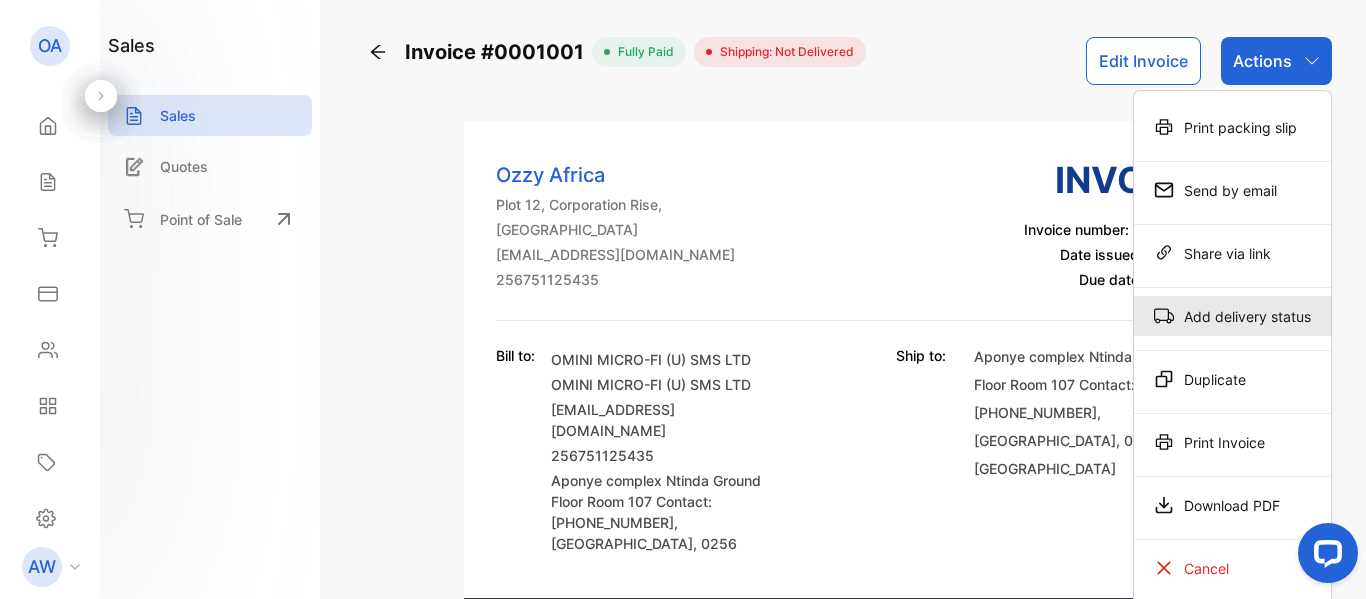 click on "Add delivery status" at bounding box center (1232, 316) 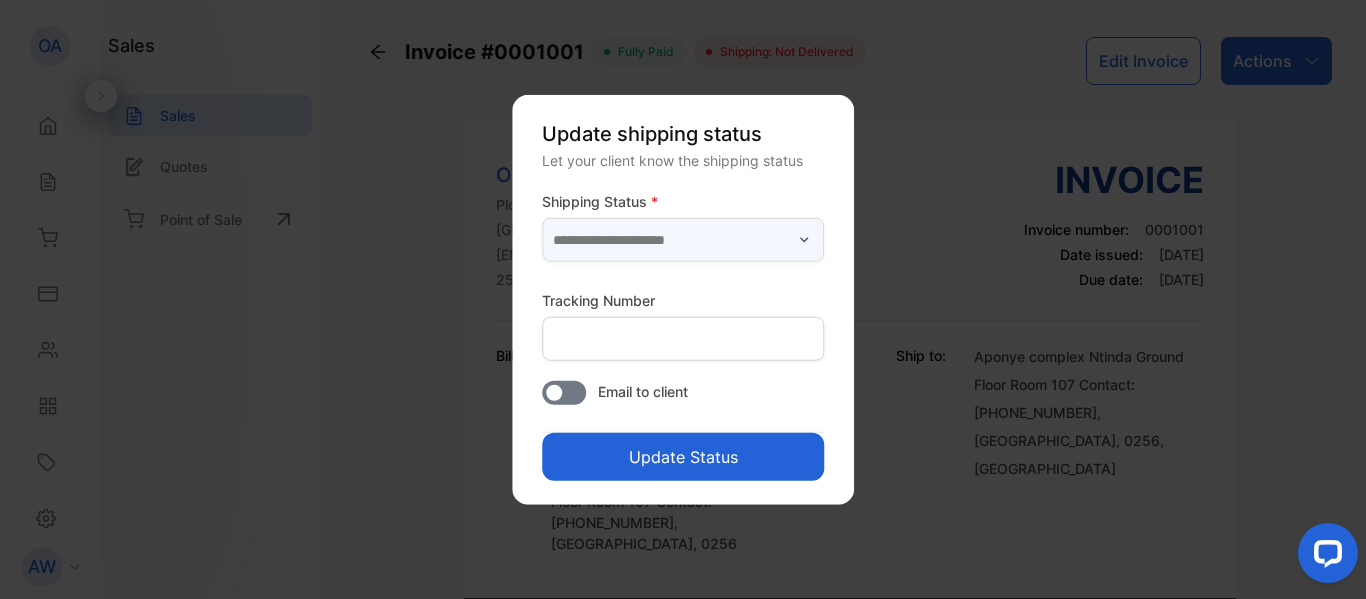 click at bounding box center (683, 240) 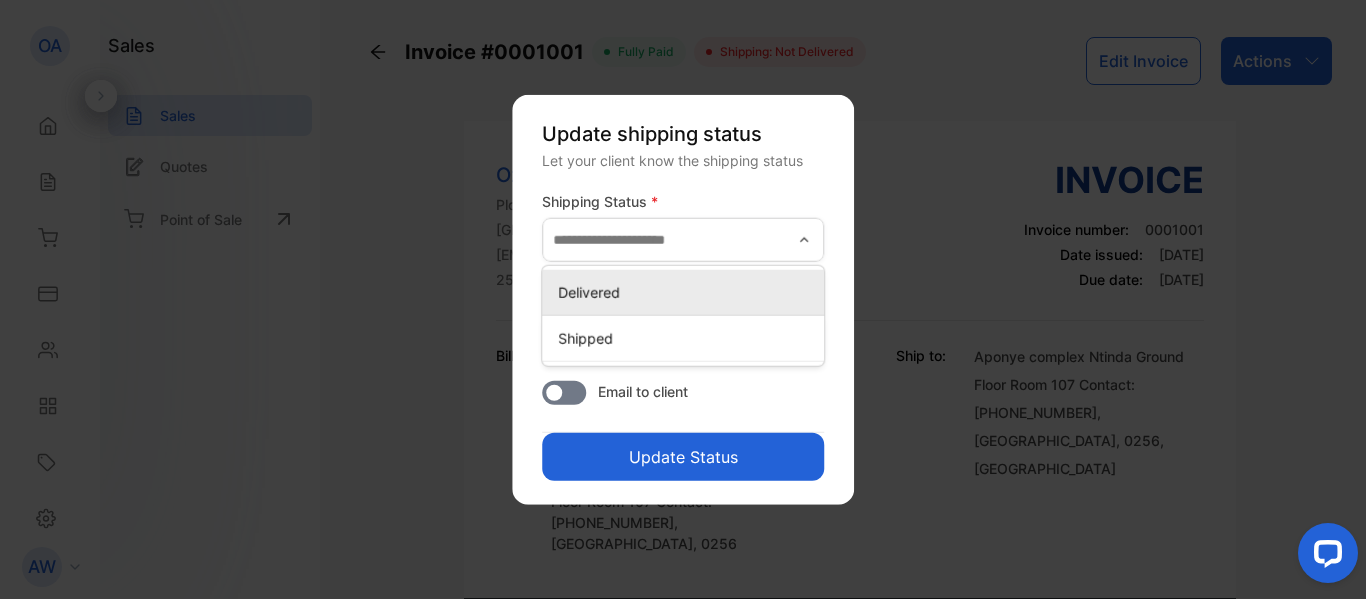 click on "Delivered" at bounding box center [687, 292] 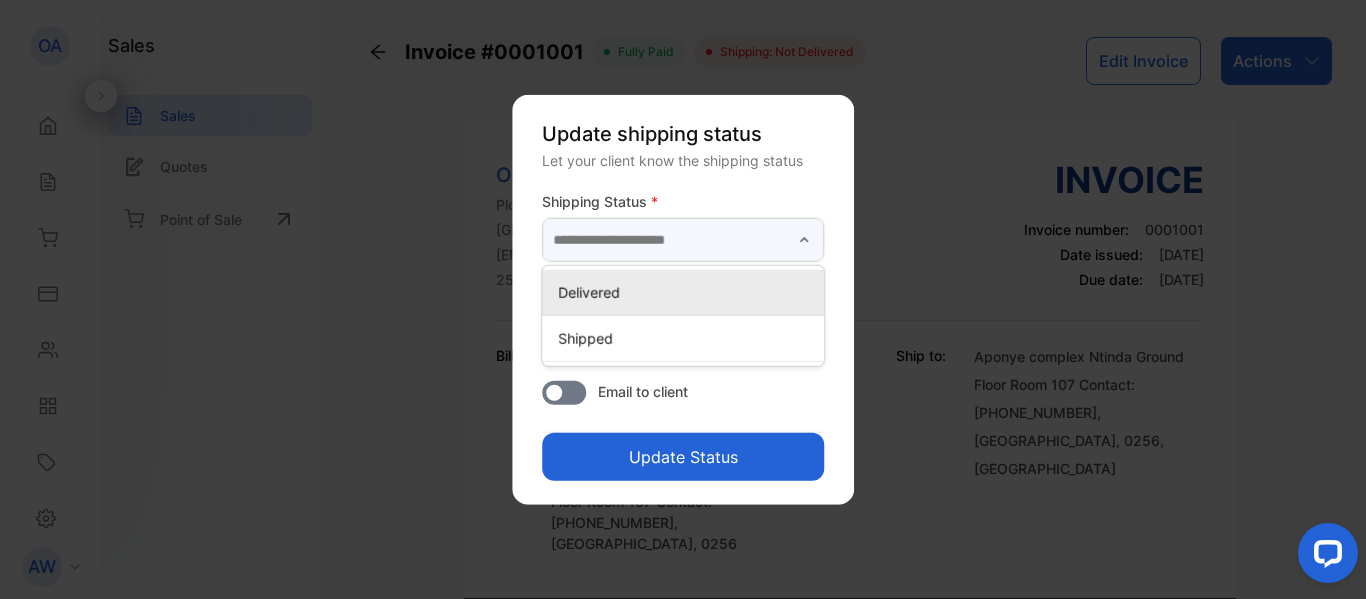 type on "*********" 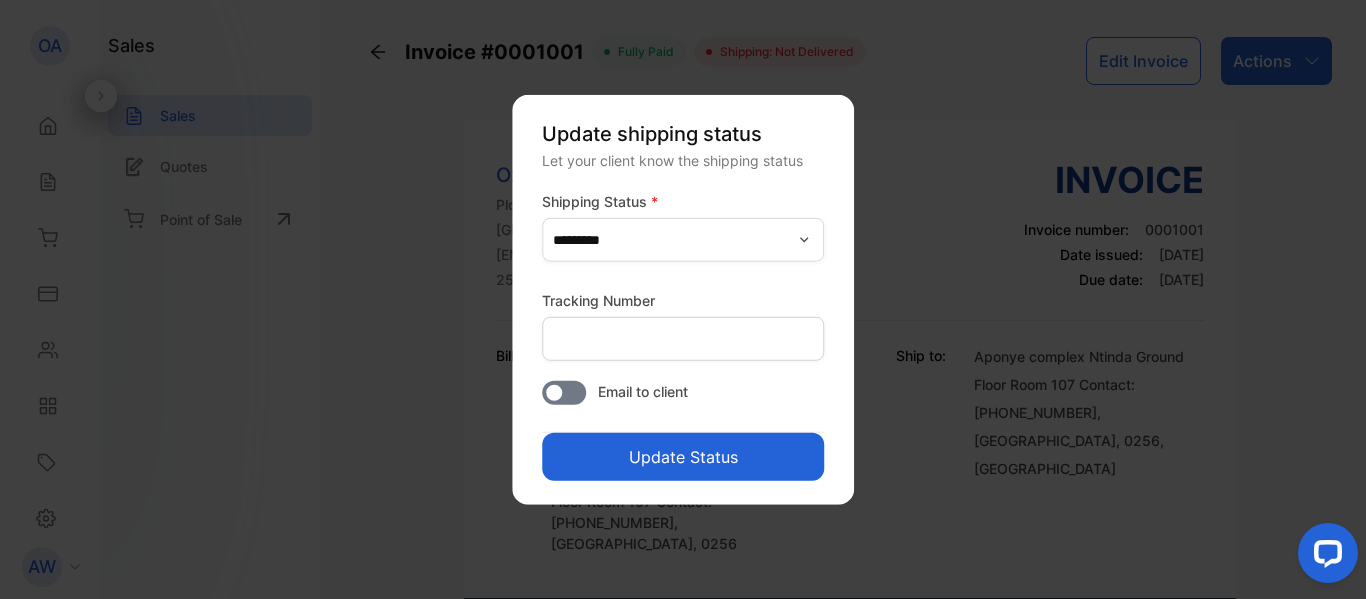 click on "Update Status" at bounding box center [683, 457] 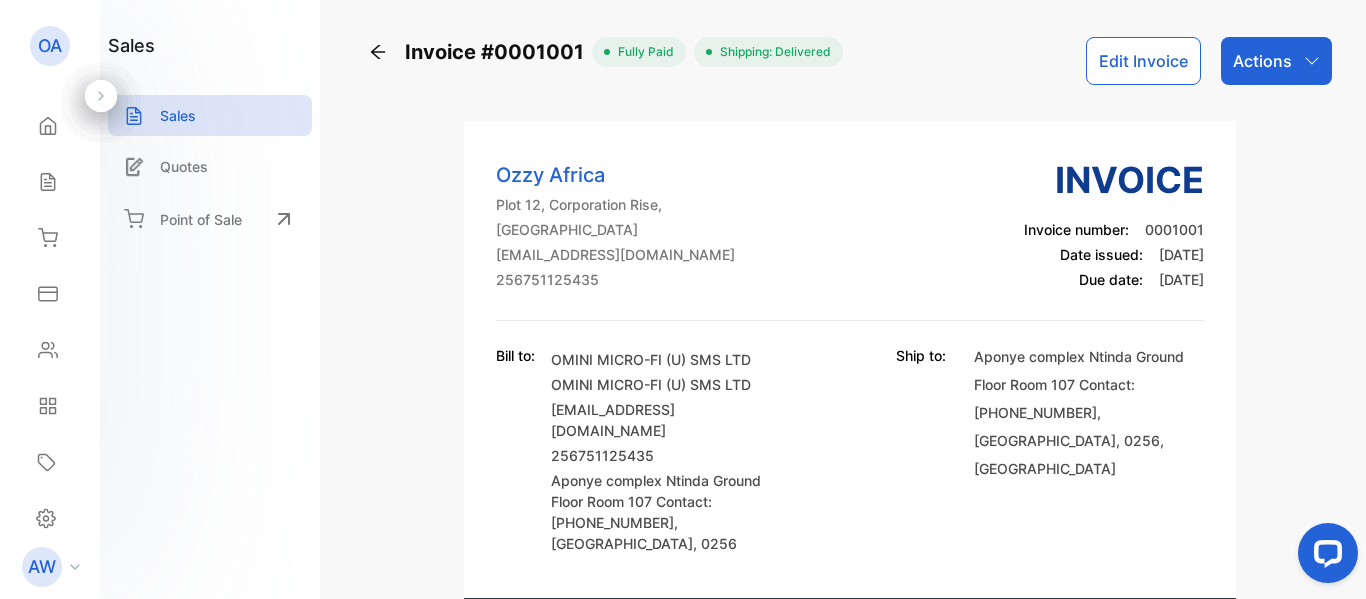 click 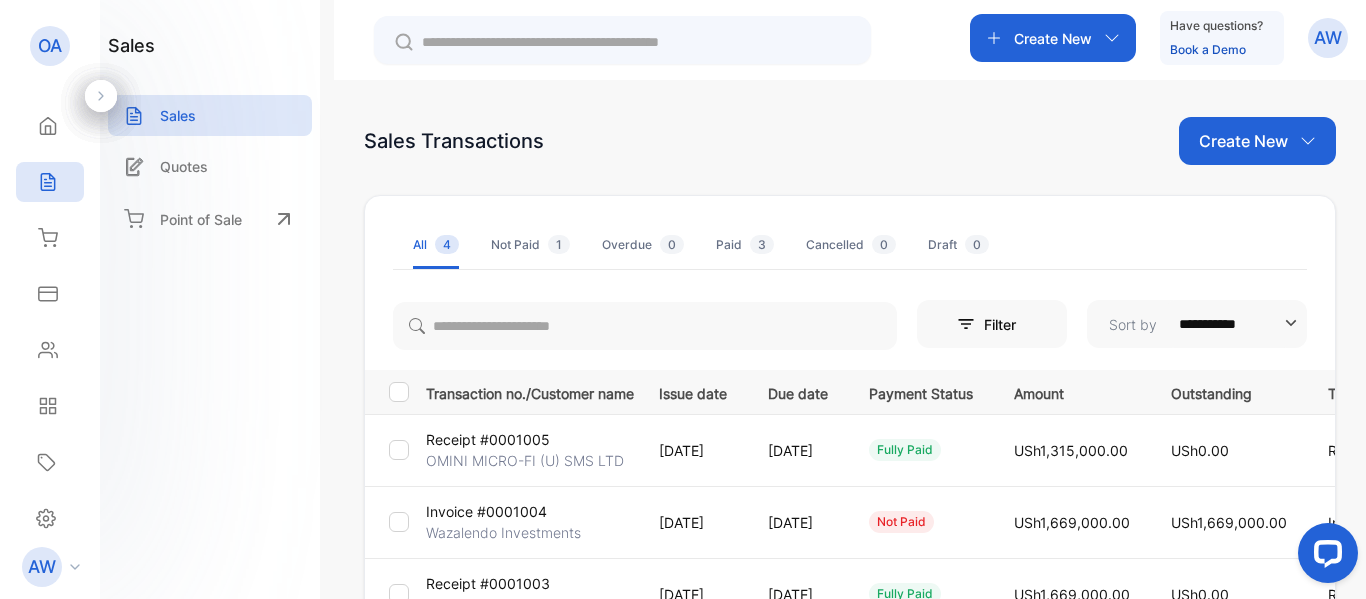 click on "Receipt #0001005" at bounding box center [488, 439] 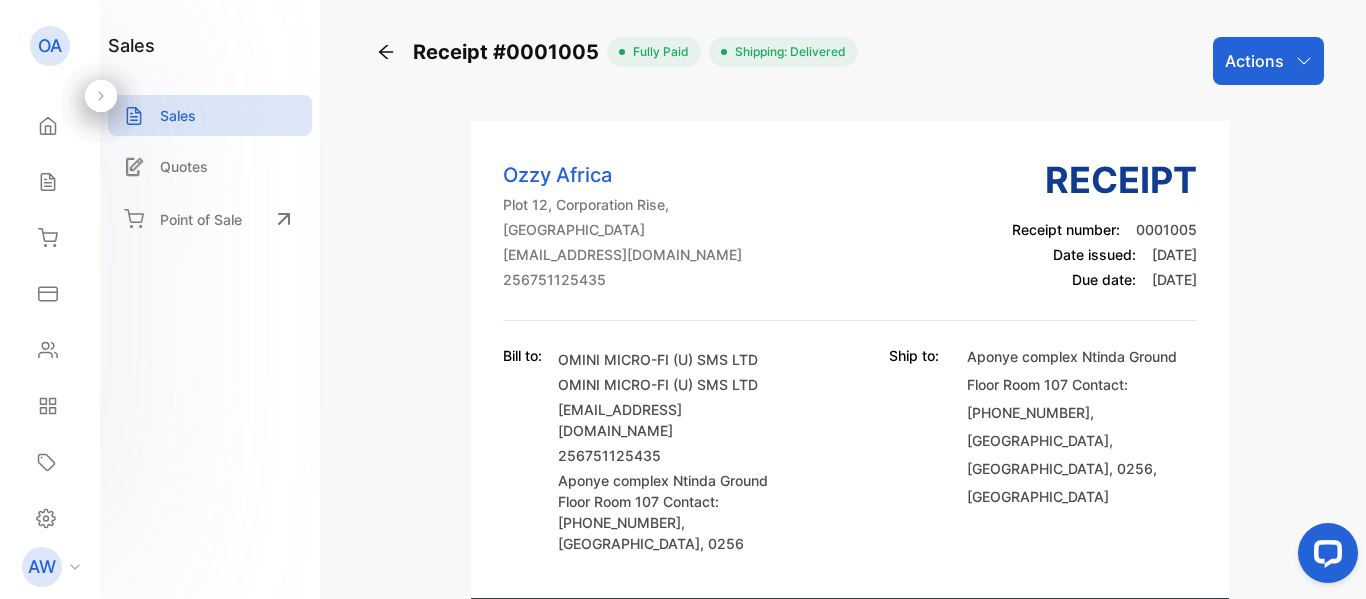 click on "Actions" at bounding box center (1268, 61) 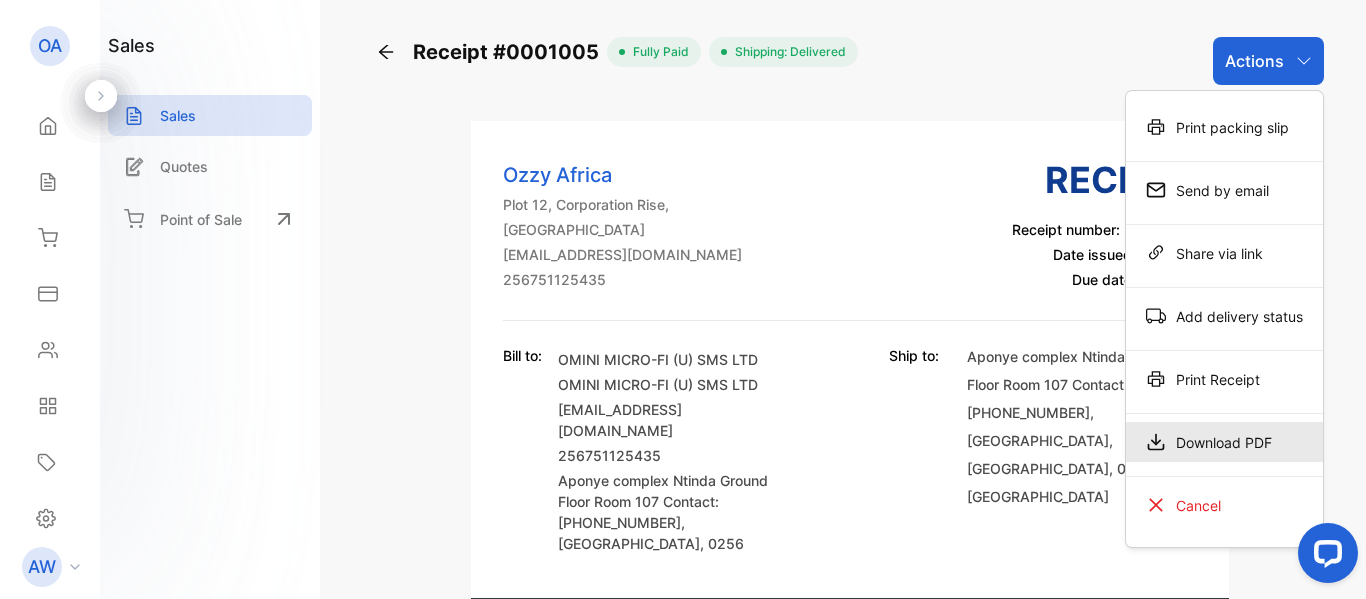 click on "Download PDF" at bounding box center [1224, 442] 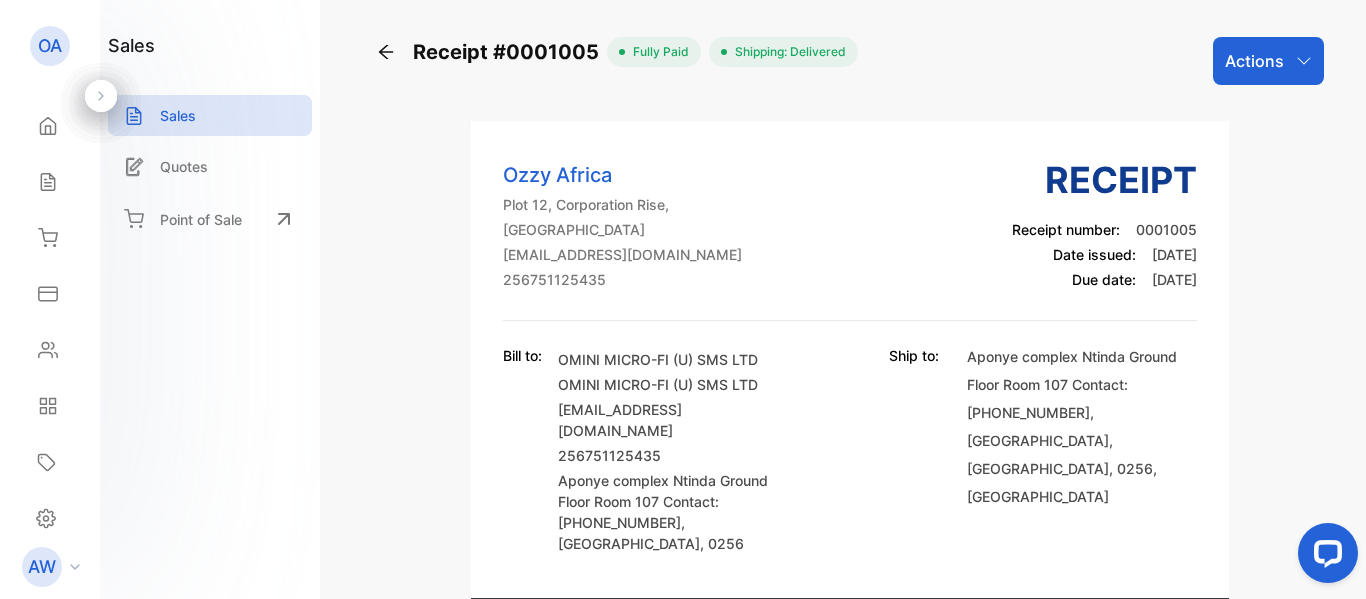 click on "Ozzy Africa Plot 12, Corporation Rise,   [GEOGRAPHIC_DATA] [EMAIL_ADDRESS][DOMAIN_NAME] 256751125435 Receipt Receipt number:  0001005 Date issued:  [DATE] Due date:  [DATE]" at bounding box center (850, 237) 